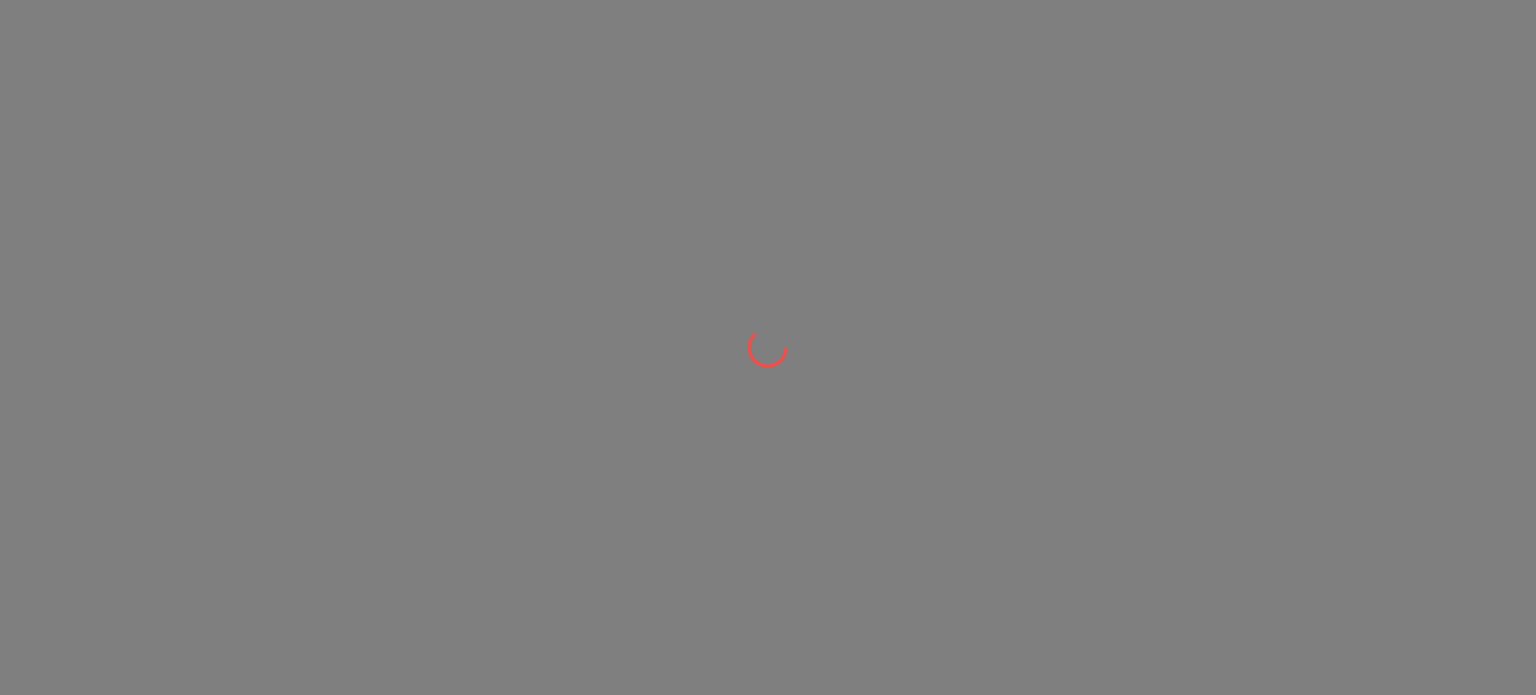 scroll, scrollTop: 0, scrollLeft: 0, axis: both 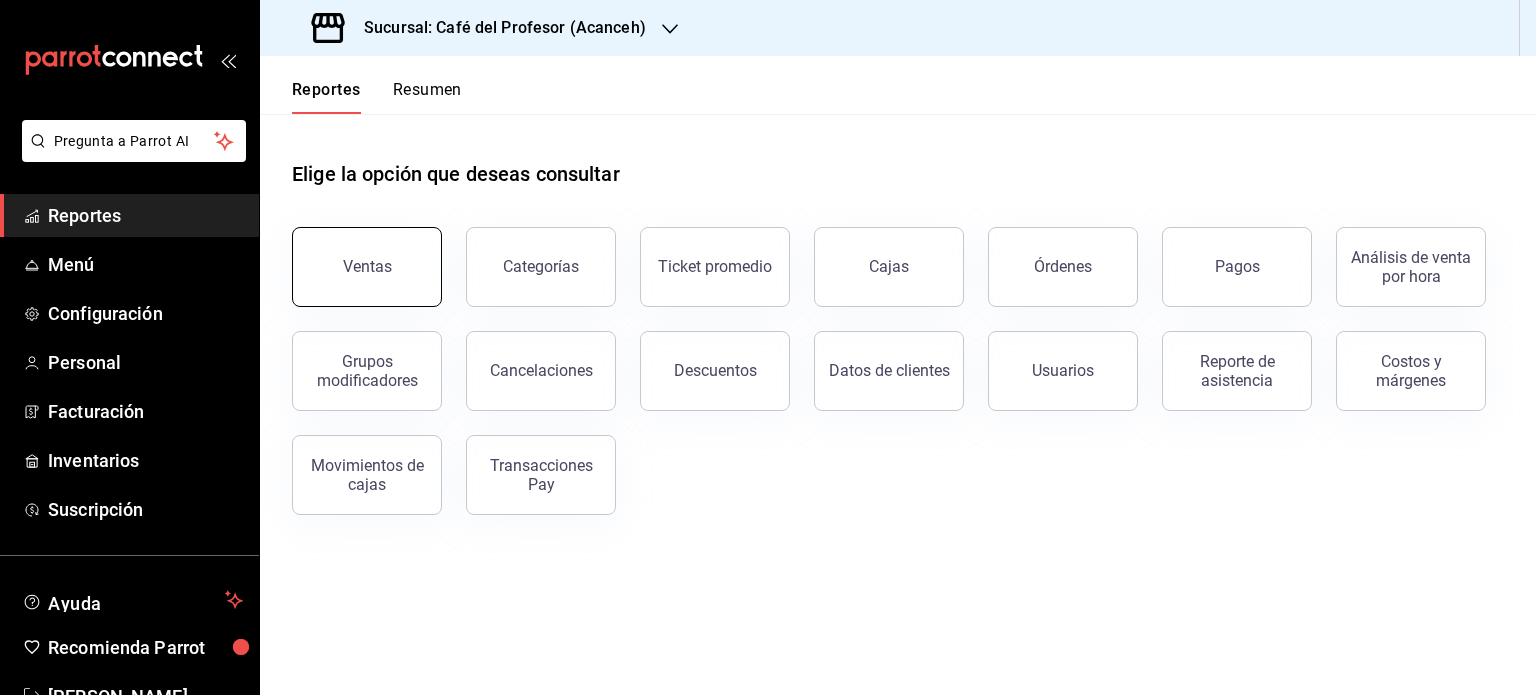 click on "Ventas" at bounding box center [367, 267] 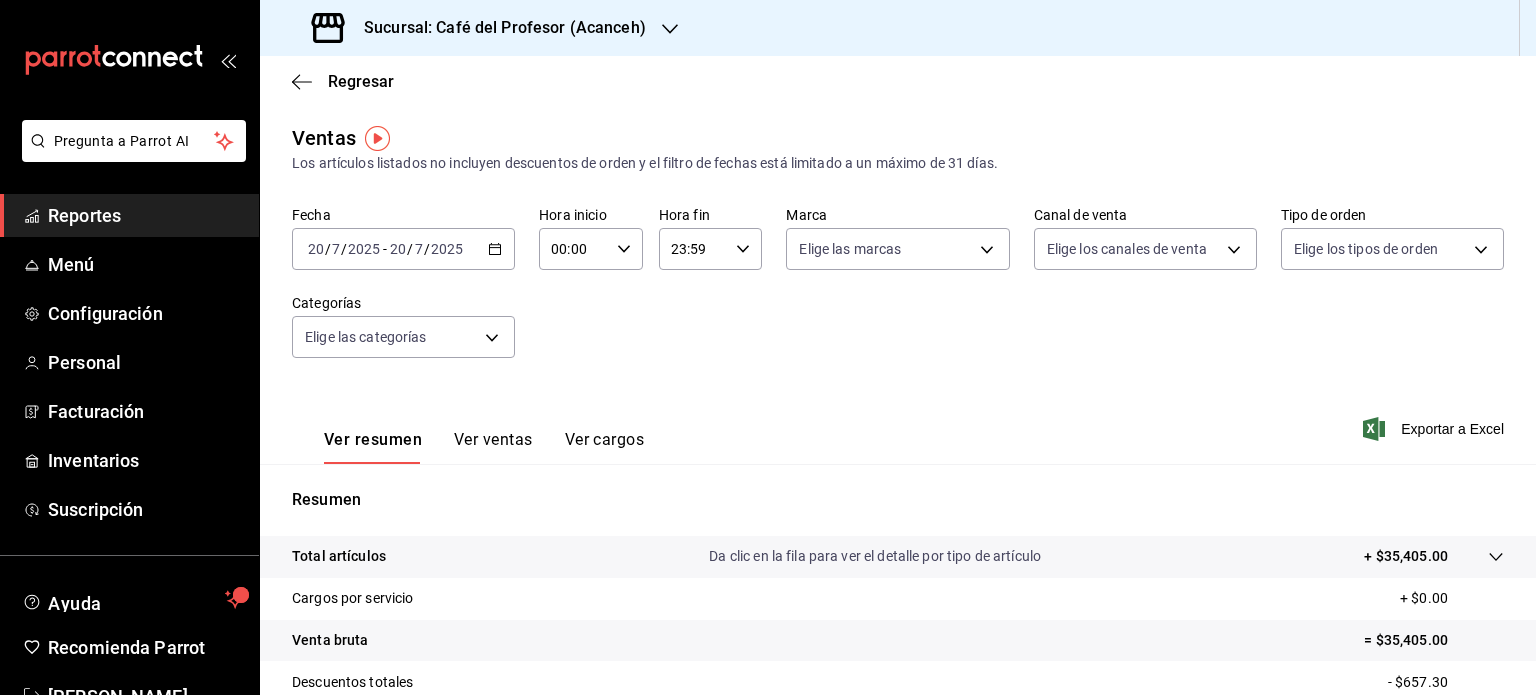scroll, scrollTop: 59, scrollLeft: 0, axis: vertical 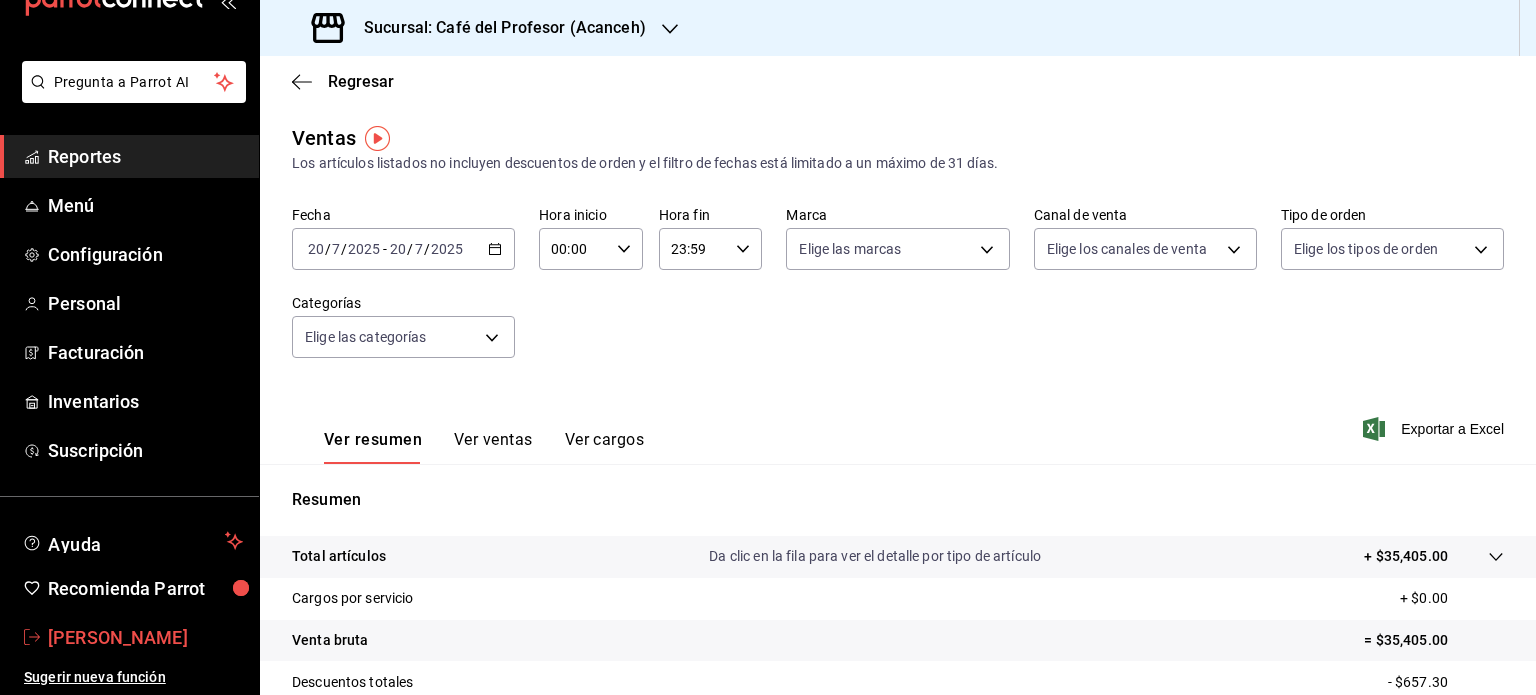 click on "[PERSON_NAME]" at bounding box center (145, 637) 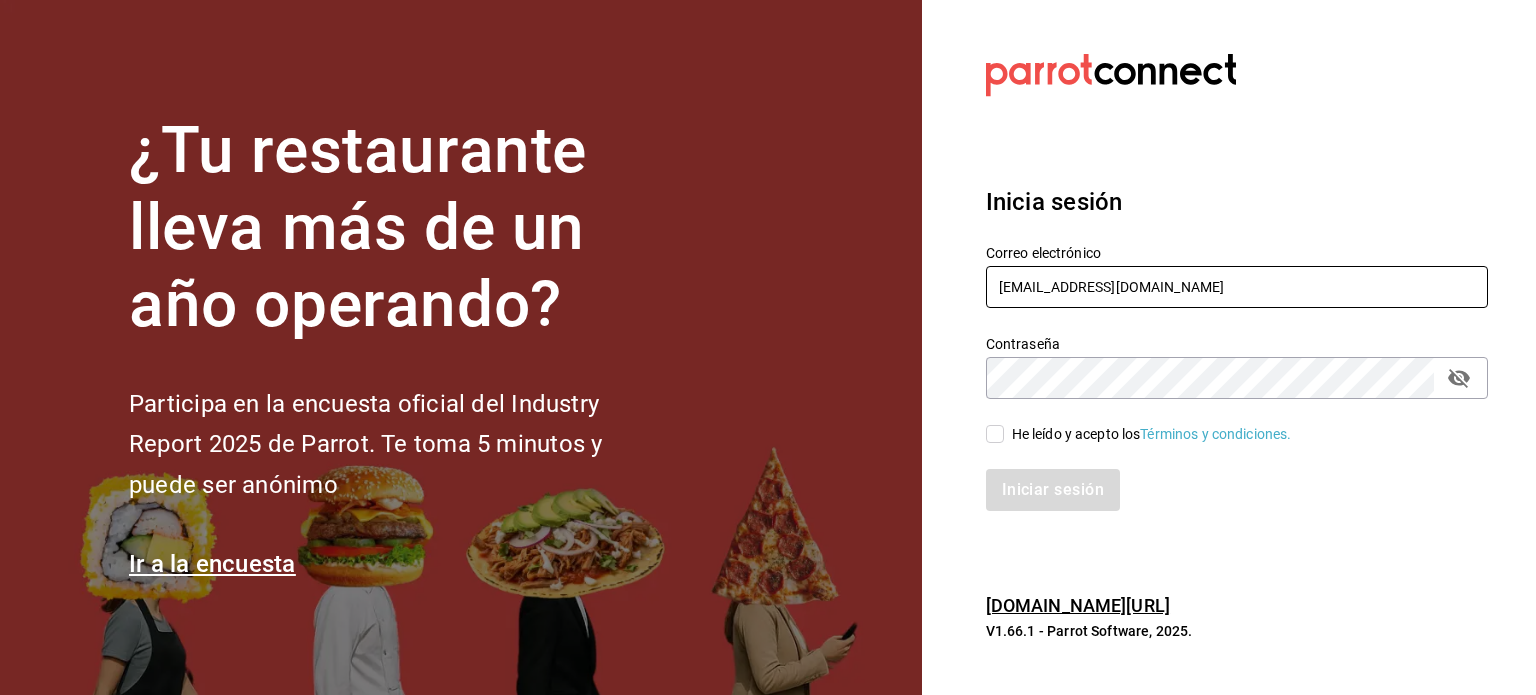 click on "[EMAIL_ADDRESS][DOMAIN_NAME]" at bounding box center (1237, 287) 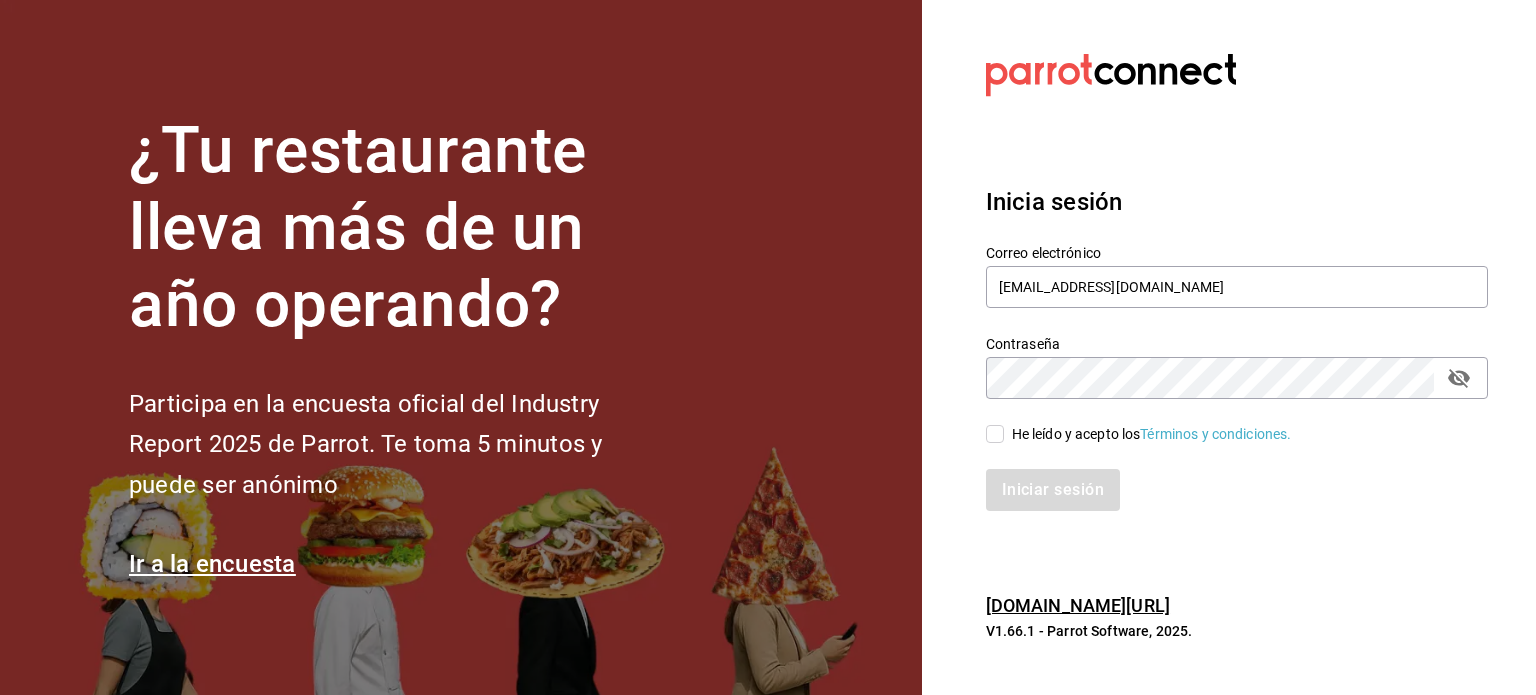 click on "He leído y acepto los  Términos y condiciones." at bounding box center (995, 434) 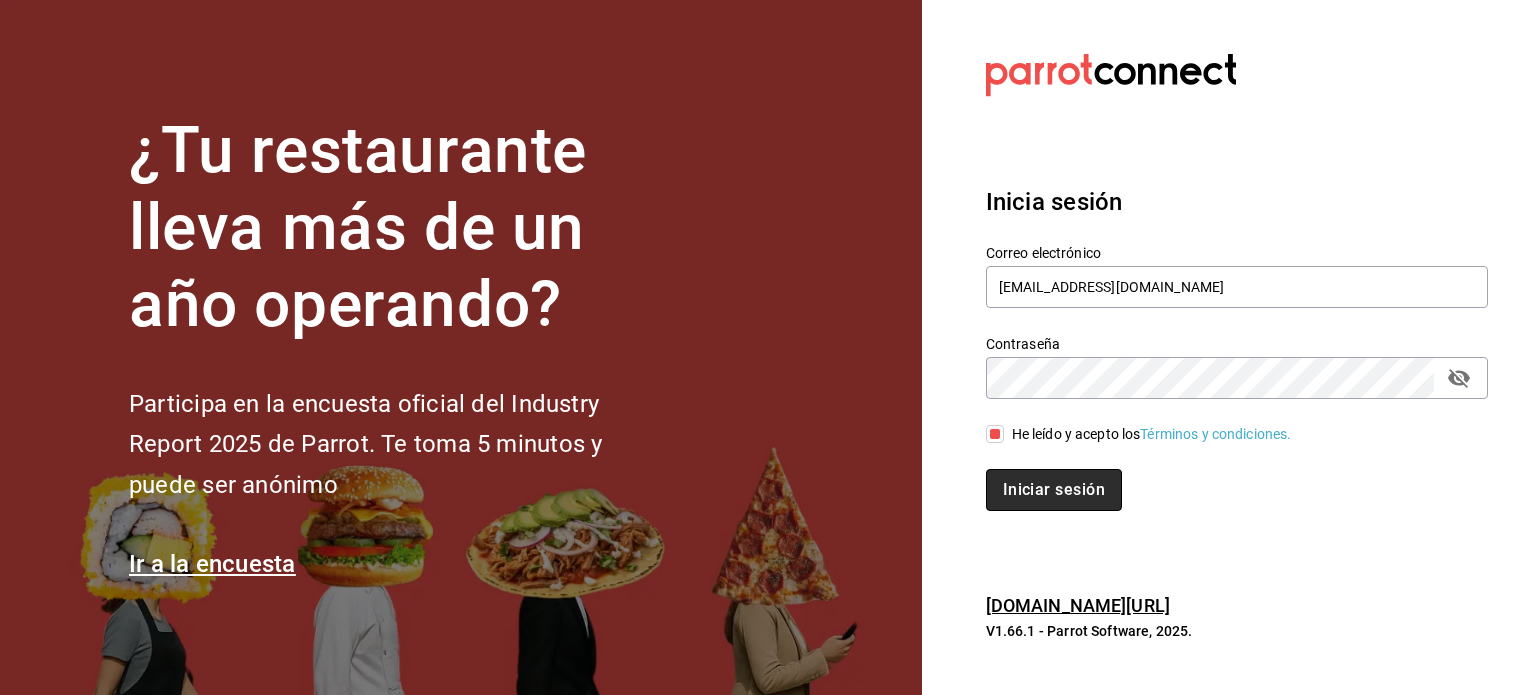 click on "Iniciar sesión" at bounding box center (1054, 490) 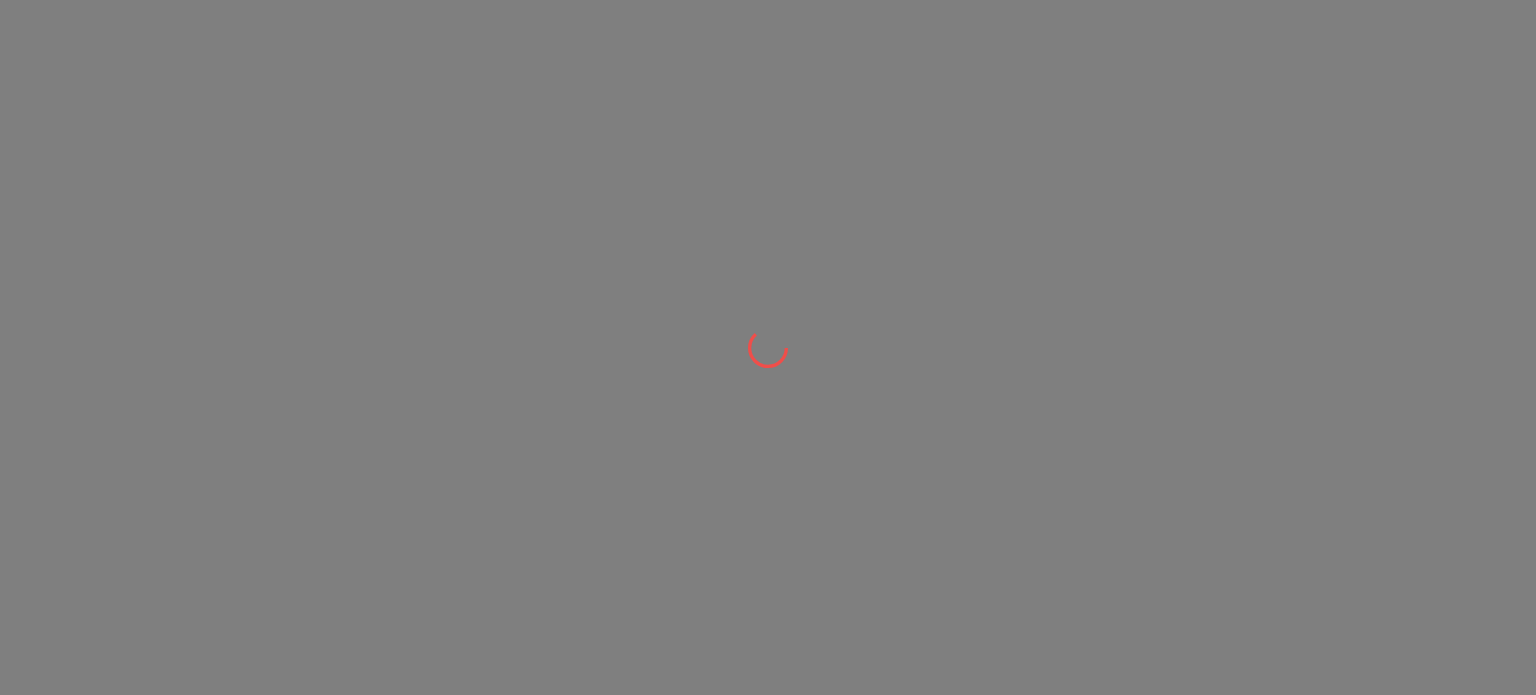 scroll, scrollTop: 0, scrollLeft: 0, axis: both 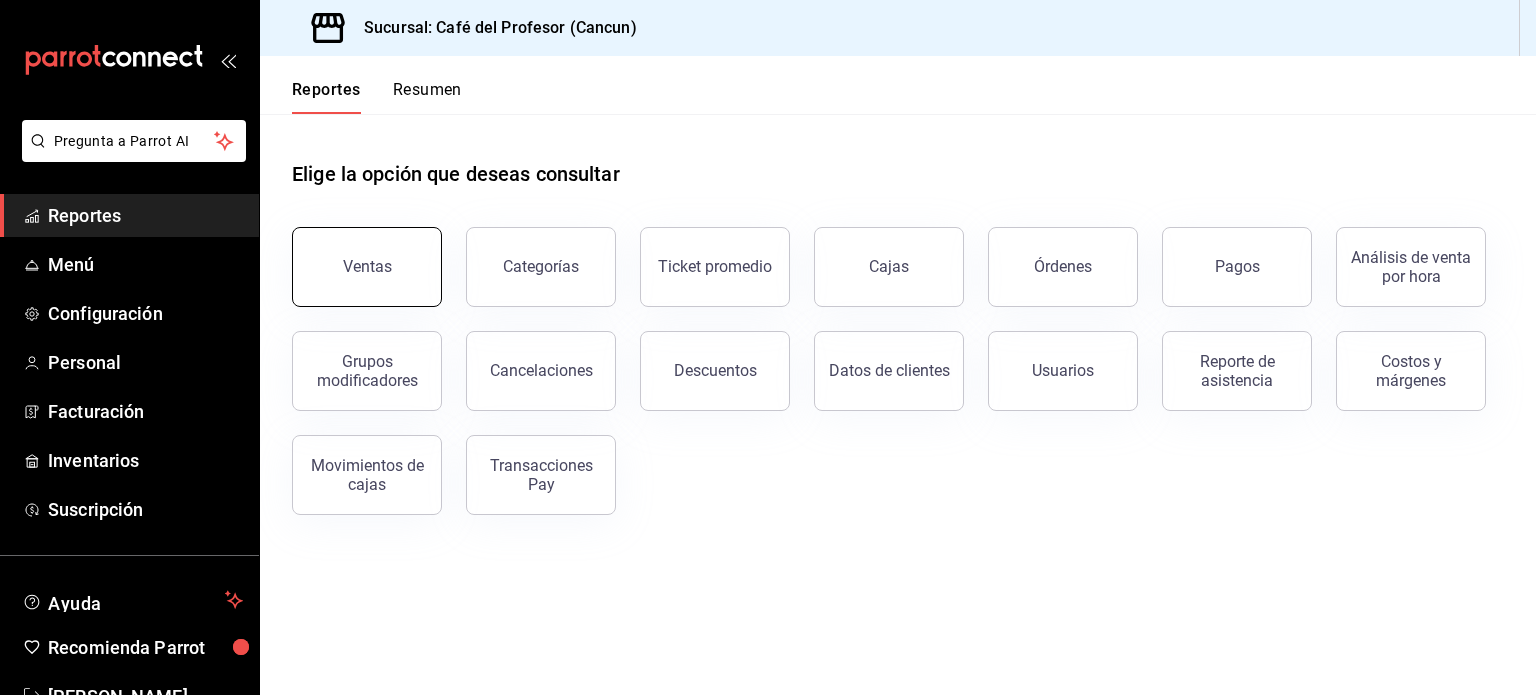click on "Ventas" at bounding box center [367, 267] 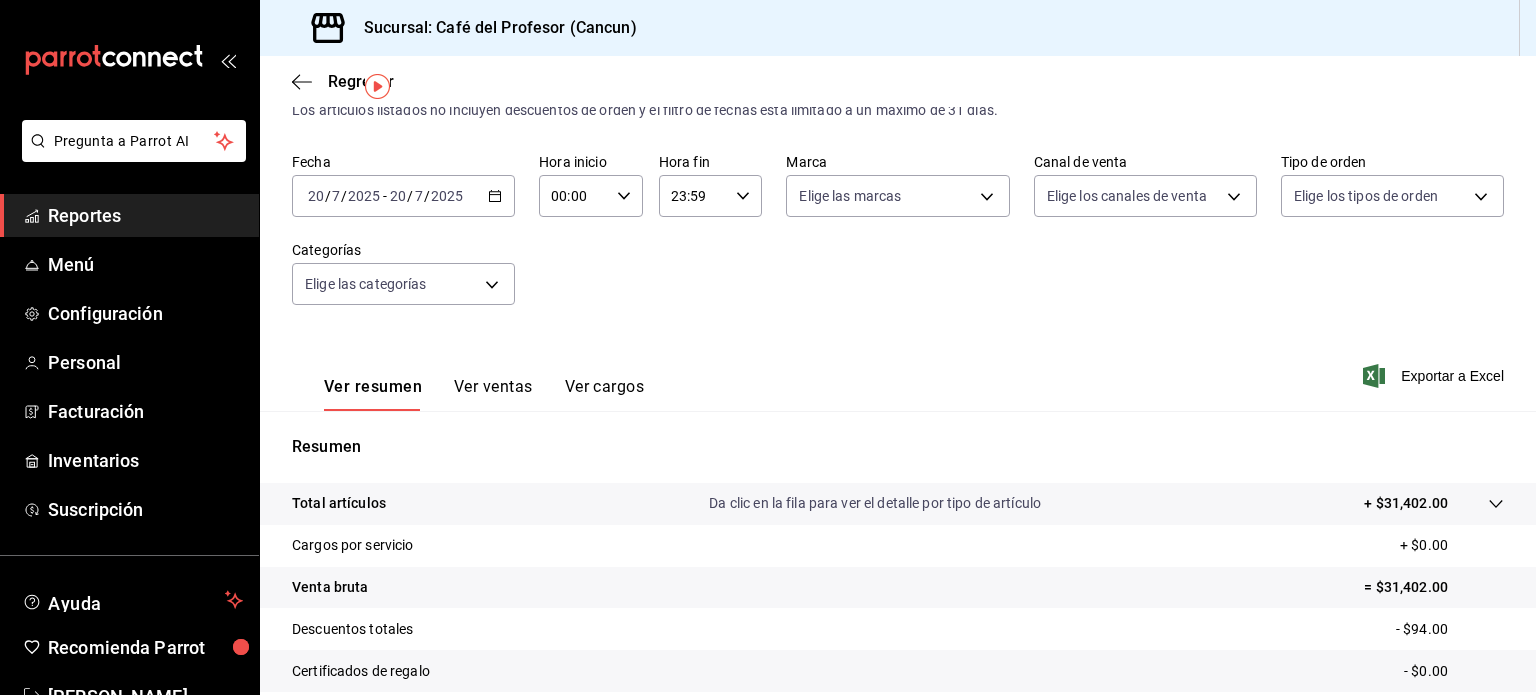 scroll, scrollTop: 52, scrollLeft: 0, axis: vertical 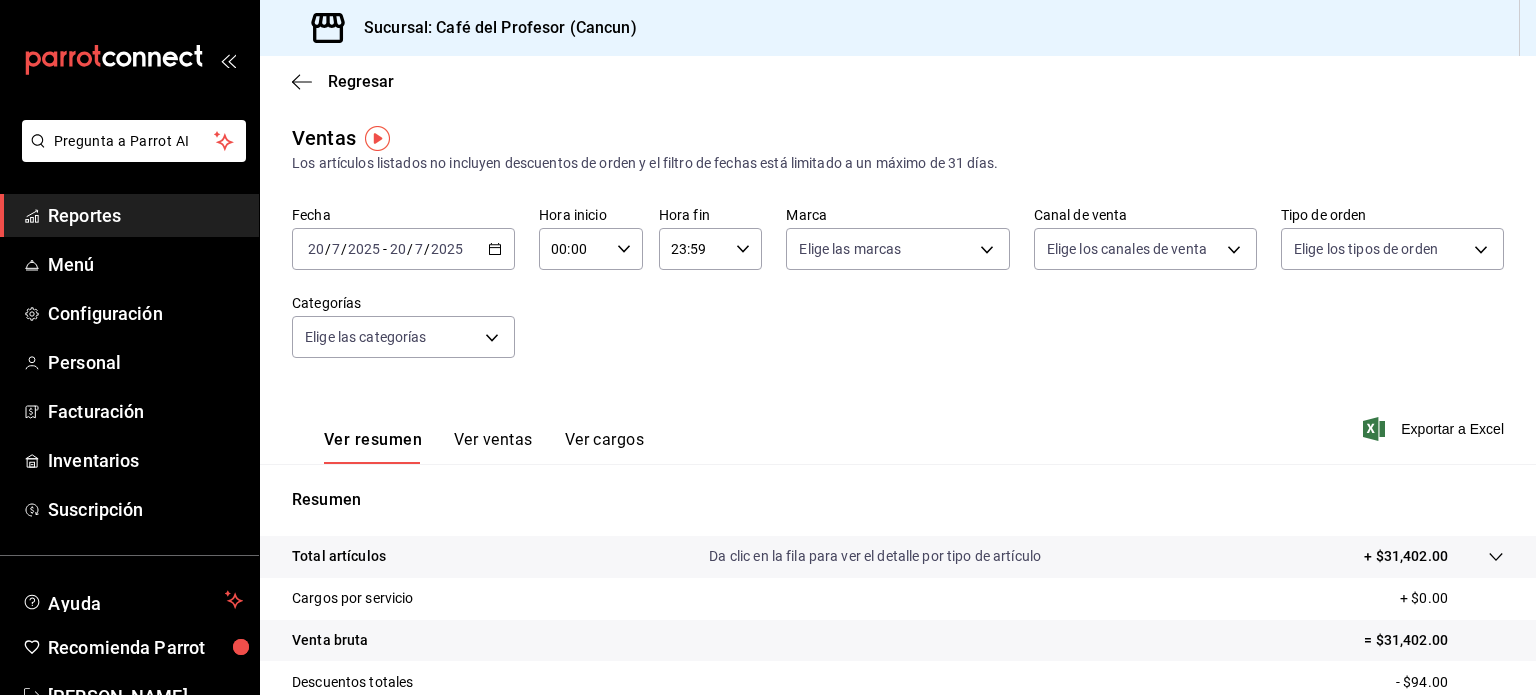 click 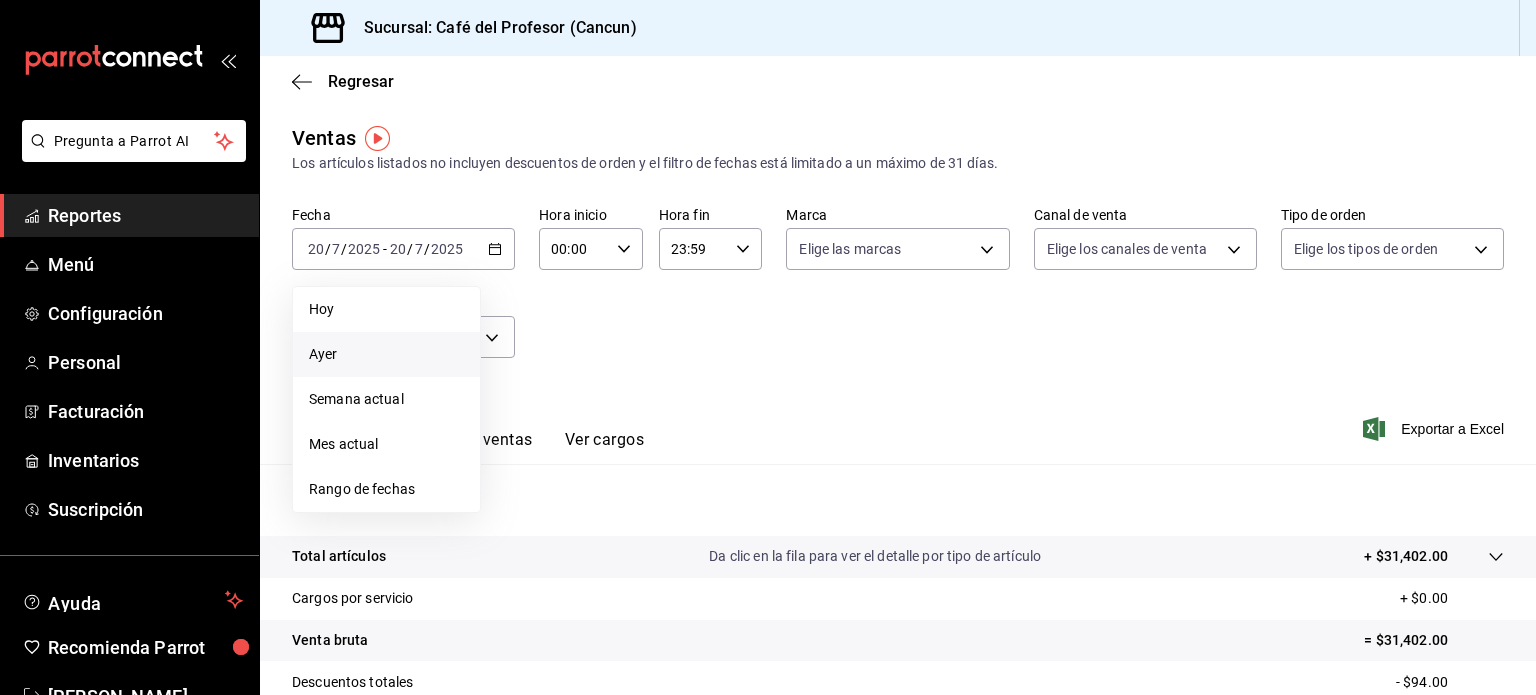 click on "Ayer" at bounding box center (386, 354) 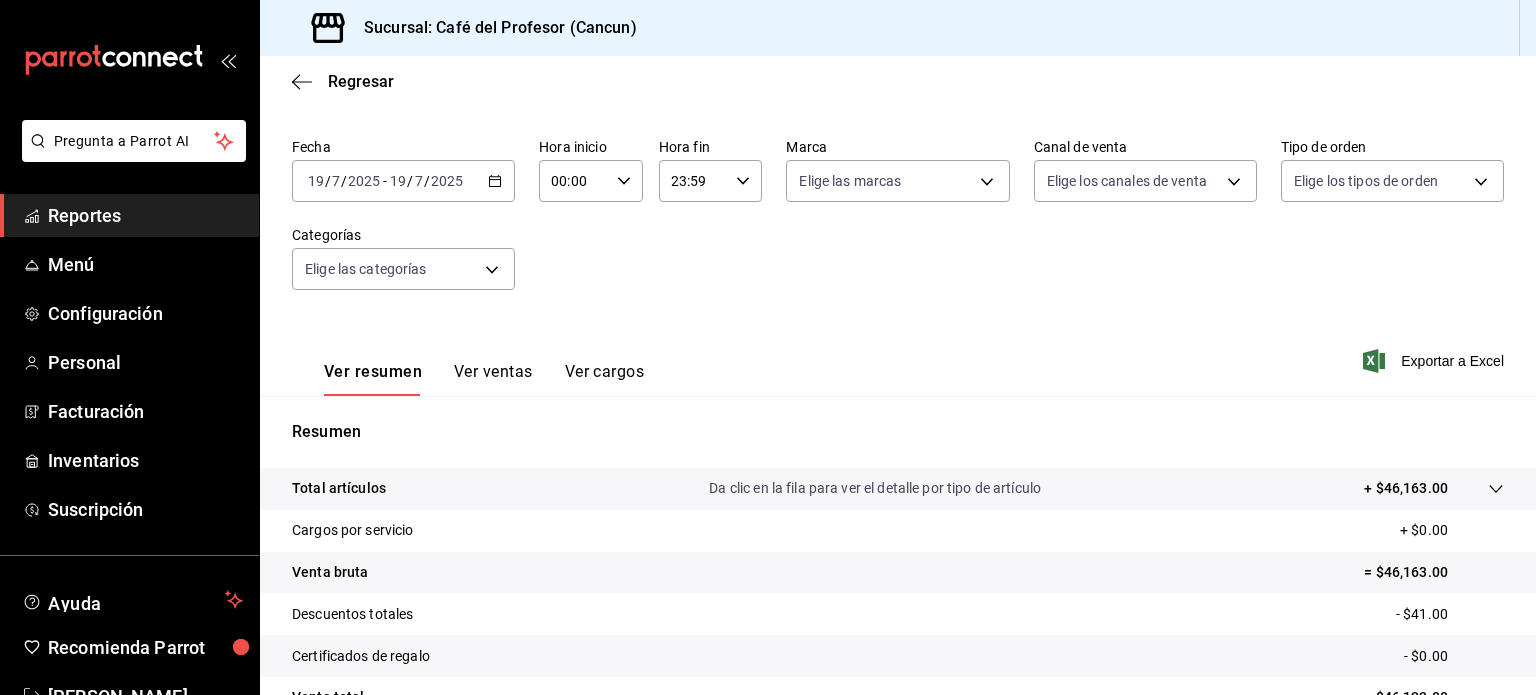 scroll, scrollTop: 0, scrollLeft: 0, axis: both 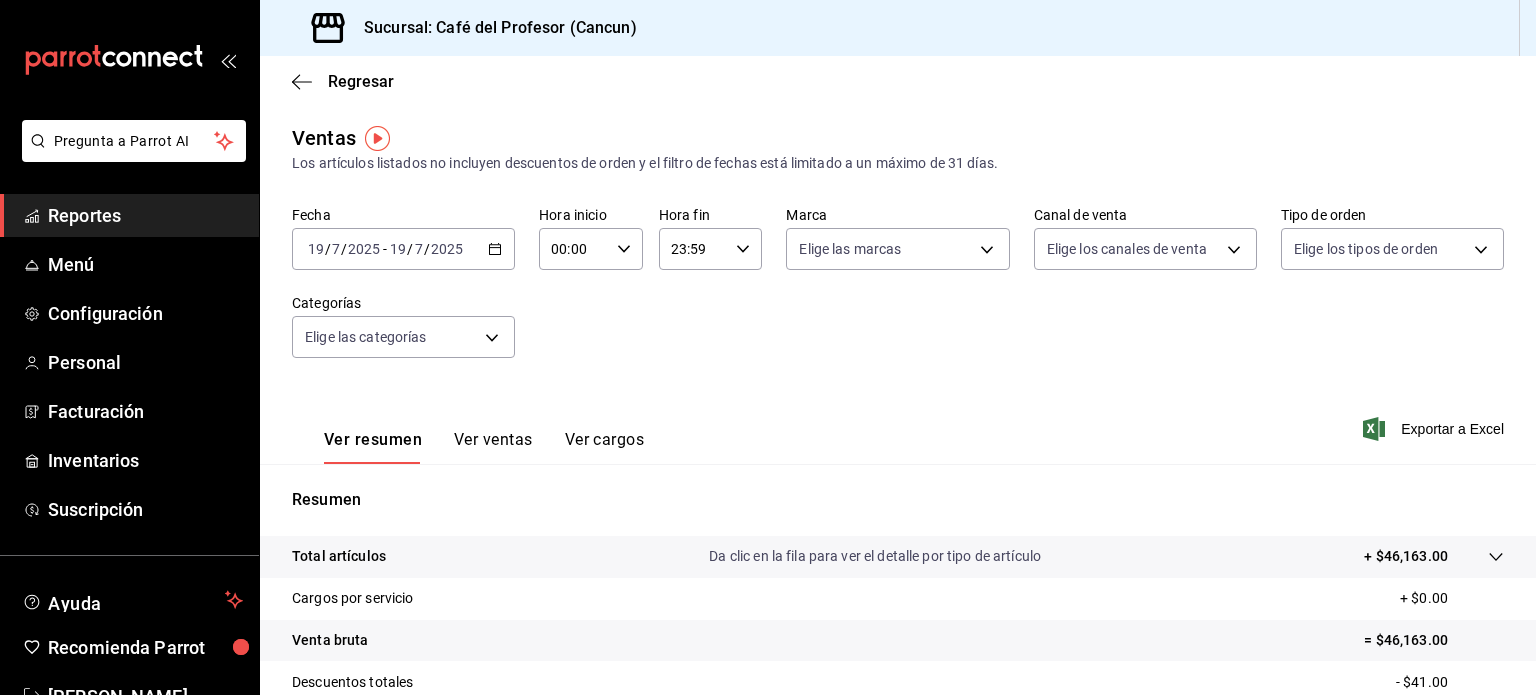 click on "2025-07-19 19 / 7 / 2025 - 2025-07-19 19 / 7 / 2025" at bounding box center [403, 249] 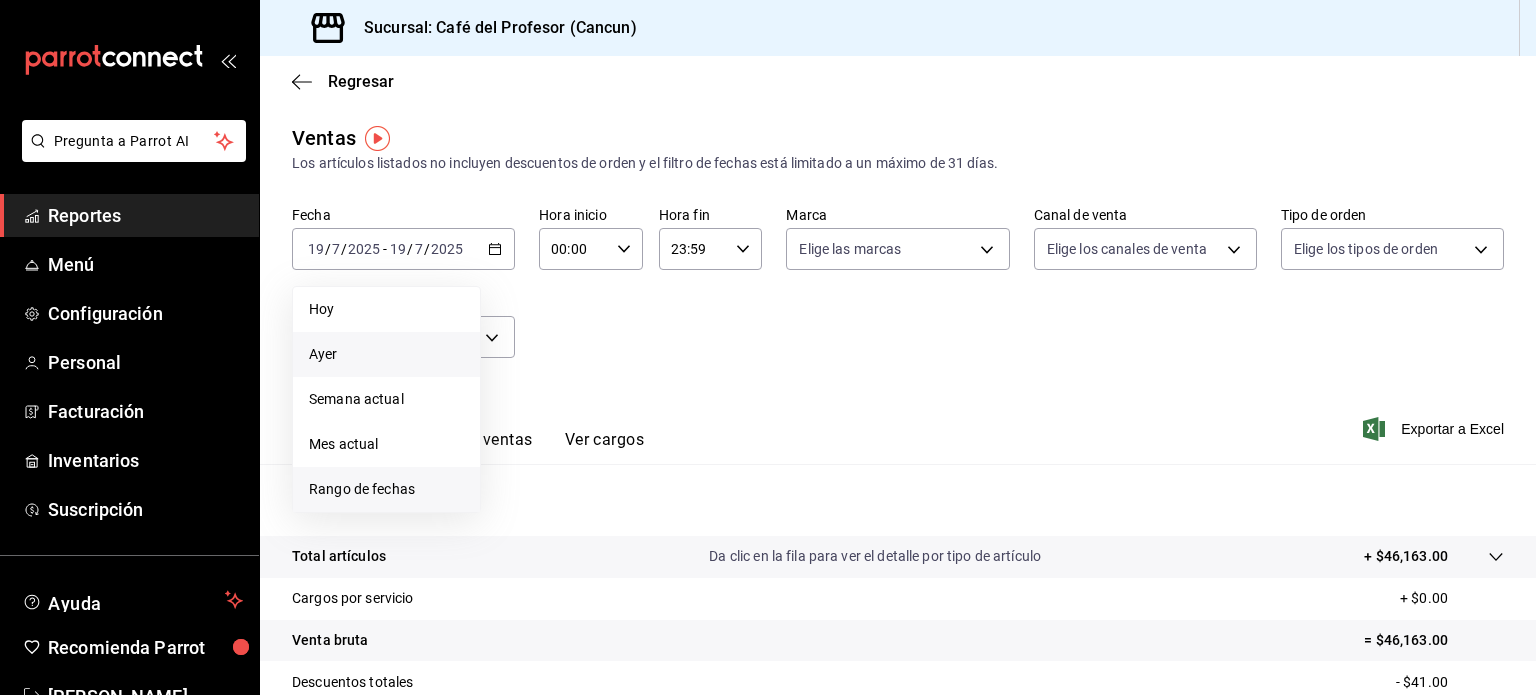 click on "Rango de fechas" at bounding box center [386, 489] 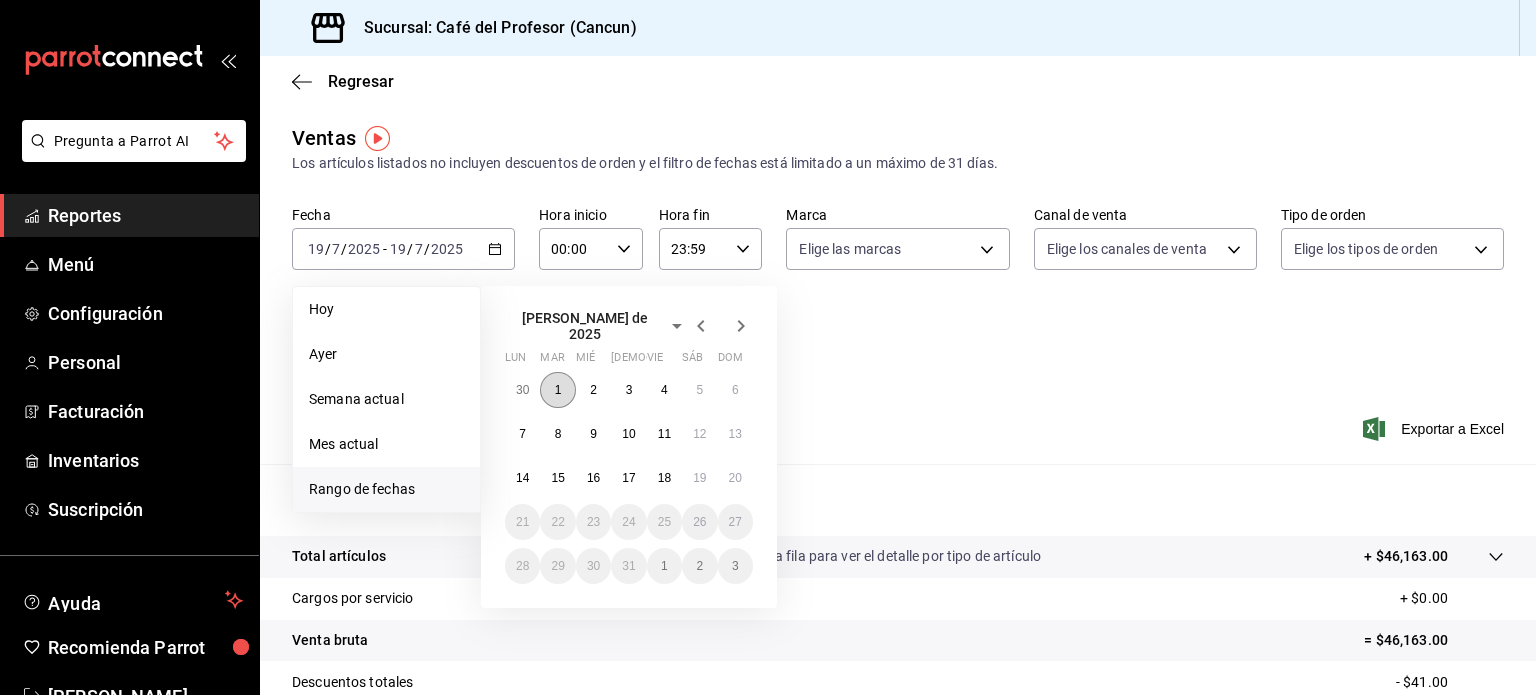 click on "1" at bounding box center (557, 390) 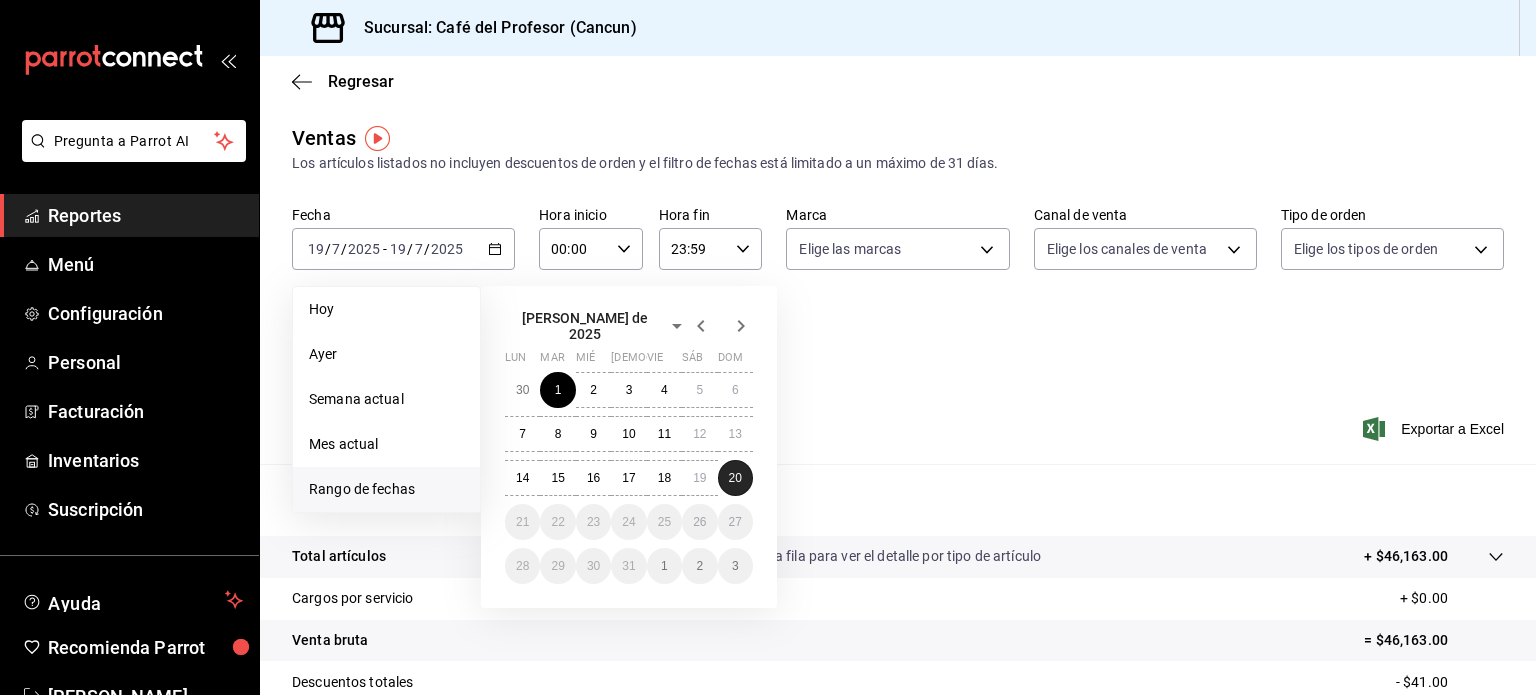 click on "20" at bounding box center (735, 478) 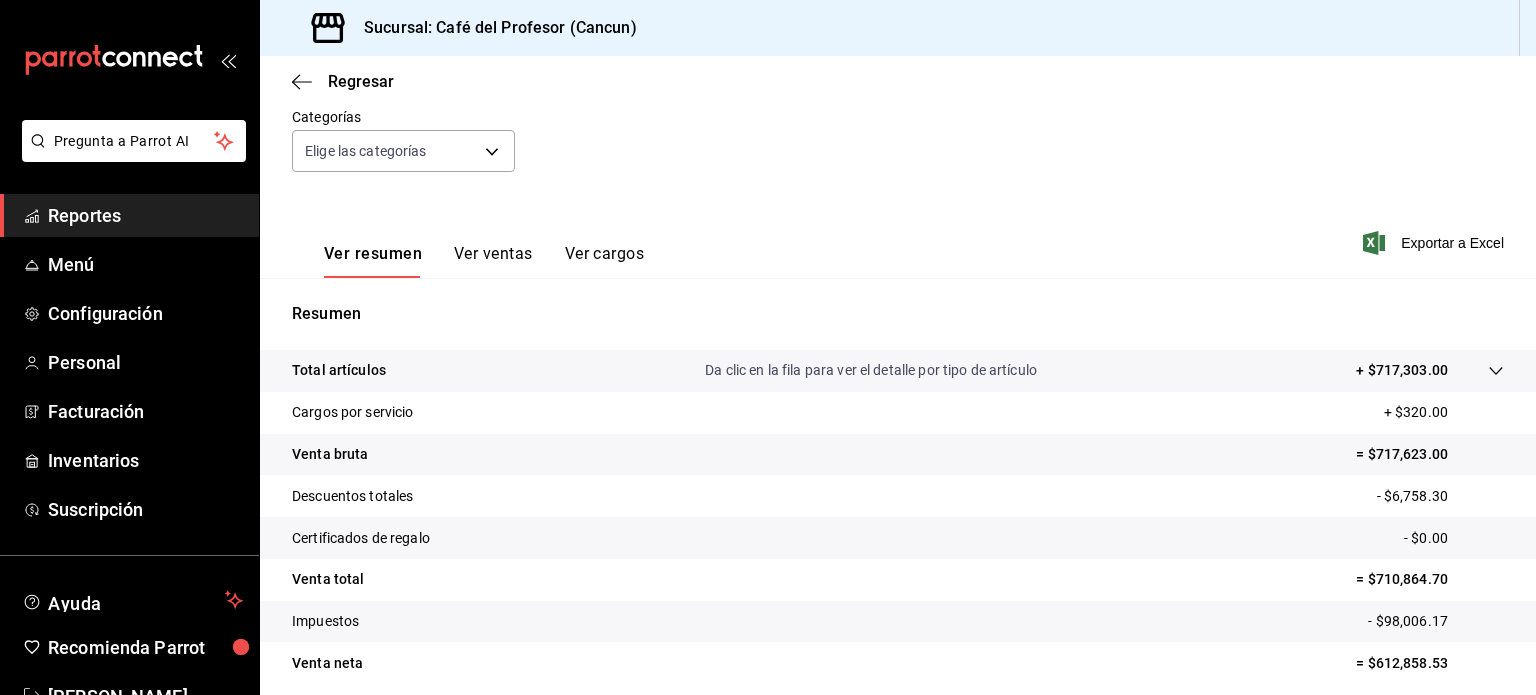 scroll, scrollTop: 189, scrollLeft: 0, axis: vertical 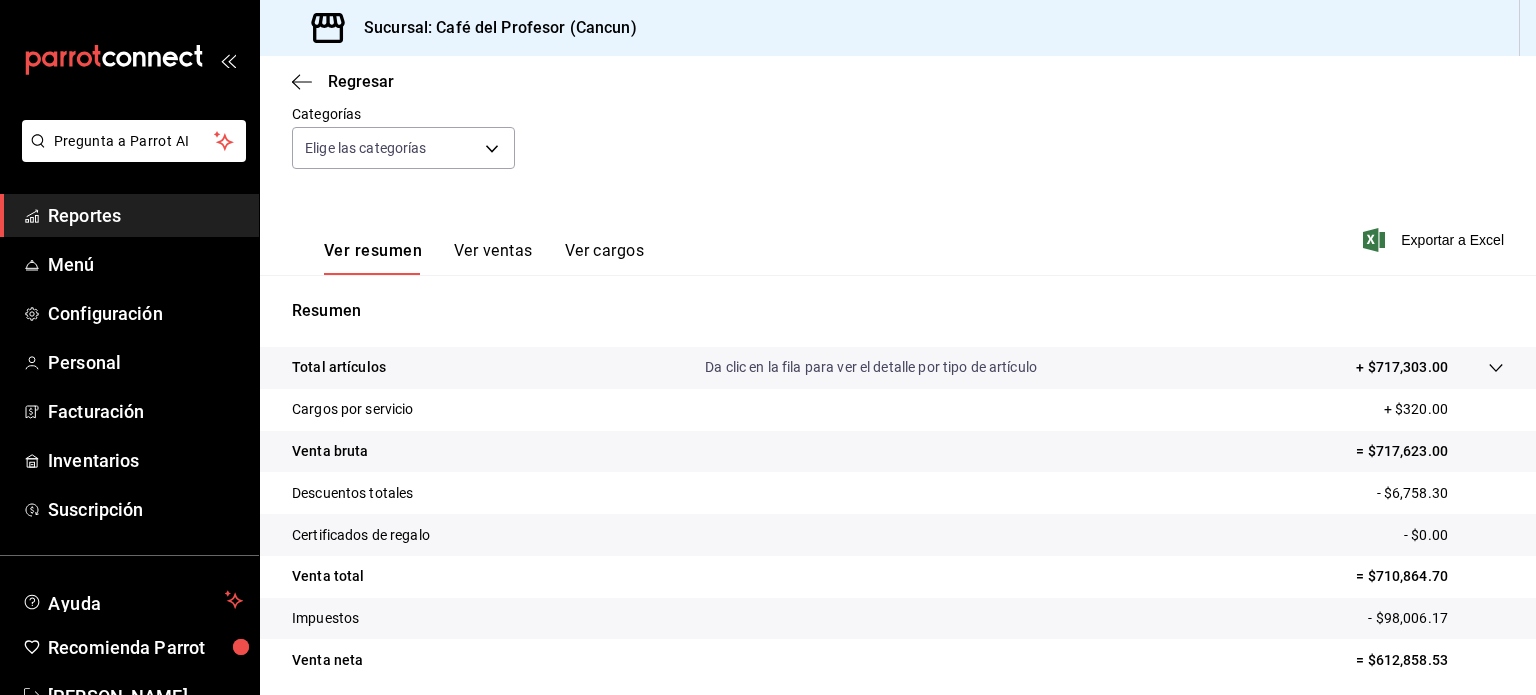 click on "Reportes" at bounding box center (145, 215) 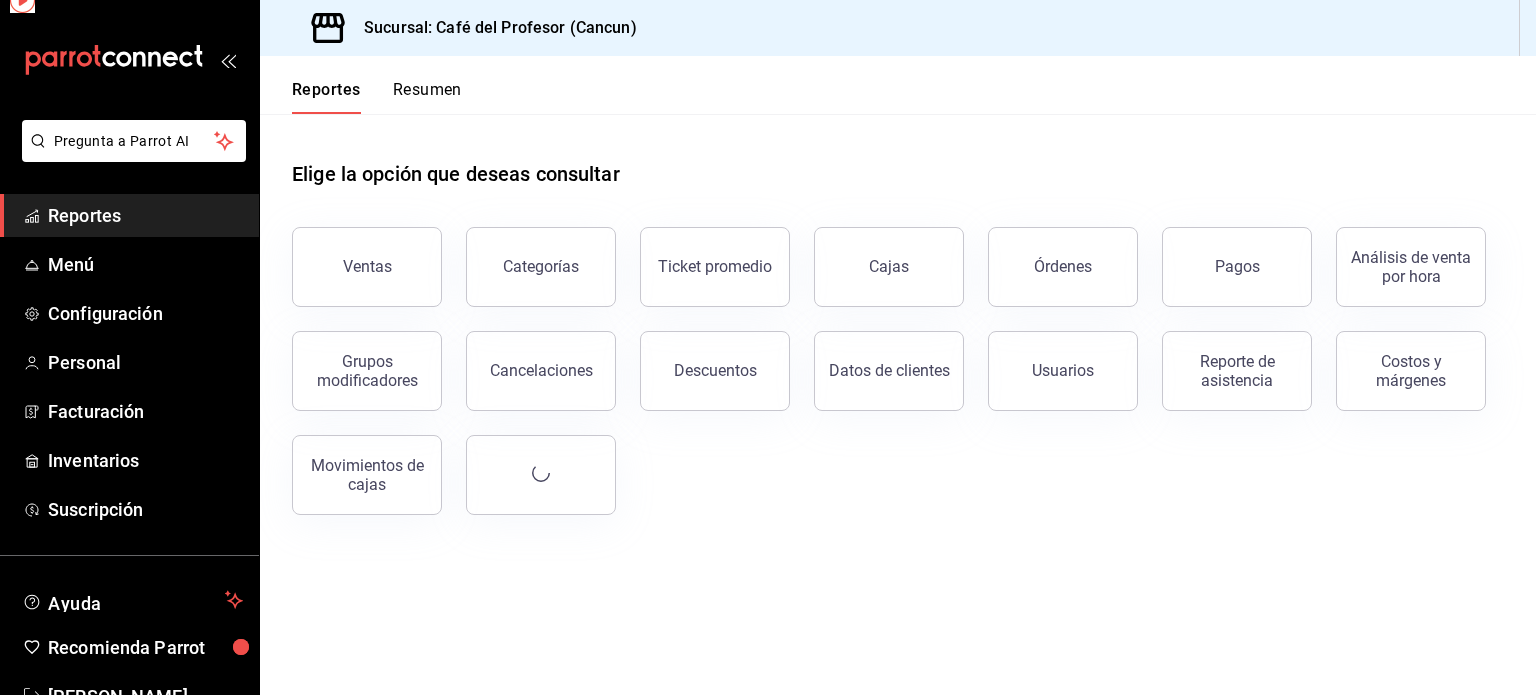 click on "Reportes" at bounding box center [145, 215] 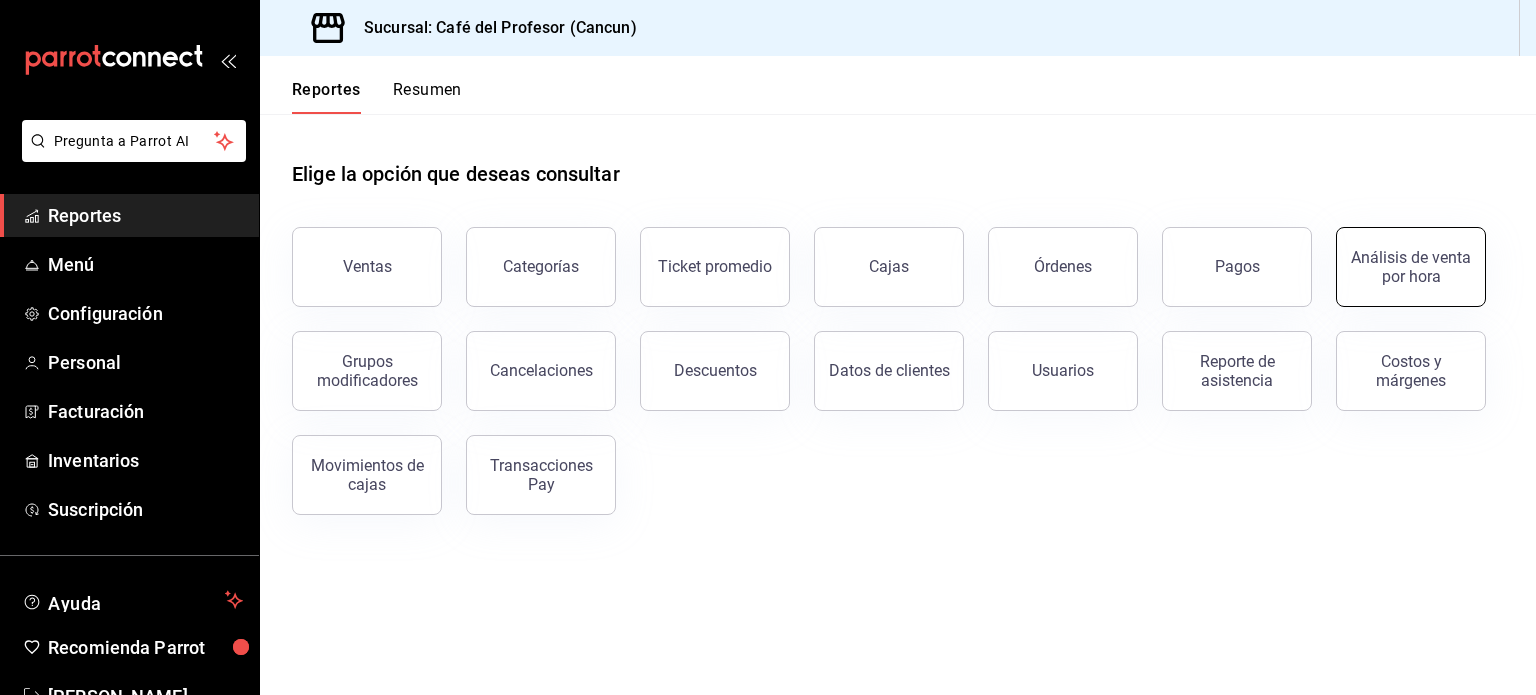 click on "Análisis de venta por hora" at bounding box center [1411, 267] 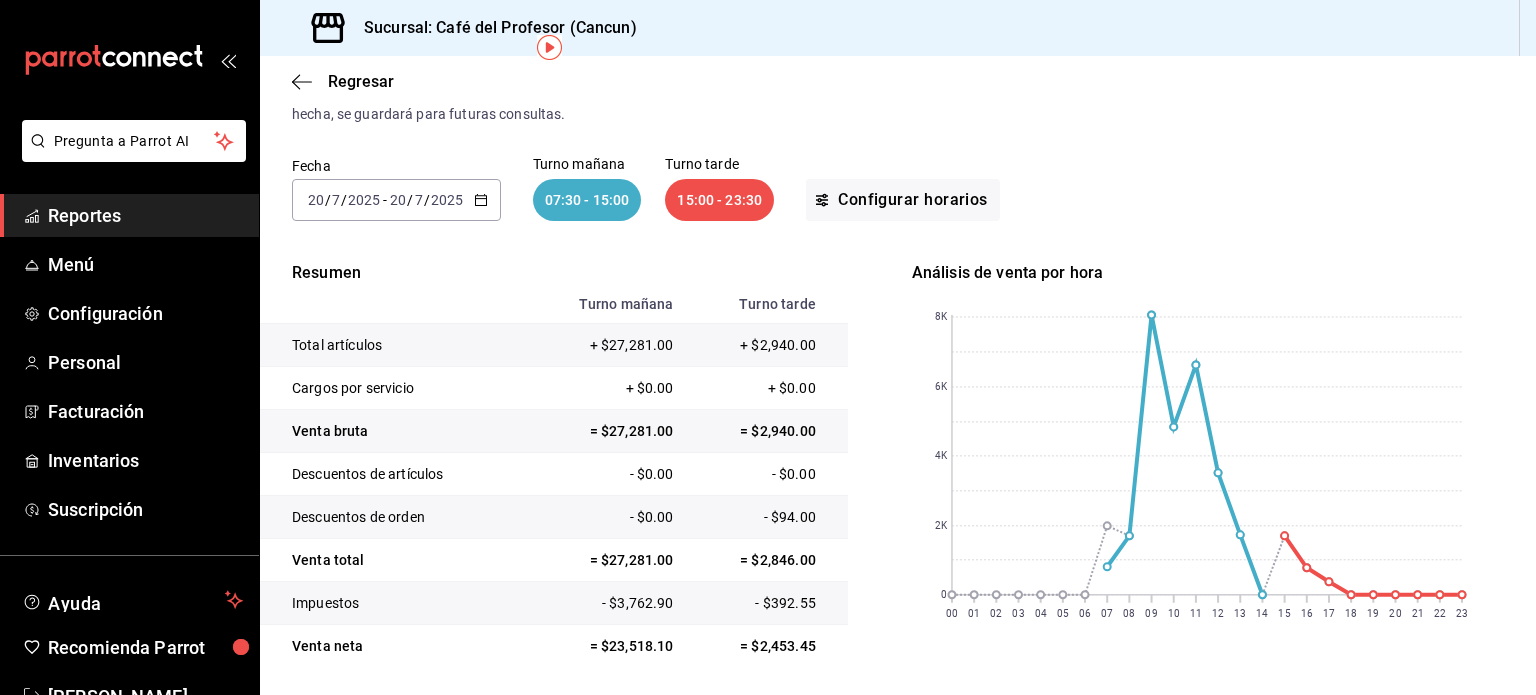 scroll, scrollTop: 91, scrollLeft: 0, axis: vertical 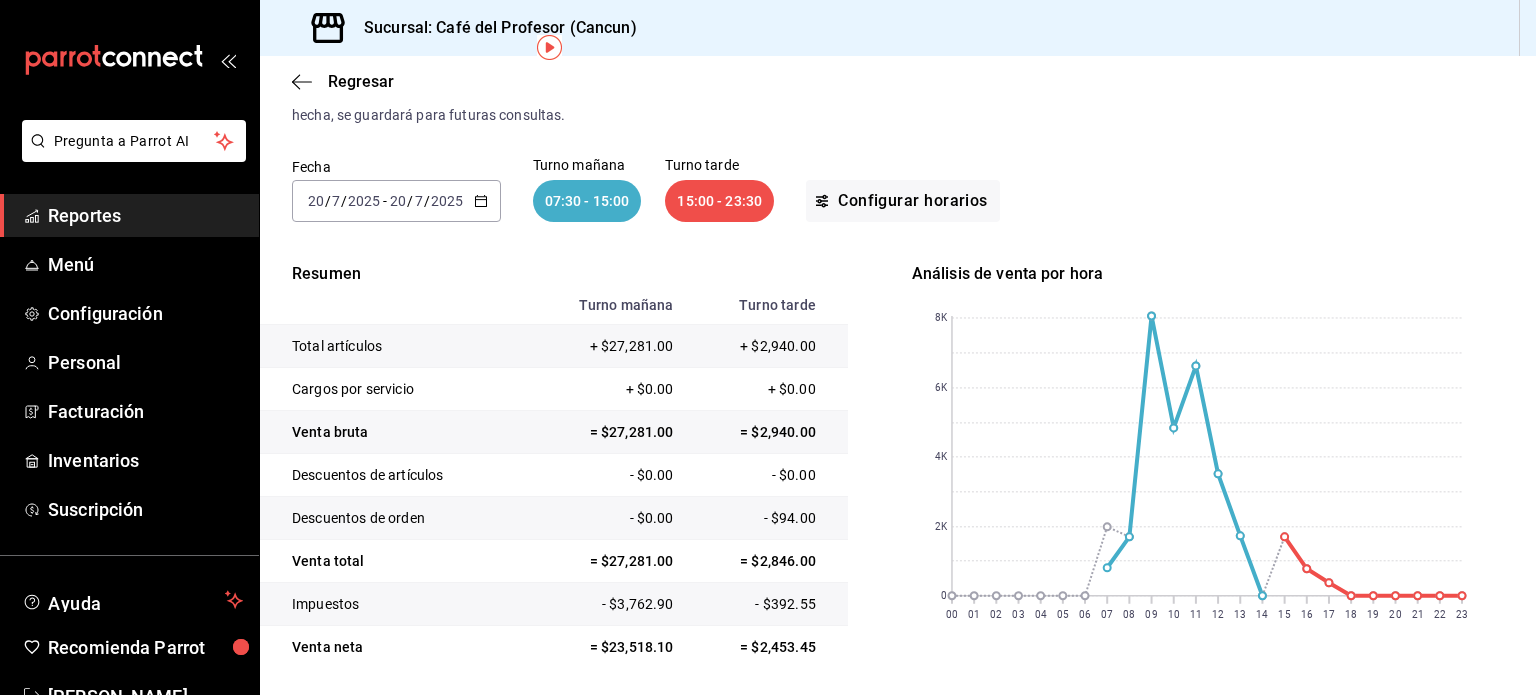 click 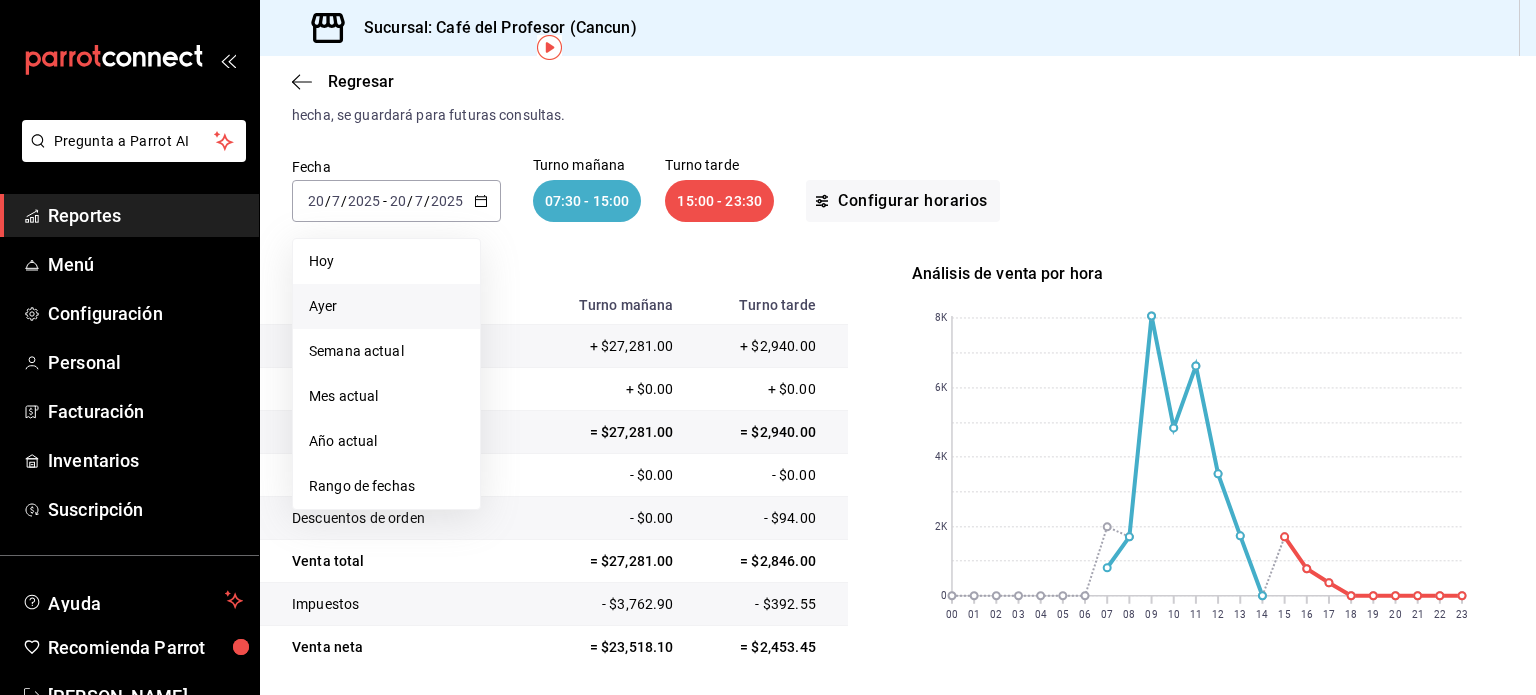click on "Ayer" at bounding box center (386, 306) 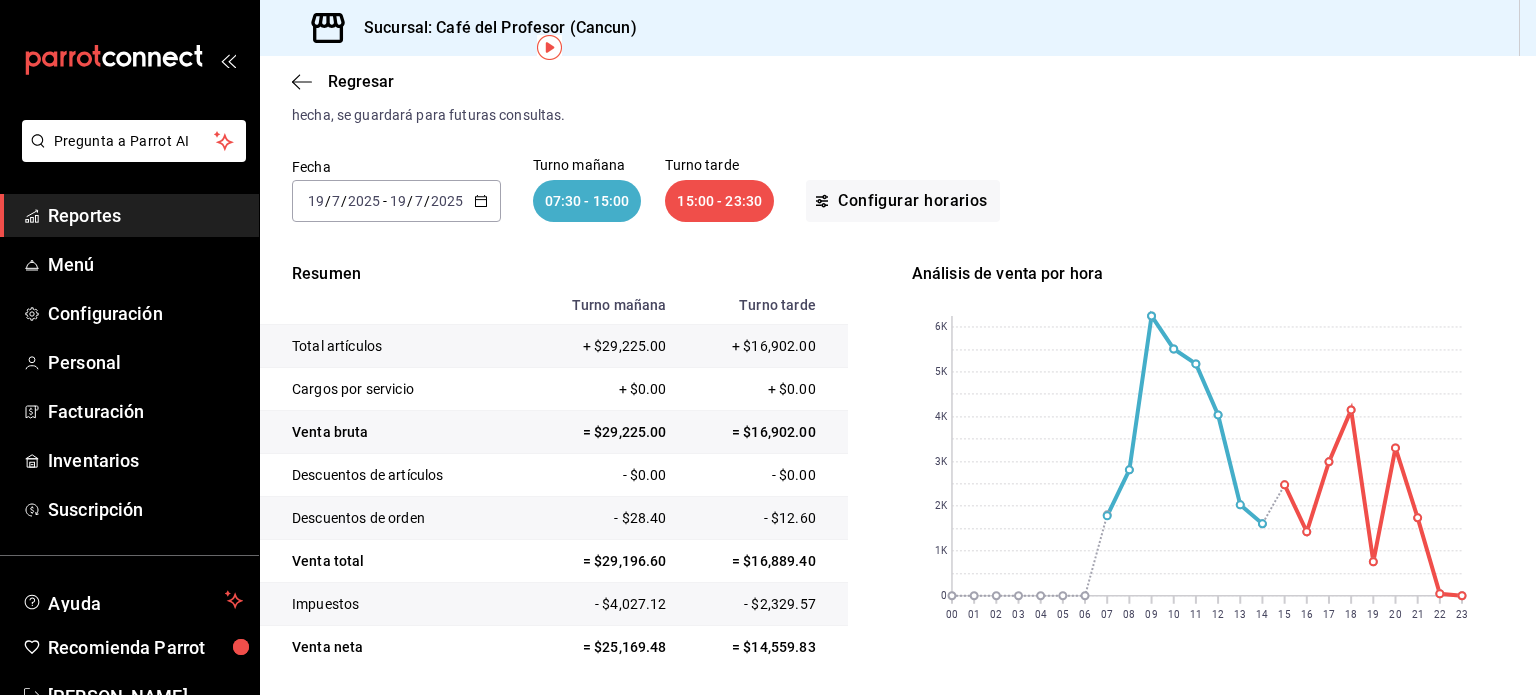 click 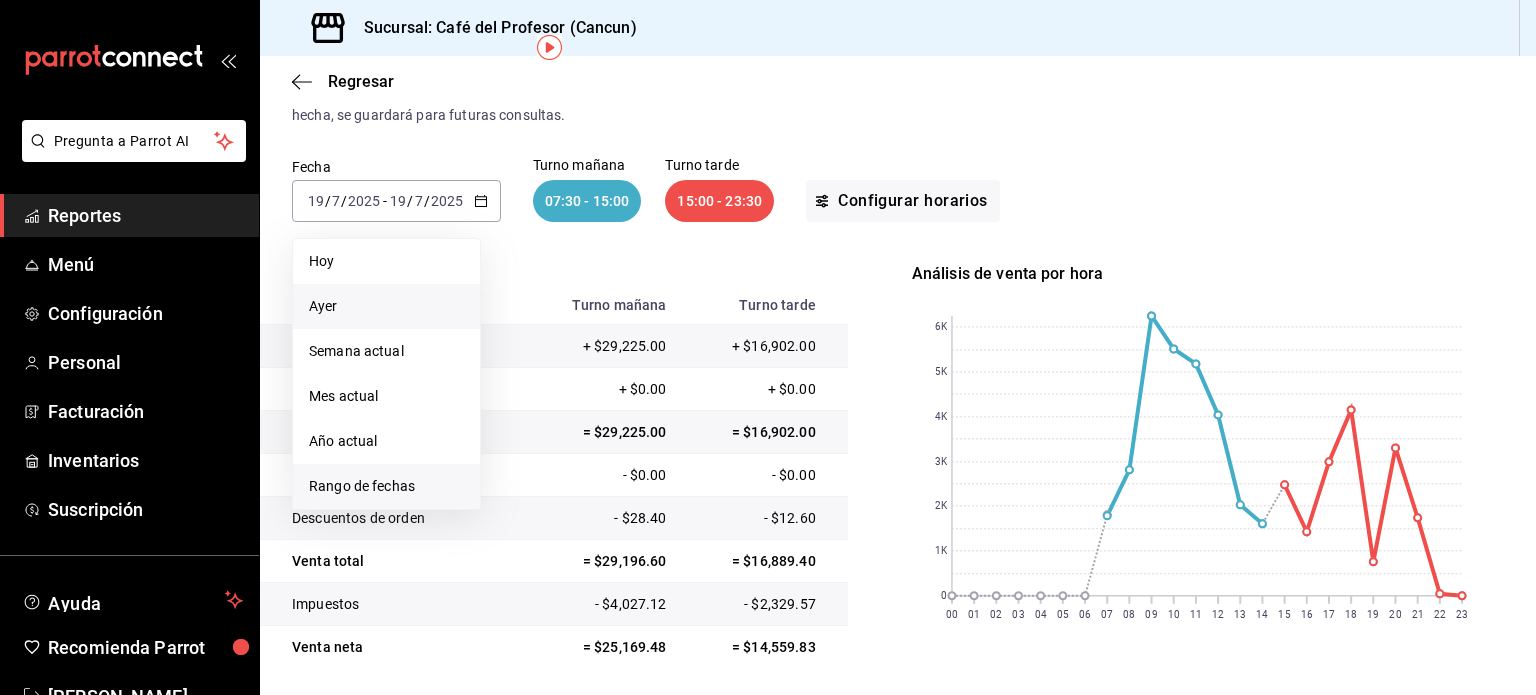 click on "Rango de fechas" at bounding box center [386, 486] 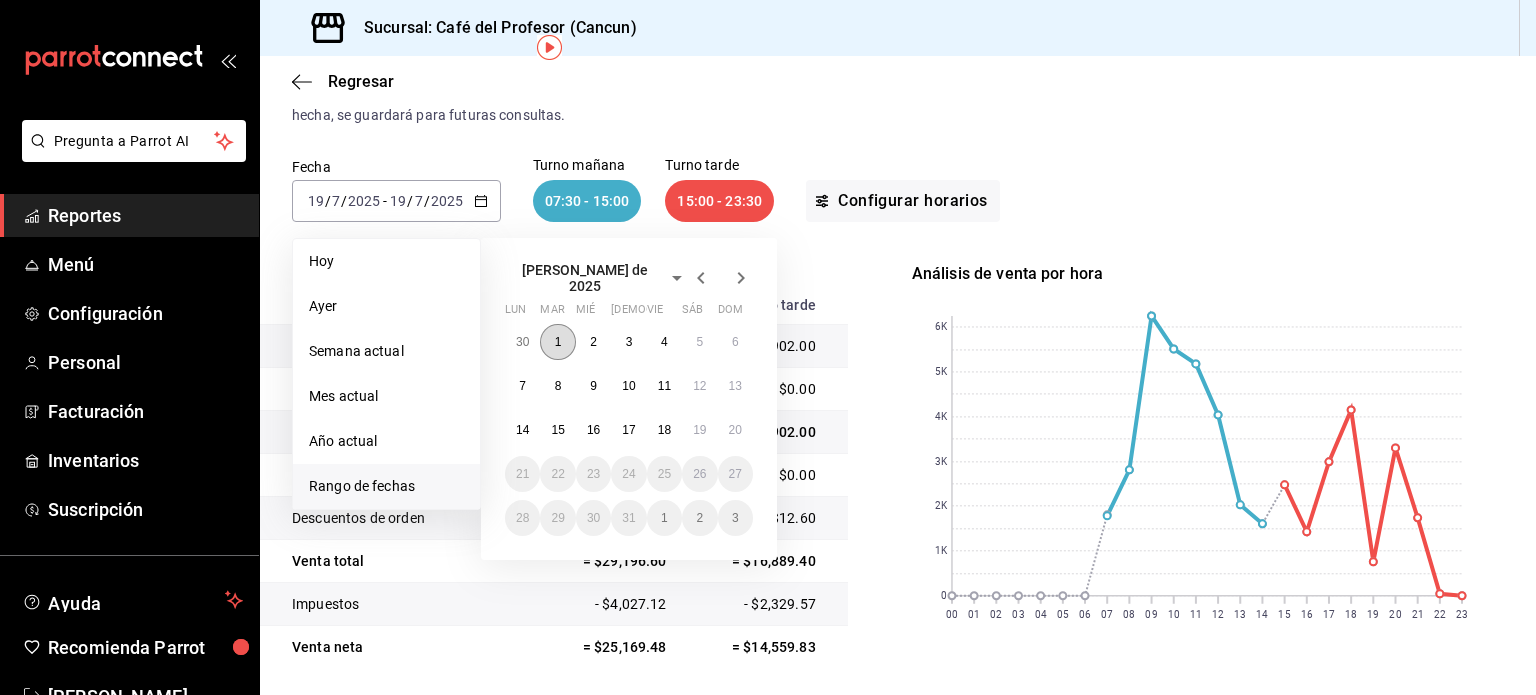 click on "1" at bounding box center (557, 342) 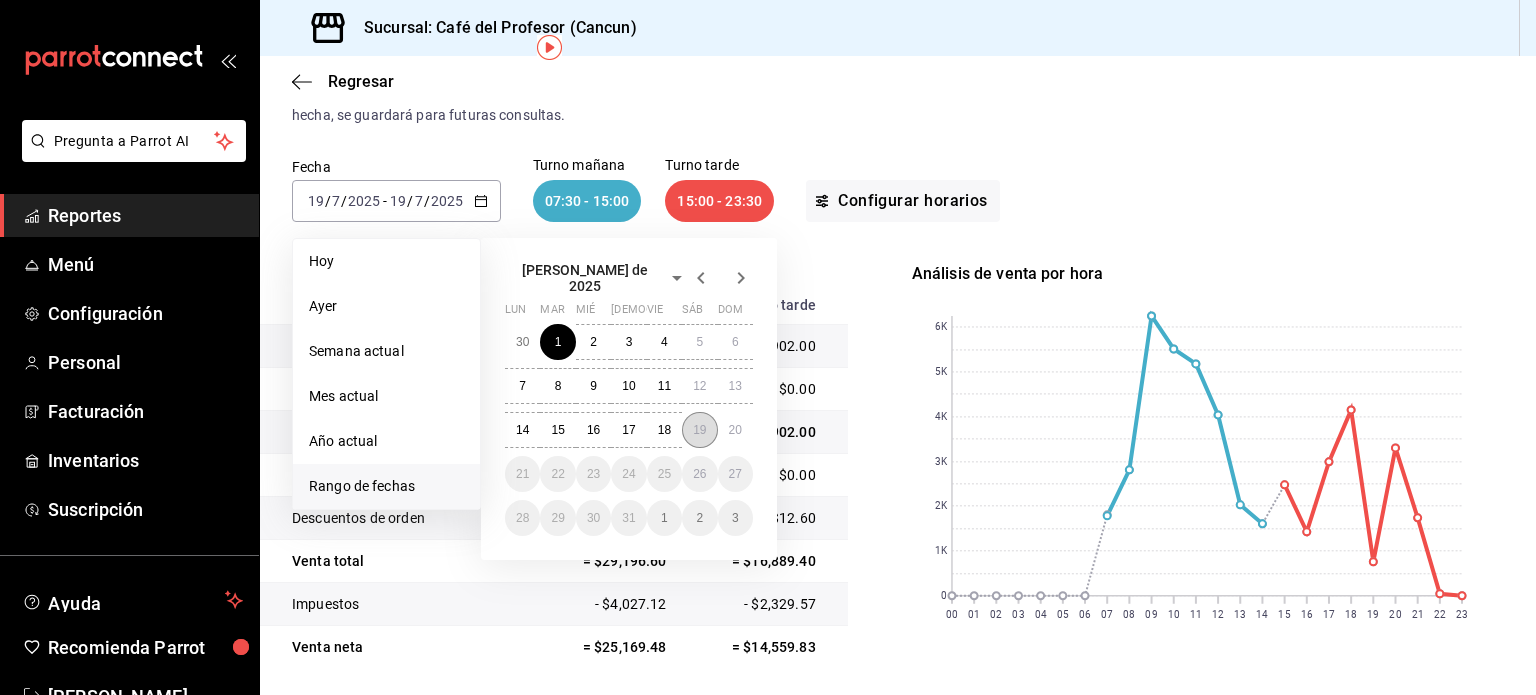 click on "19" at bounding box center [699, 430] 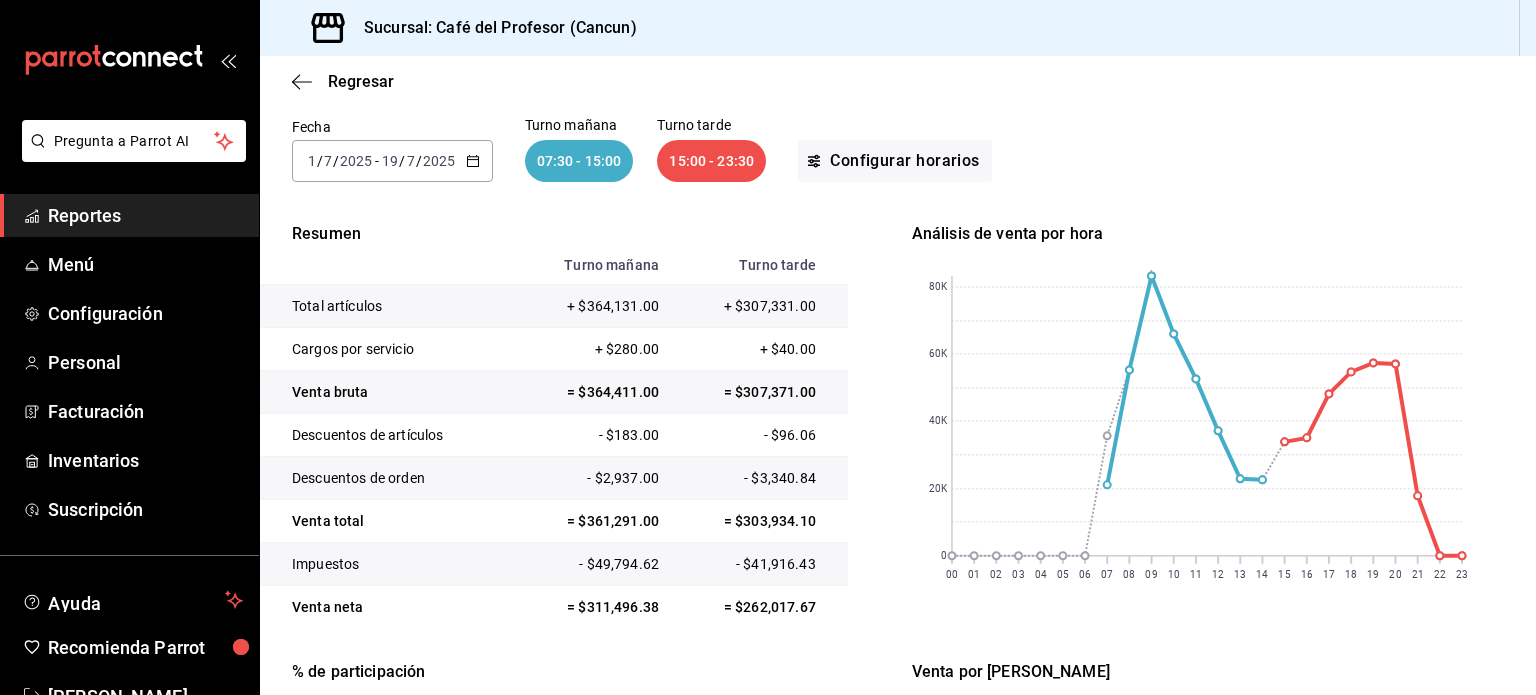 scroll, scrollTop: 171, scrollLeft: 0, axis: vertical 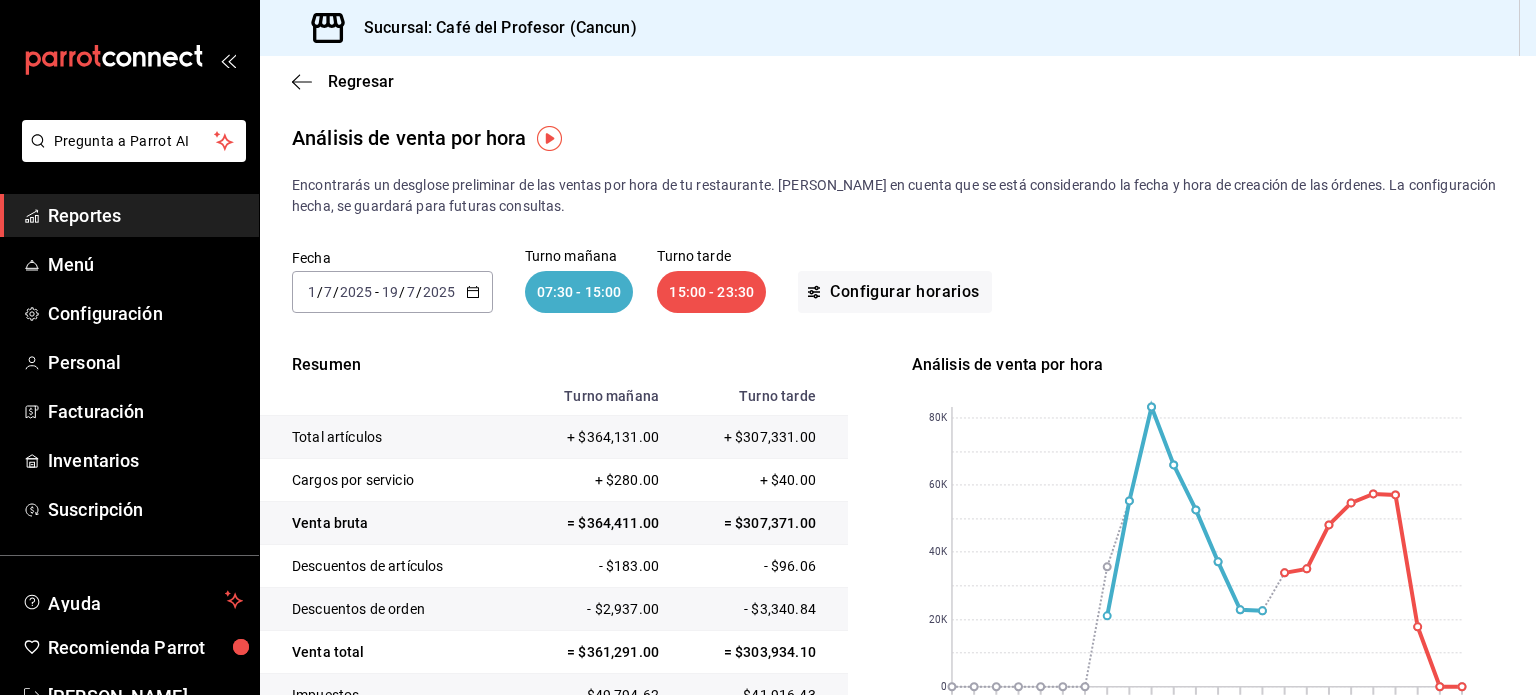 click on "Regresar" at bounding box center (898, 81) 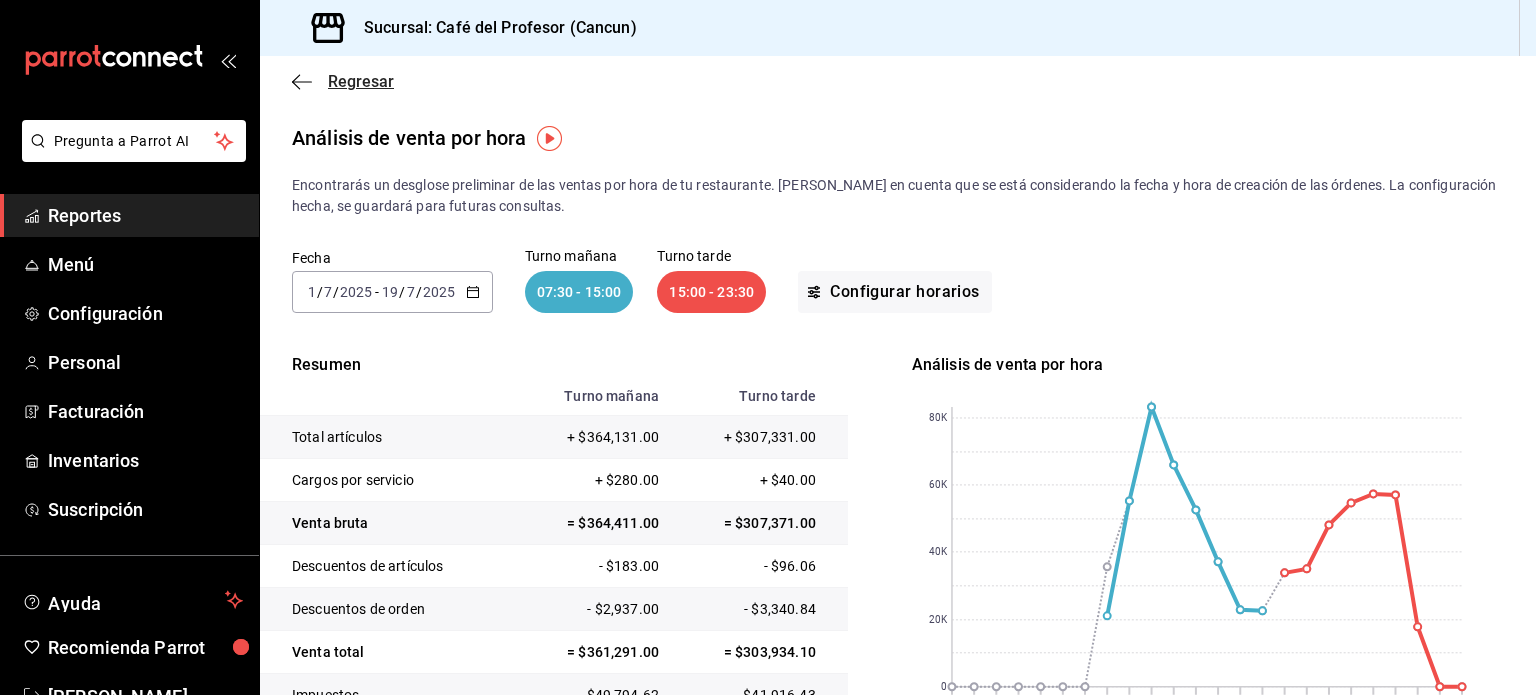 click 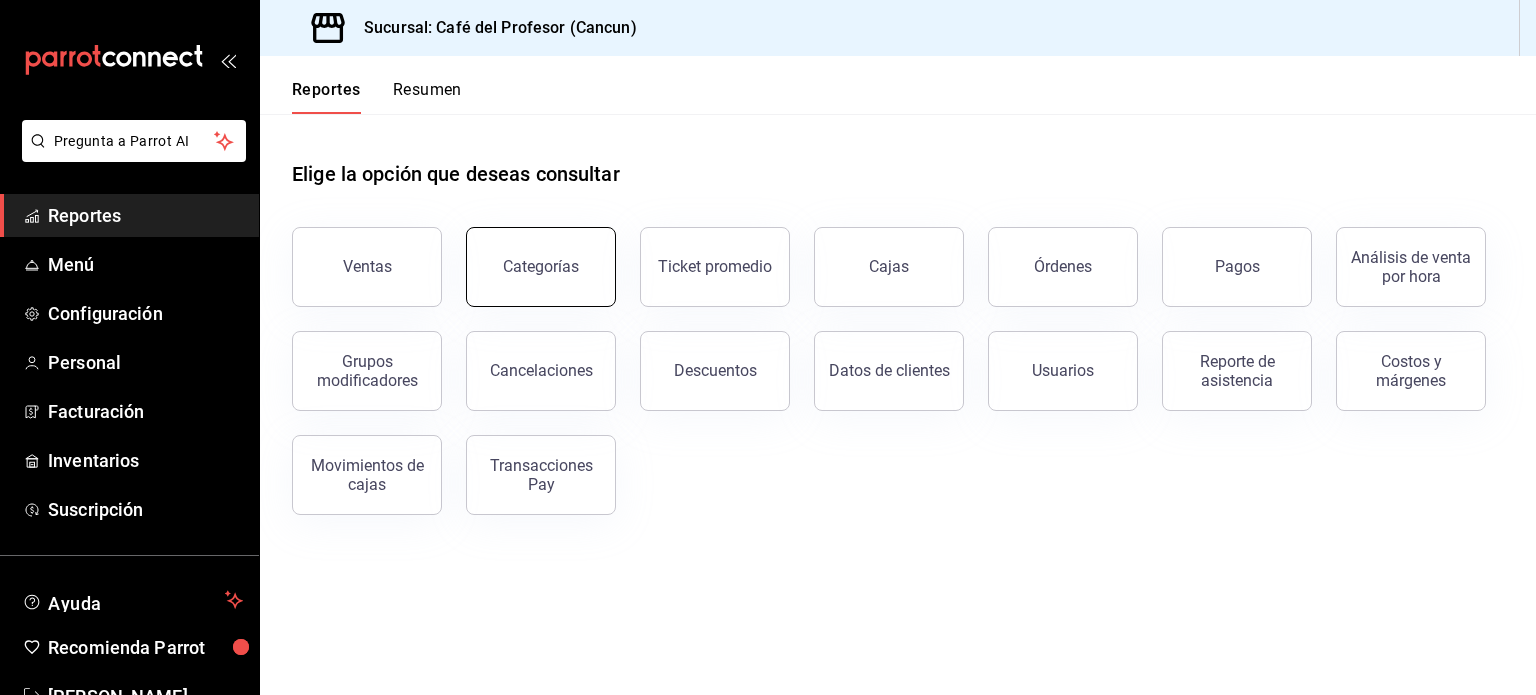 click on "Categorías" at bounding box center (541, 267) 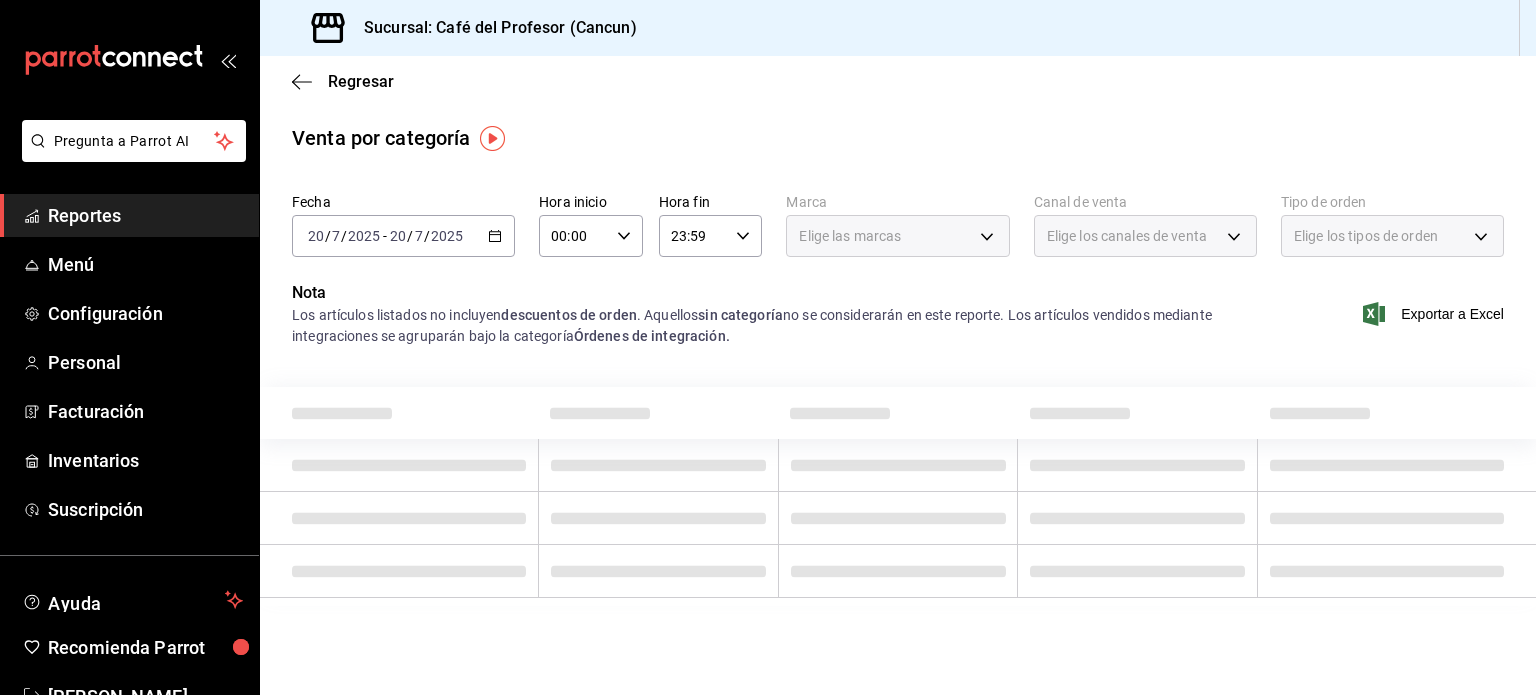 click on "2025-07-20 20 / 7 / 2025 - 2025-07-20 20 / 7 / 2025" at bounding box center [403, 236] 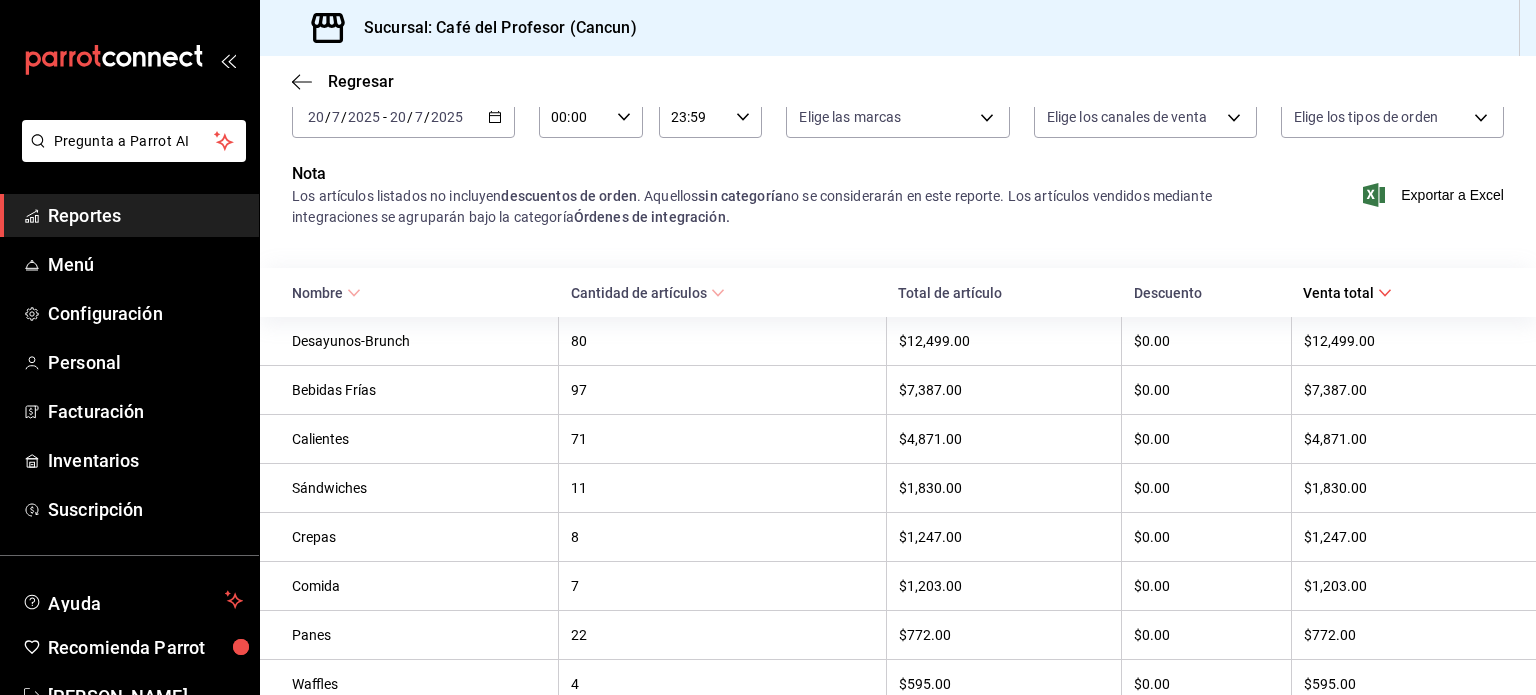 scroll, scrollTop: 120, scrollLeft: 0, axis: vertical 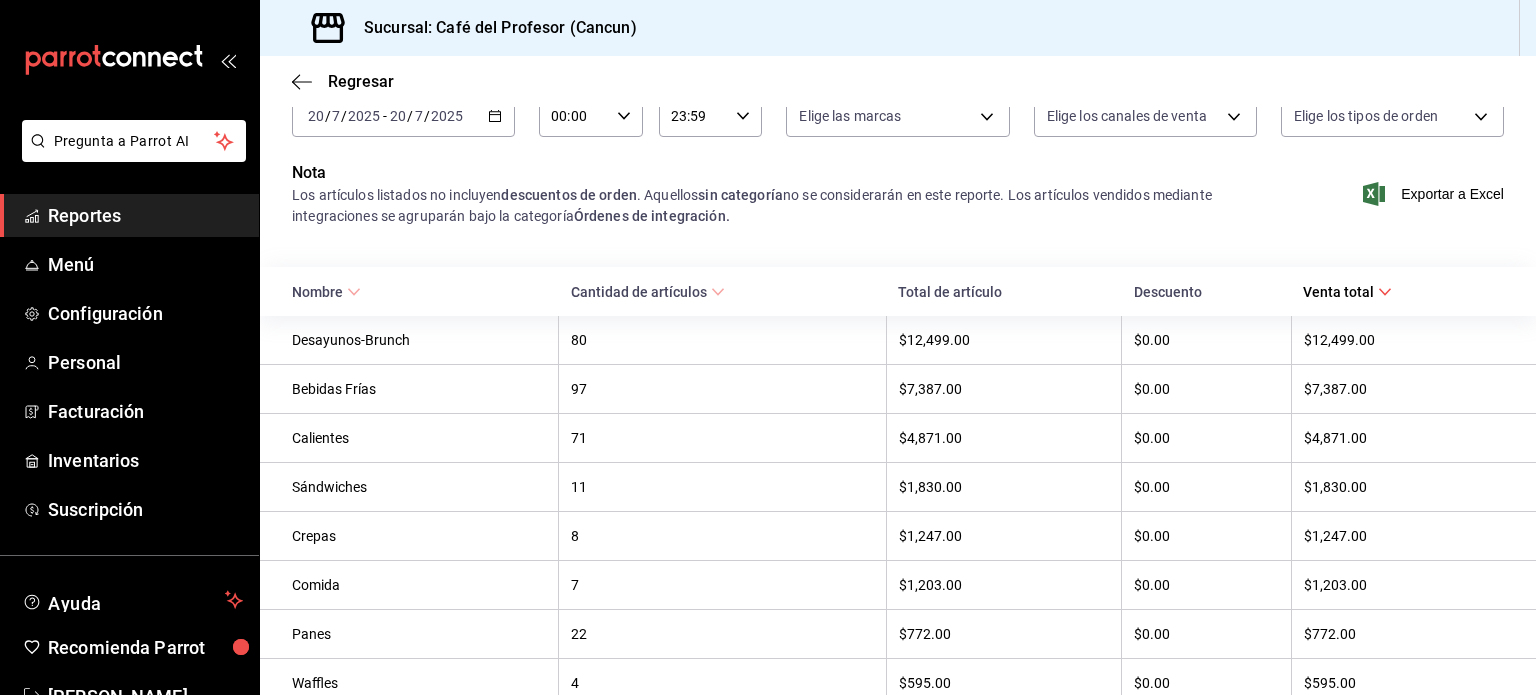 click 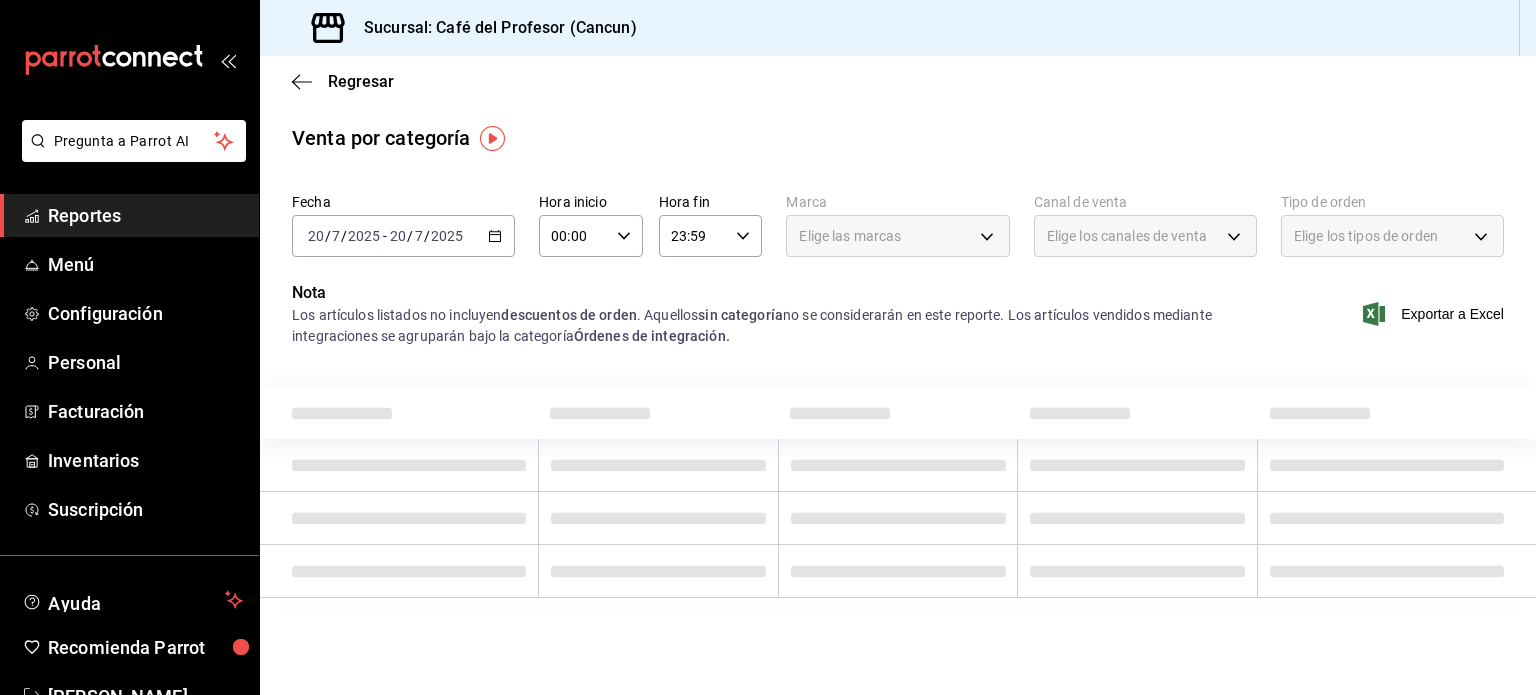 scroll, scrollTop: 0, scrollLeft: 0, axis: both 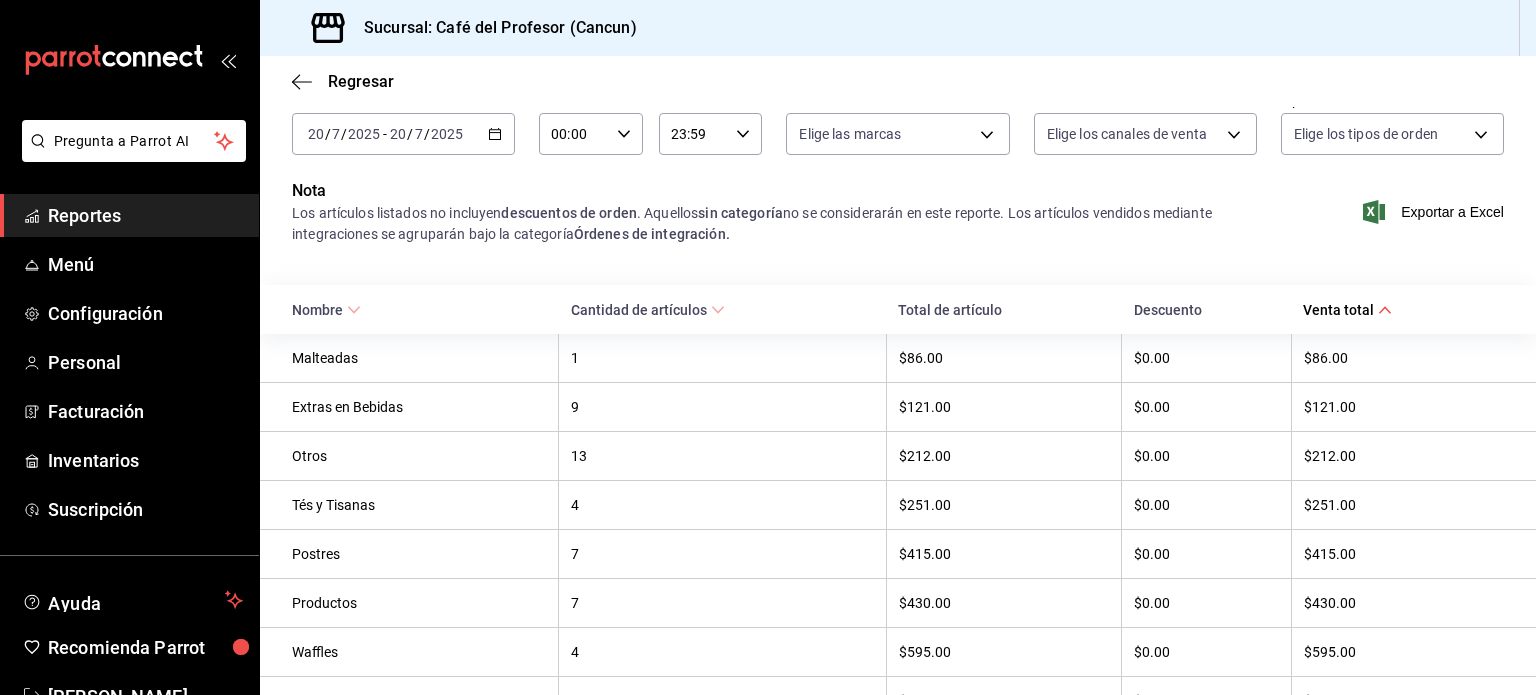 click 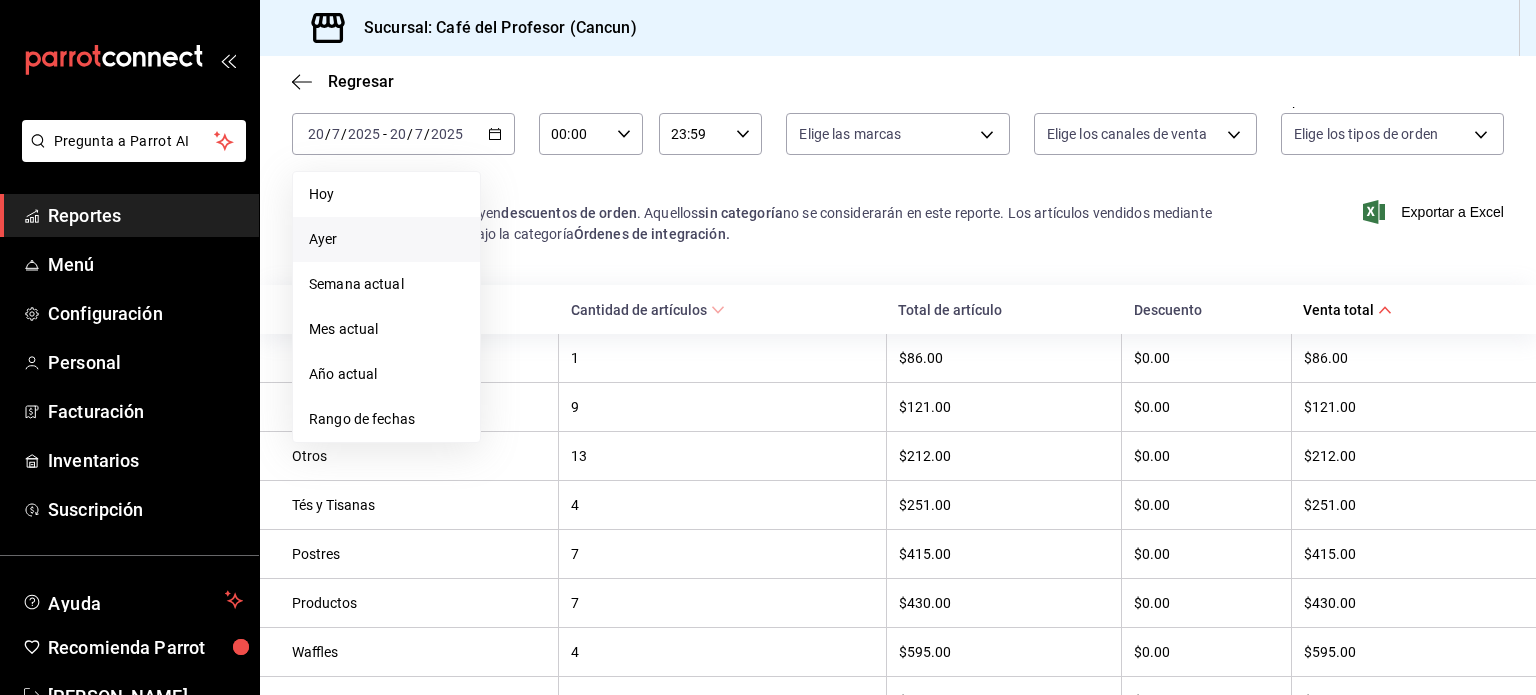 click on "Ayer" at bounding box center [386, 239] 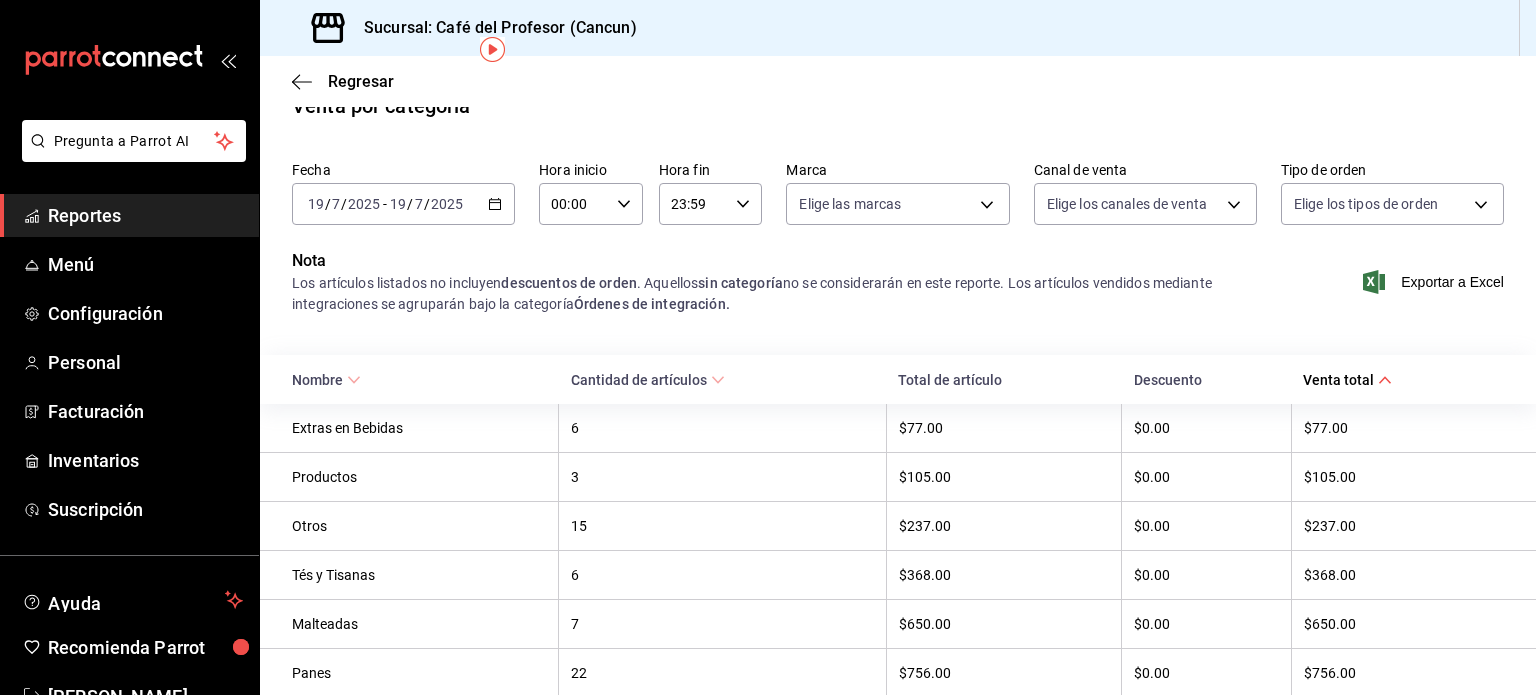 scroll, scrollTop: 6, scrollLeft: 0, axis: vertical 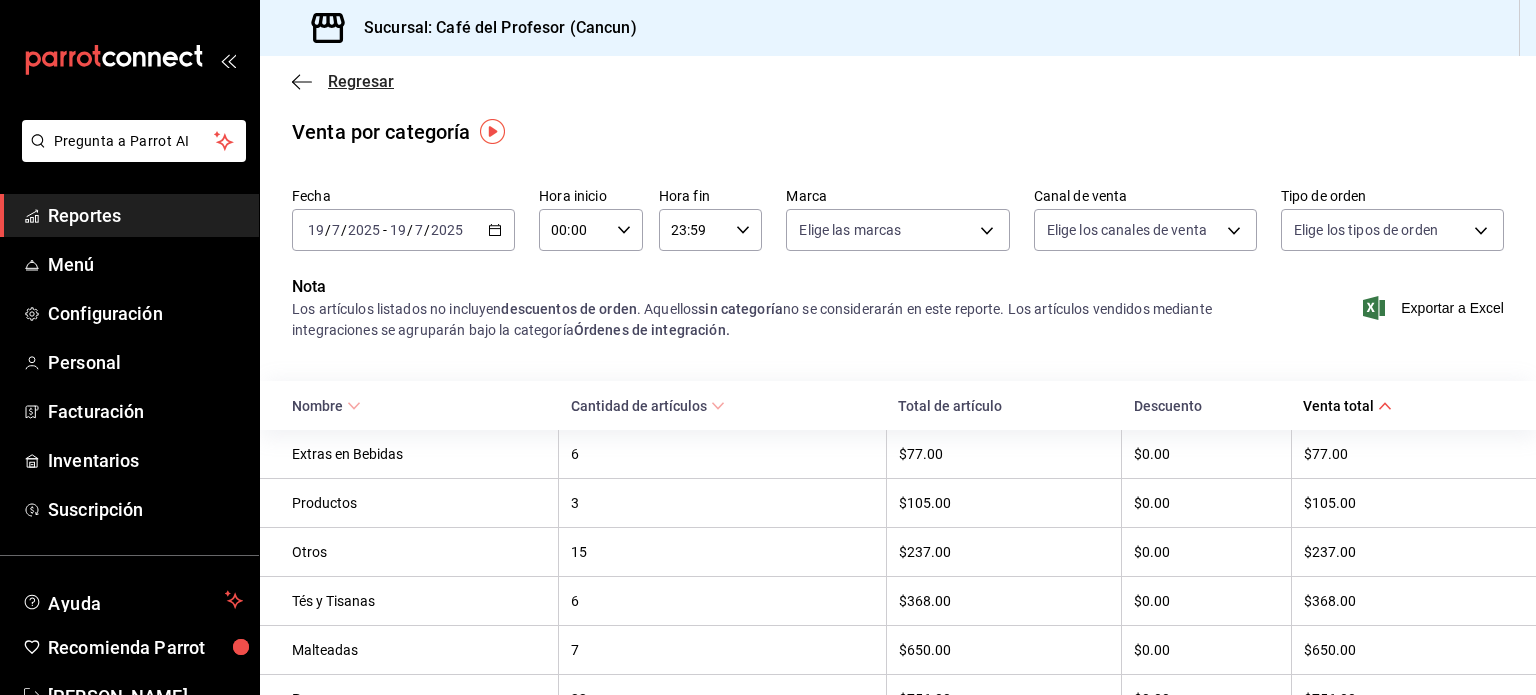 click 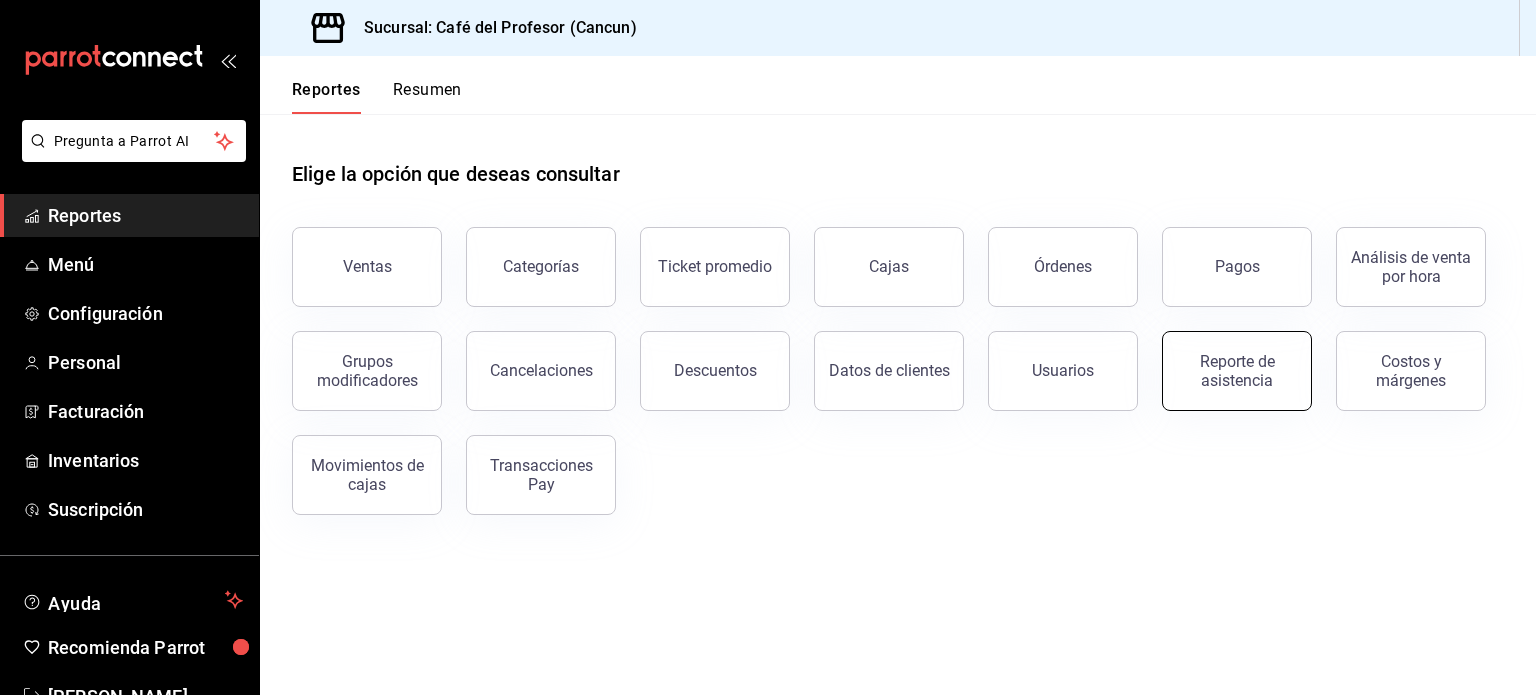 click on "Reporte de asistencia" at bounding box center [1237, 371] 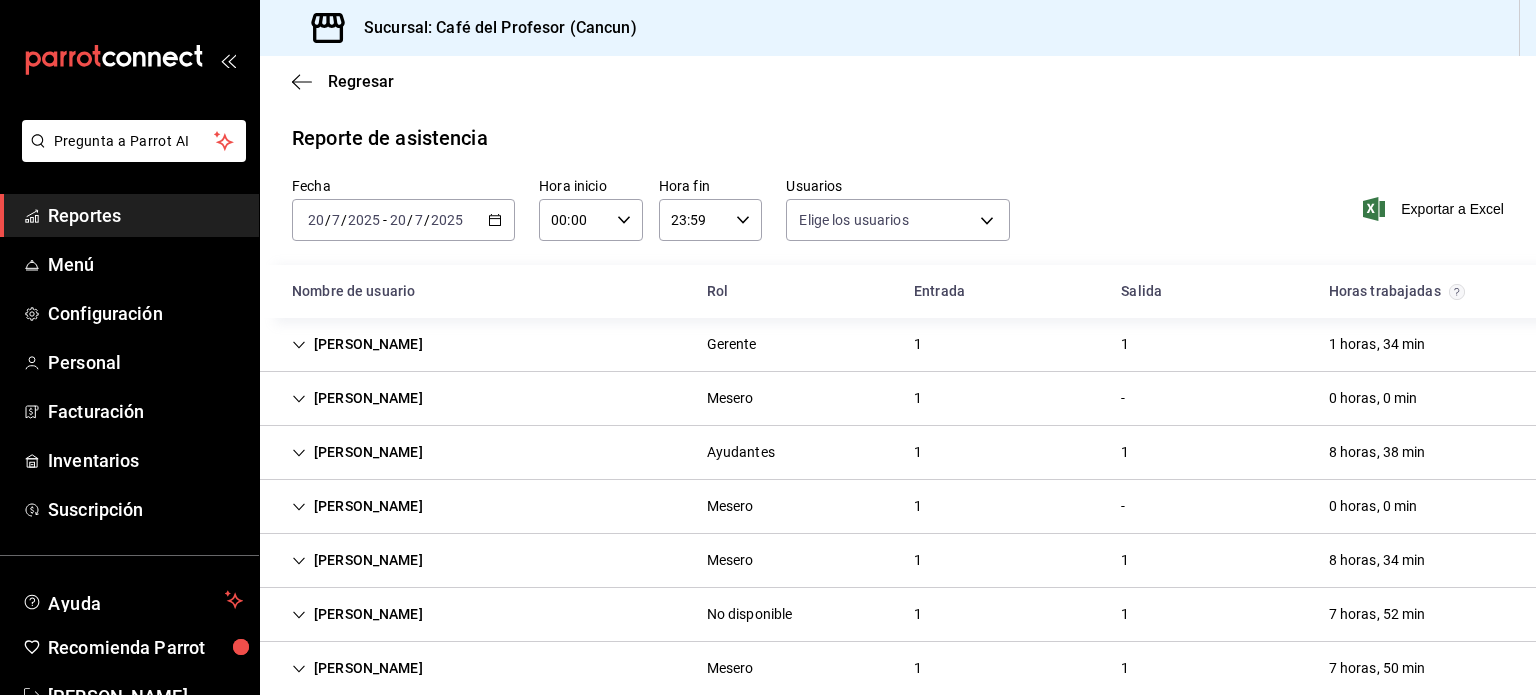 type on "20fffff5-e4cd-4835-a79c-7c5f05db6b0c,133051e4-881d-428f-becd-92bebc5a2529,943bf2a1-d413-4243-9ede-846bbc7a6e84,8d5276e6-d829-4b1c-b944-a44e79b40fb3,f47410e2-6676-438c-a62a-c1b7b5016c4b,1955d23f-4ff6-417b-a3e3-f7f3b21abf44,d2cb3694-5528-4a75-95bf-af383f1046e8,3885c420-1609-417c-936c-774b91479e64,6d658b9b-7a0f-4892-9463-600584a49032,94d41f8c-5338-47f5-b914-2cdcf37c38ef,437751a5-10c8-4859-a3e7-2d8c7252b139,96a407d0-821c-444a-a31e-e5e0d51db812,a21802d3-27ea-4359-9bb2-b28bca06b5b0,46fa0e6c-cef4-4001-9c2f-fefb7fd9a4eb,32b6c330-c8d6-4a84-a24d-db86380ad521,767092d6-f0b1-47e4-b062-dbf4cb783a31,f006d899-4f61-4b94-b55c-1f8e9af06eae,8206104e-ad6a-4c17-ab7a-8dd7e7d03f11,a00154d5-86fd-4e68-9e29-48b09fd7c34a,486373d6-f3d0-40ca-bffc-1d219fc3185e,2b7ca9d2-b9b8-43ce-885d-984f392f5a6d,d889d196-e47a-4dfc-a752-4cdf67c10ea1,58444a72-afdc-470d-a076-ec3218c0844b,c2e88d18-4384-46c0-8717-af8aa81fa0f8,7ab9e4f3-c605-4326-90e1-14e9e2f5cdbf,feda877d-0fb2-4a6d-998d-c0dd08851b8e,0c14d494-8773-43e9-978e-c7596963a3c2,7729ef86-2e60-4270-841..." 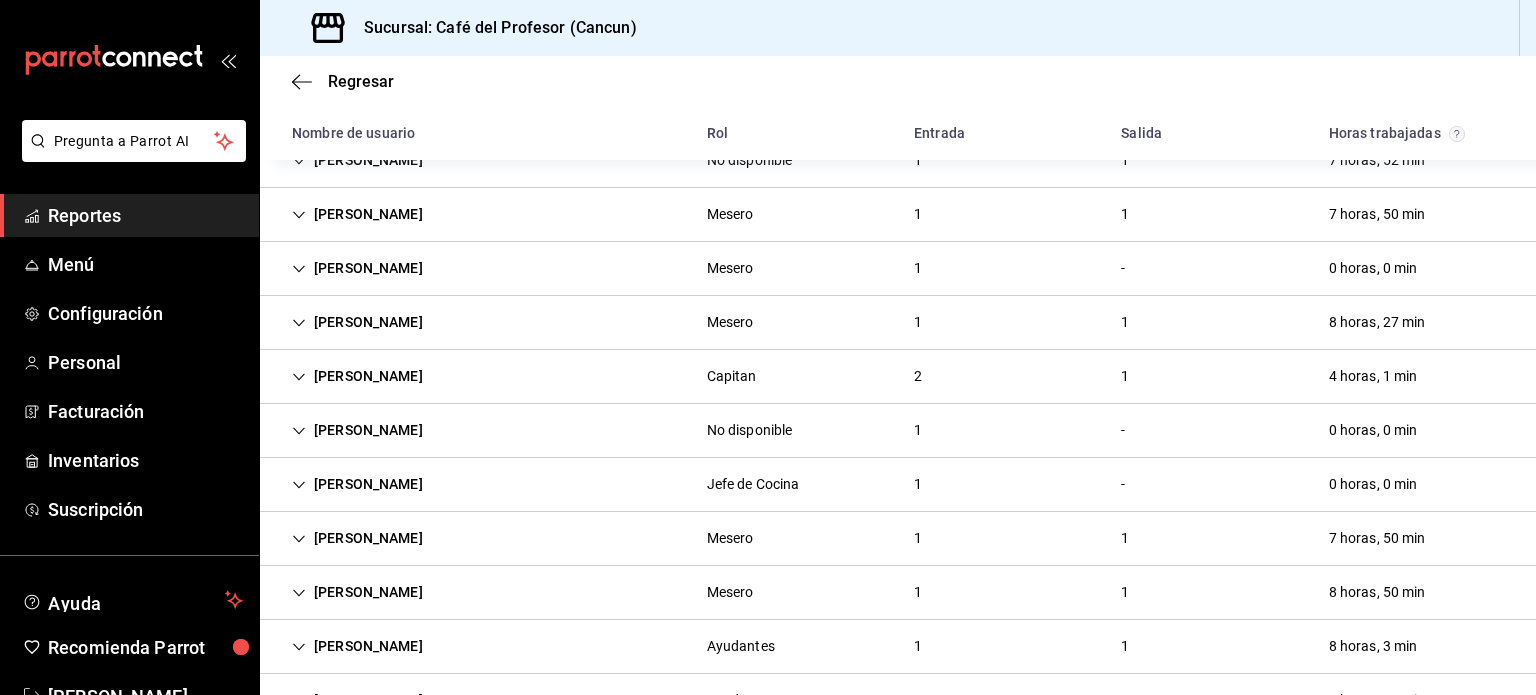 scroll, scrollTop: 462, scrollLeft: 0, axis: vertical 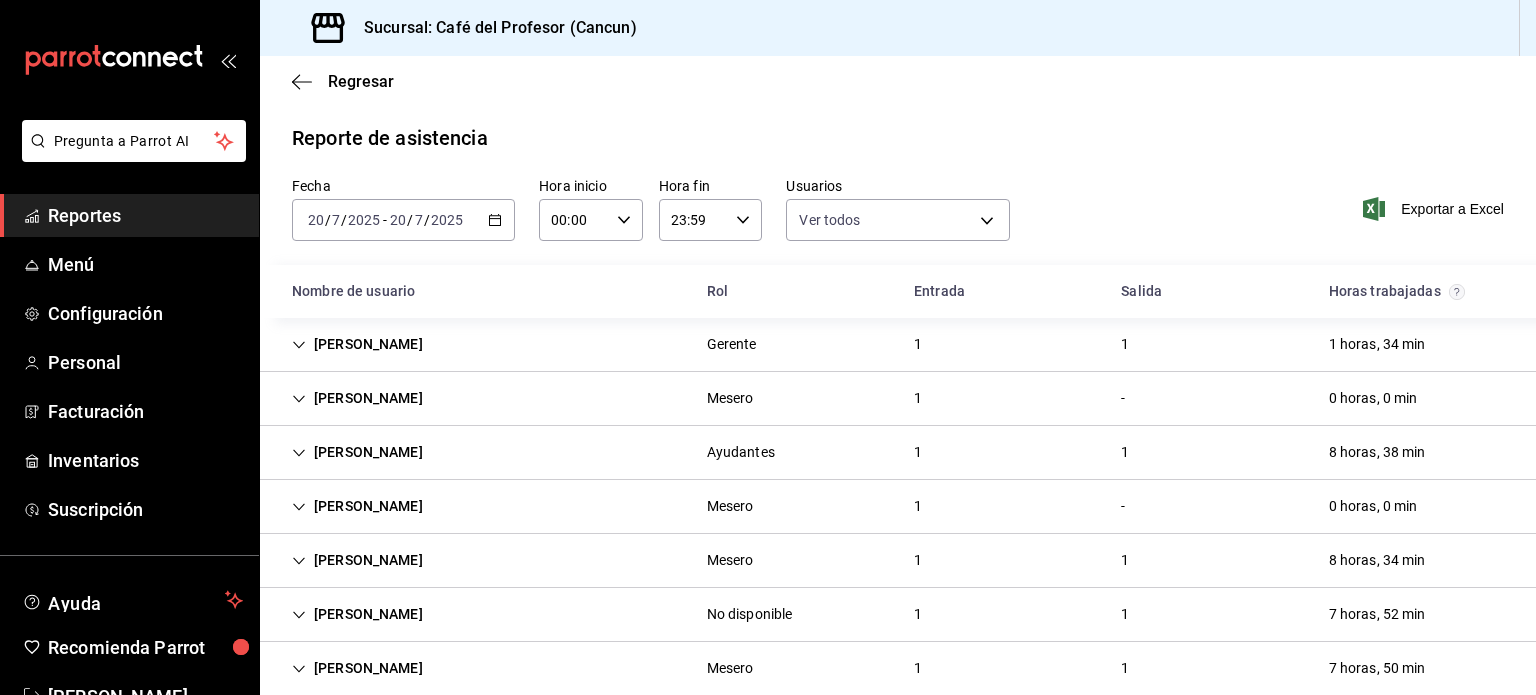 click 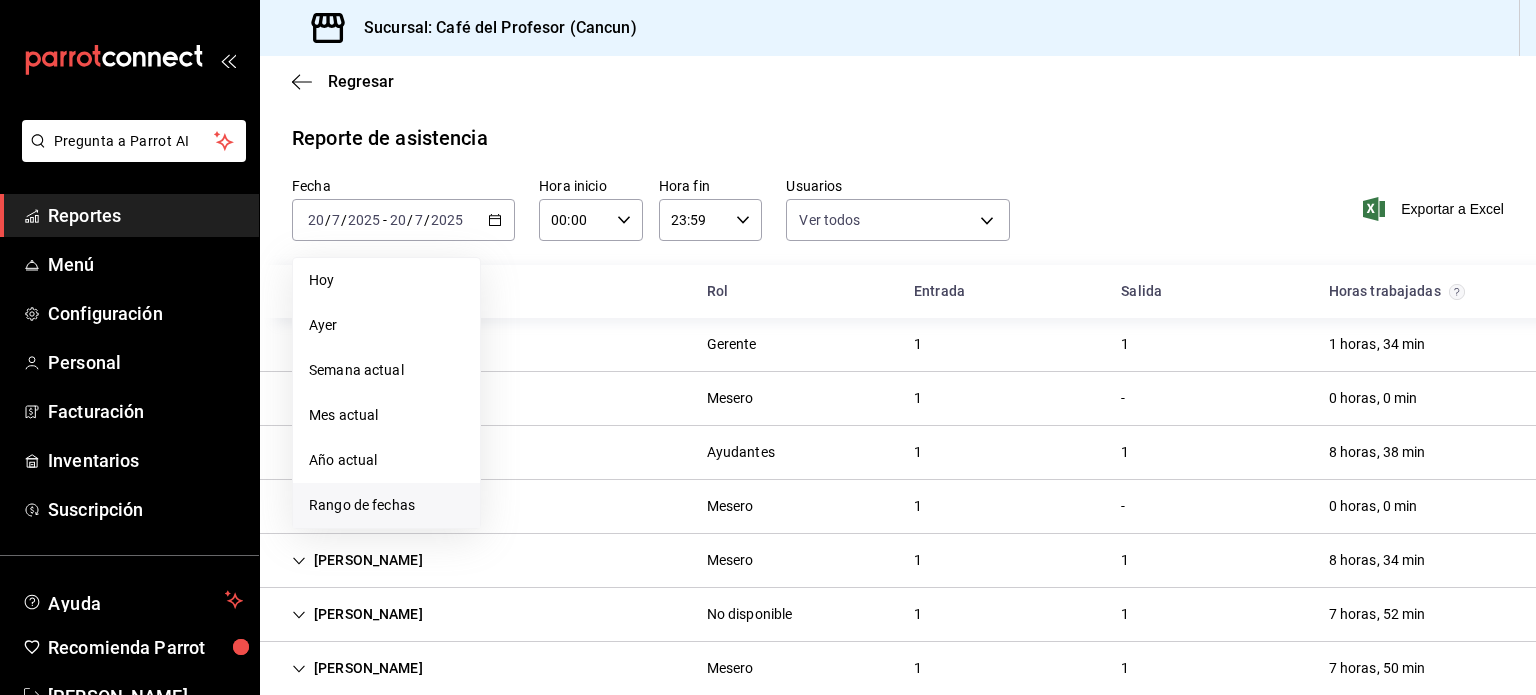 click on "Rango de fechas" at bounding box center (386, 505) 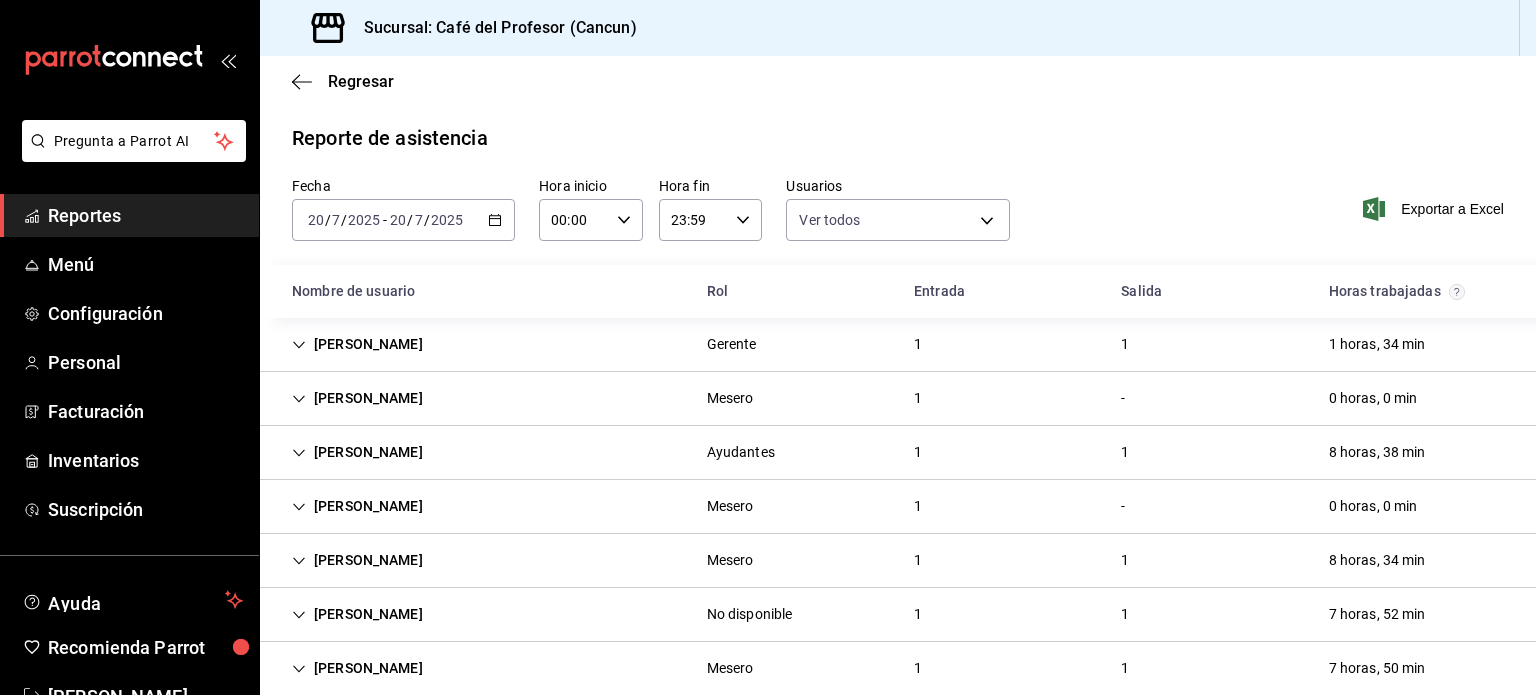 click 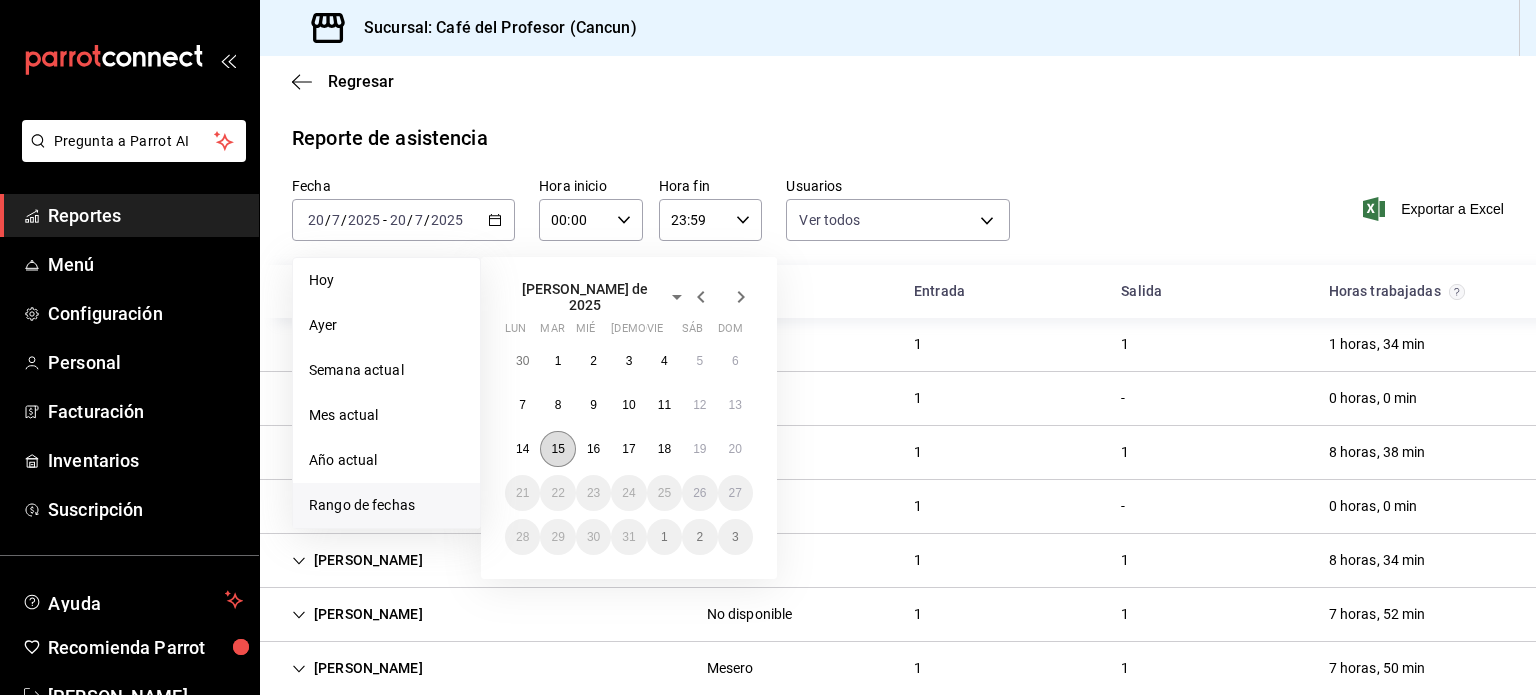 click on "15" at bounding box center (557, 449) 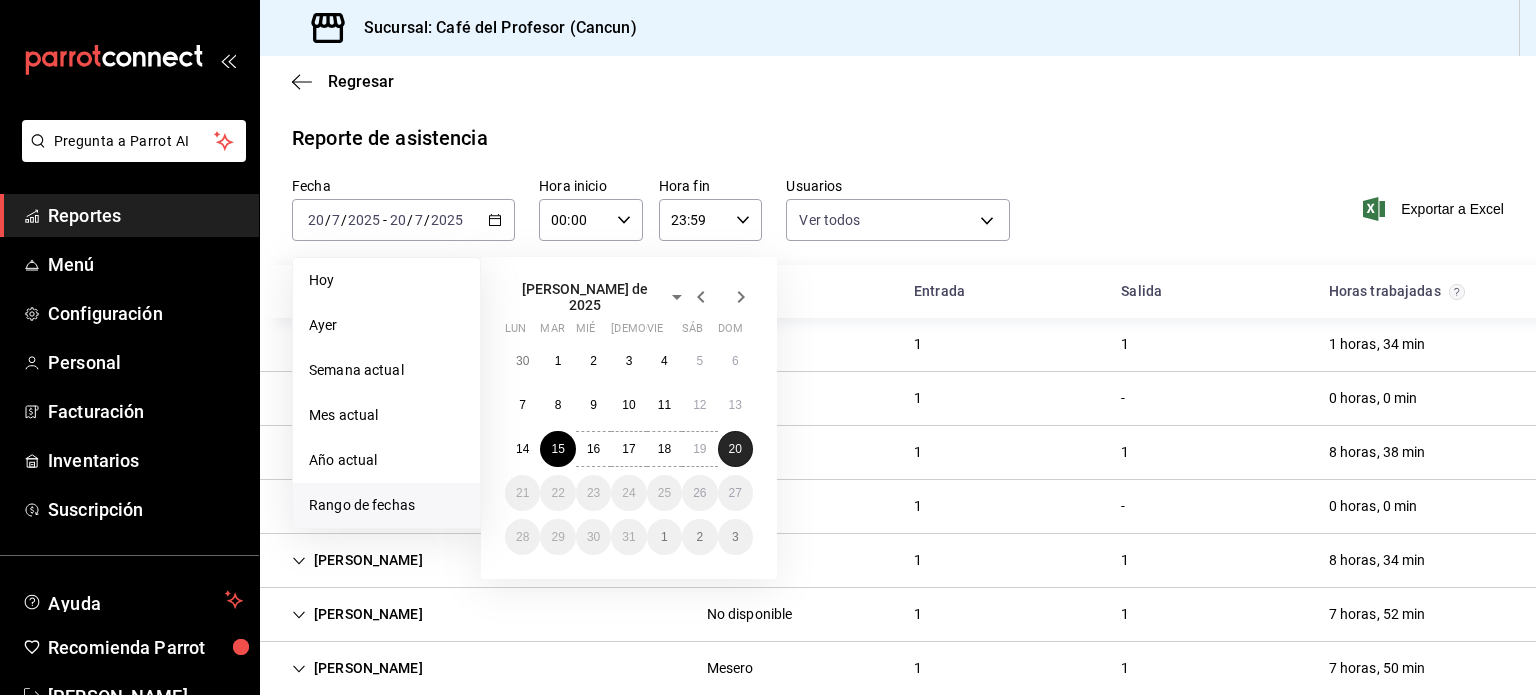 click on "20" at bounding box center (735, 449) 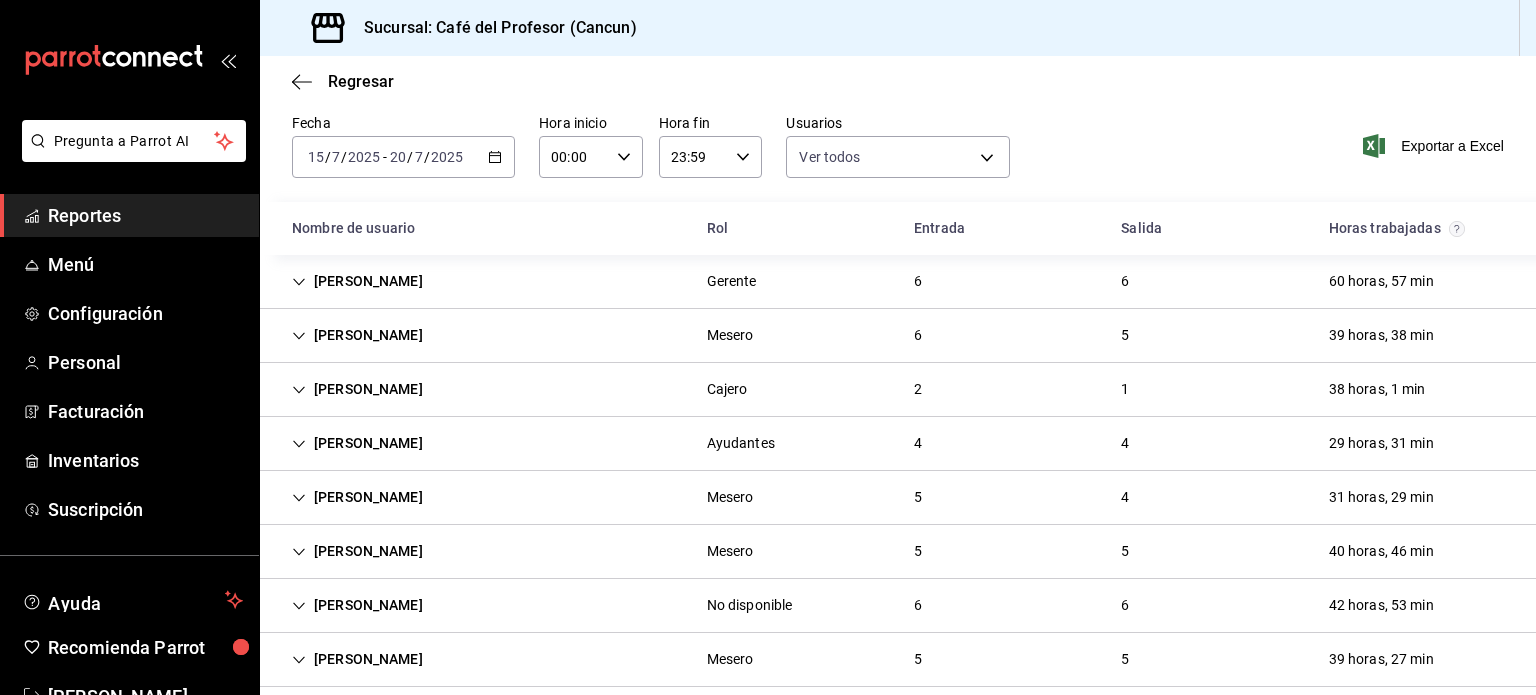 scroll, scrollTop: 80, scrollLeft: 0, axis: vertical 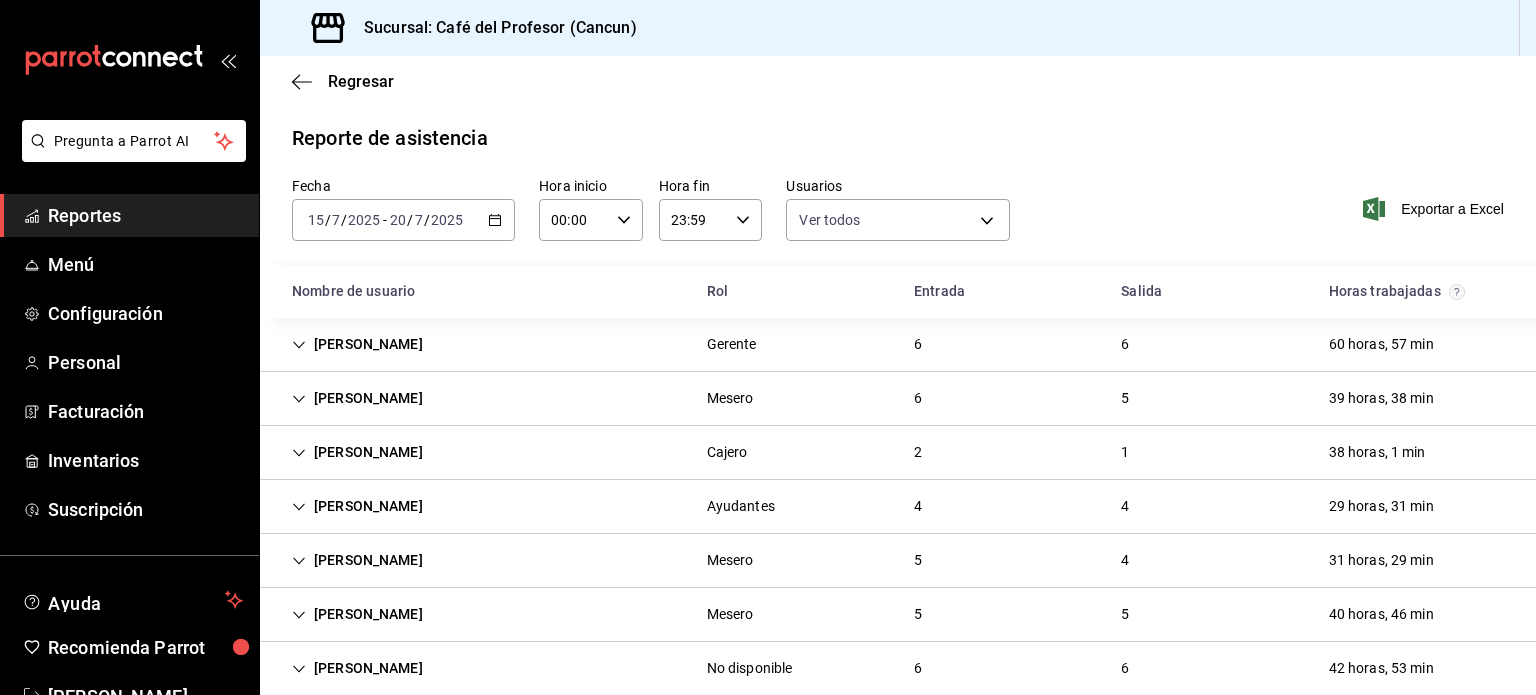 click on "Reportes" at bounding box center [145, 215] 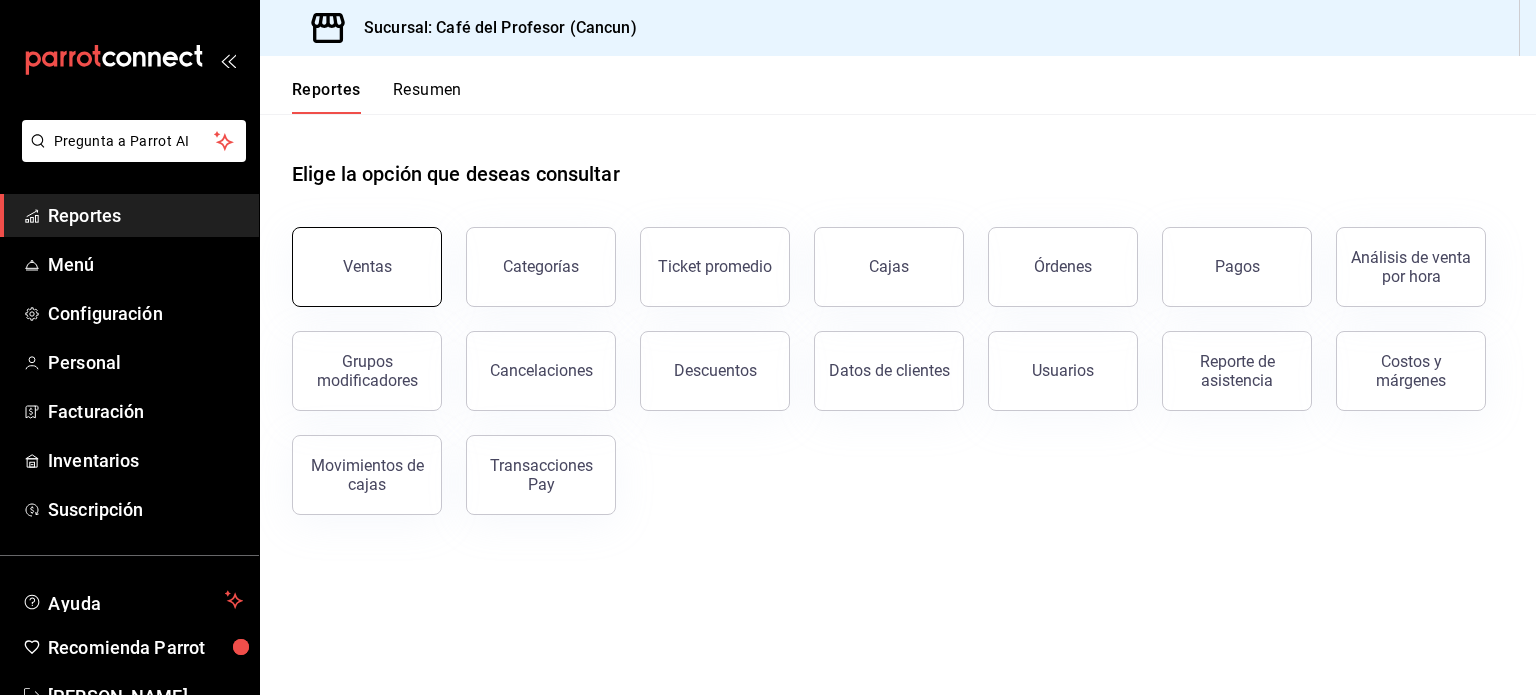 click on "Ventas" at bounding box center [367, 266] 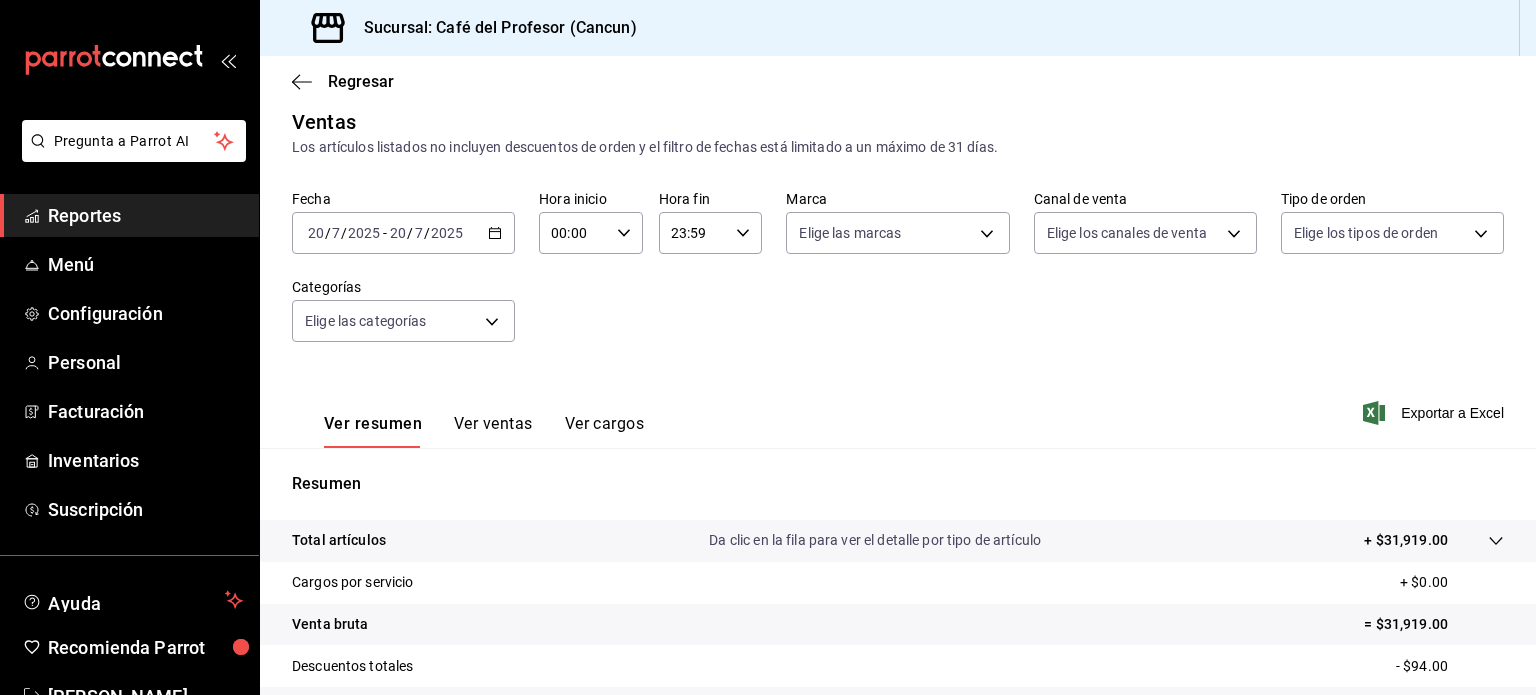 scroll, scrollTop: 0, scrollLeft: 0, axis: both 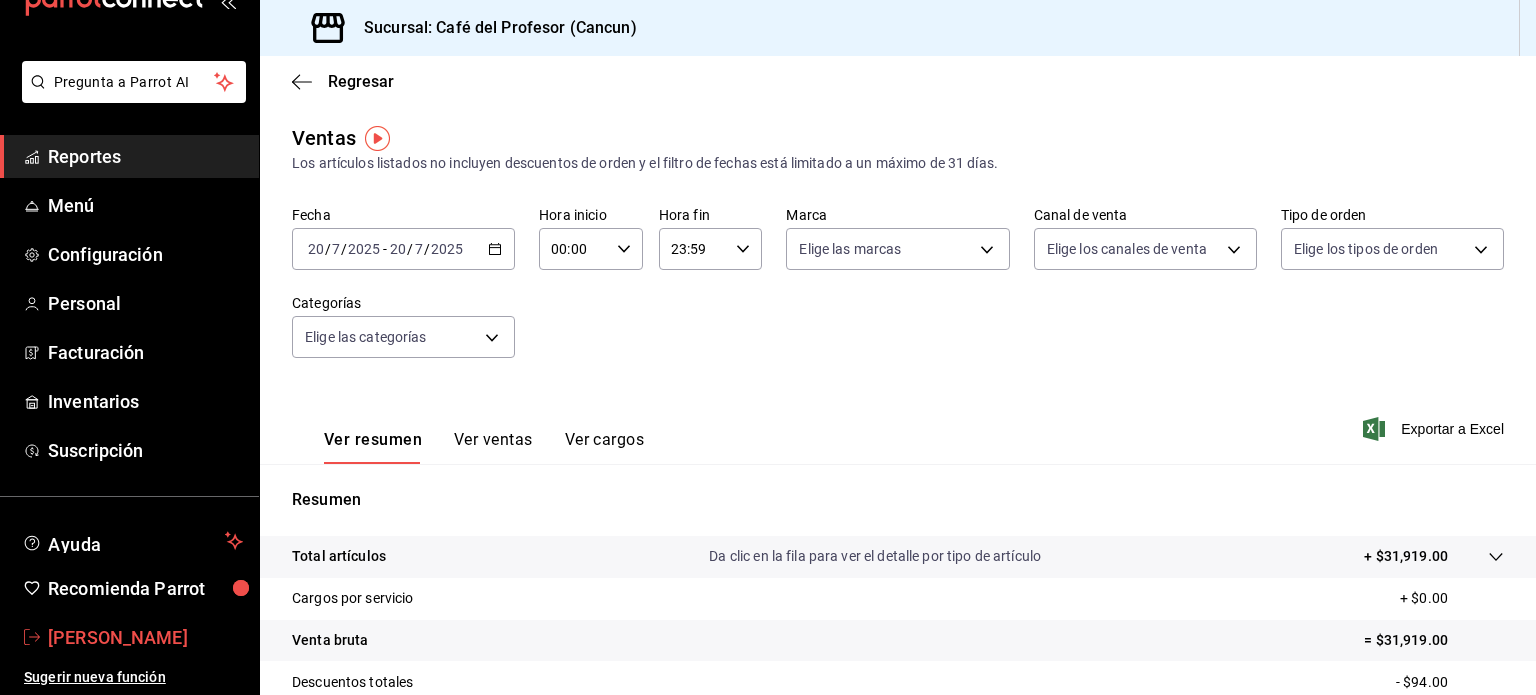 click on "Mariela Gonzalez Contreras" at bounding box center (145, 637) 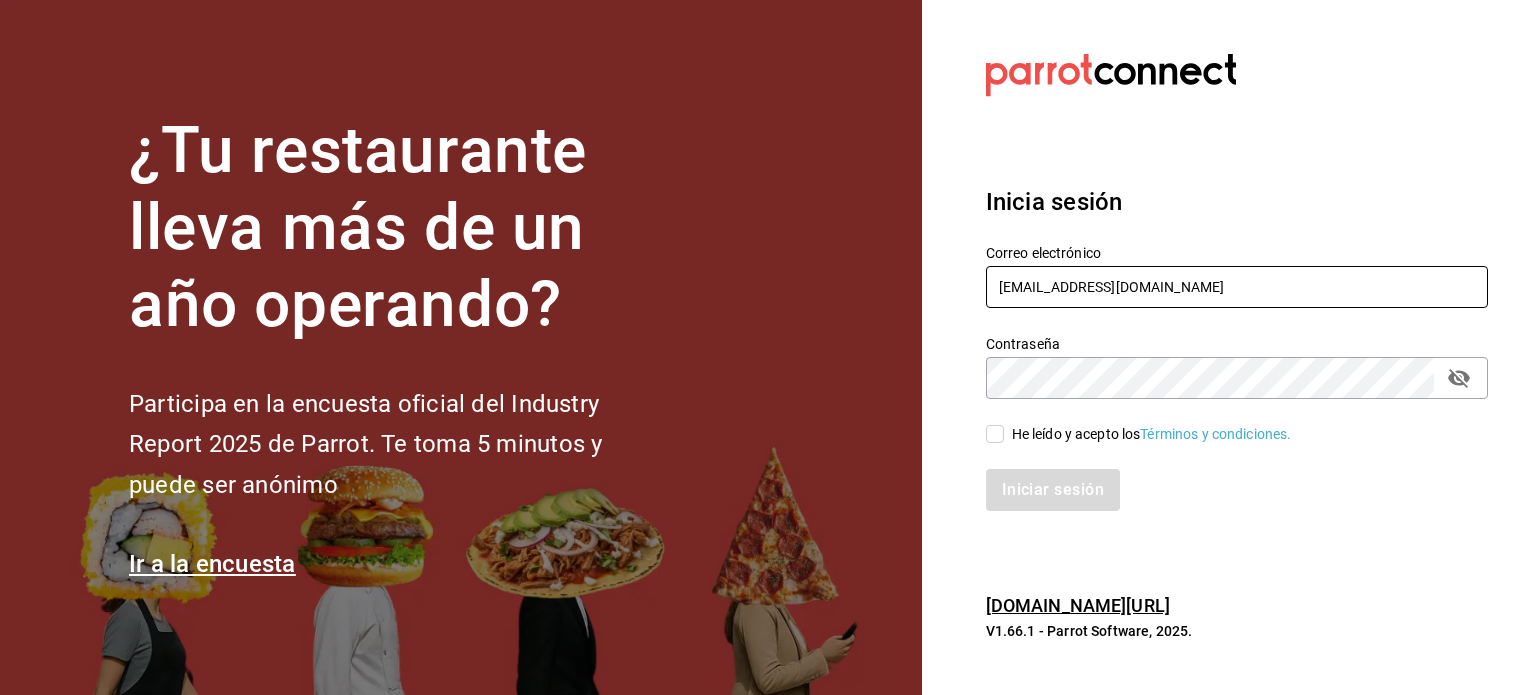 click on "makys202@gmail.com" at bounding box center [1237, 287] 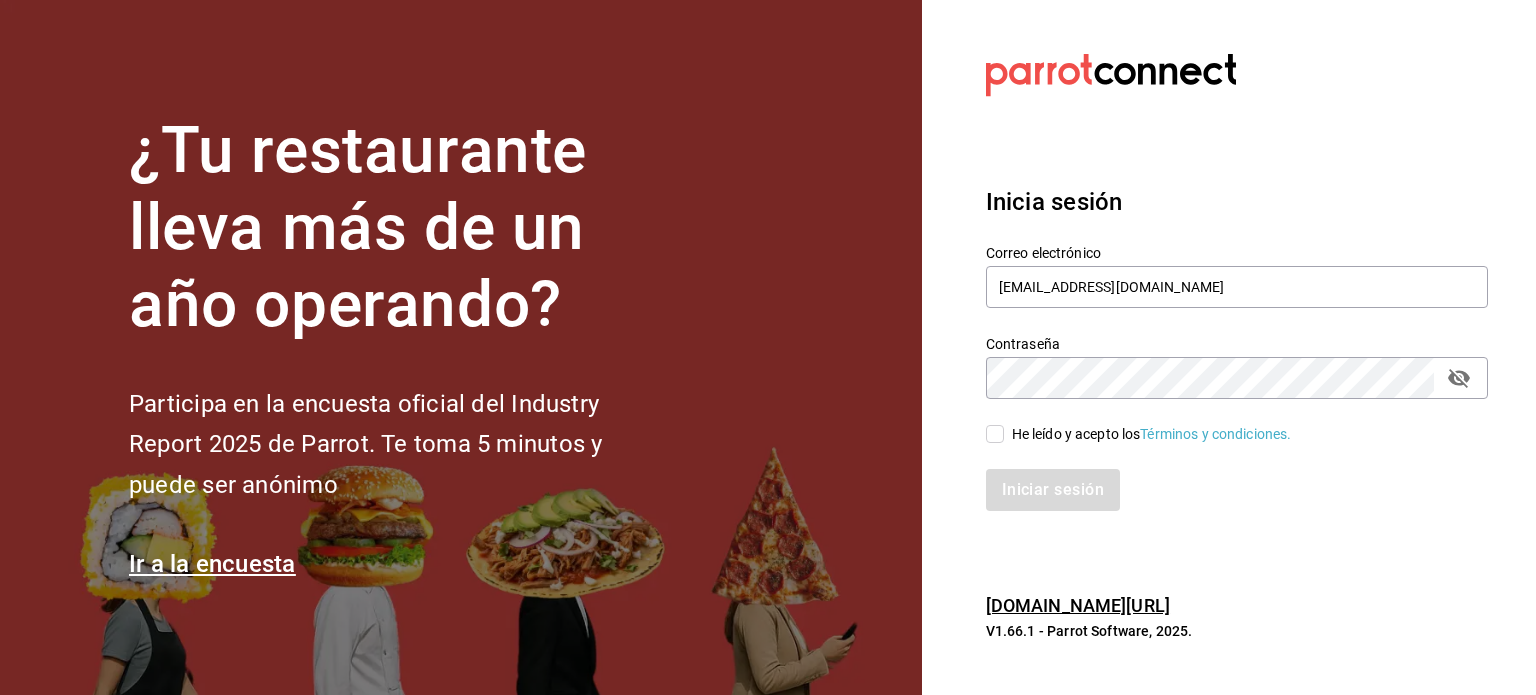 click on "He leído y acepto los  Términos y condiciones." at bounding box center (995, 434) 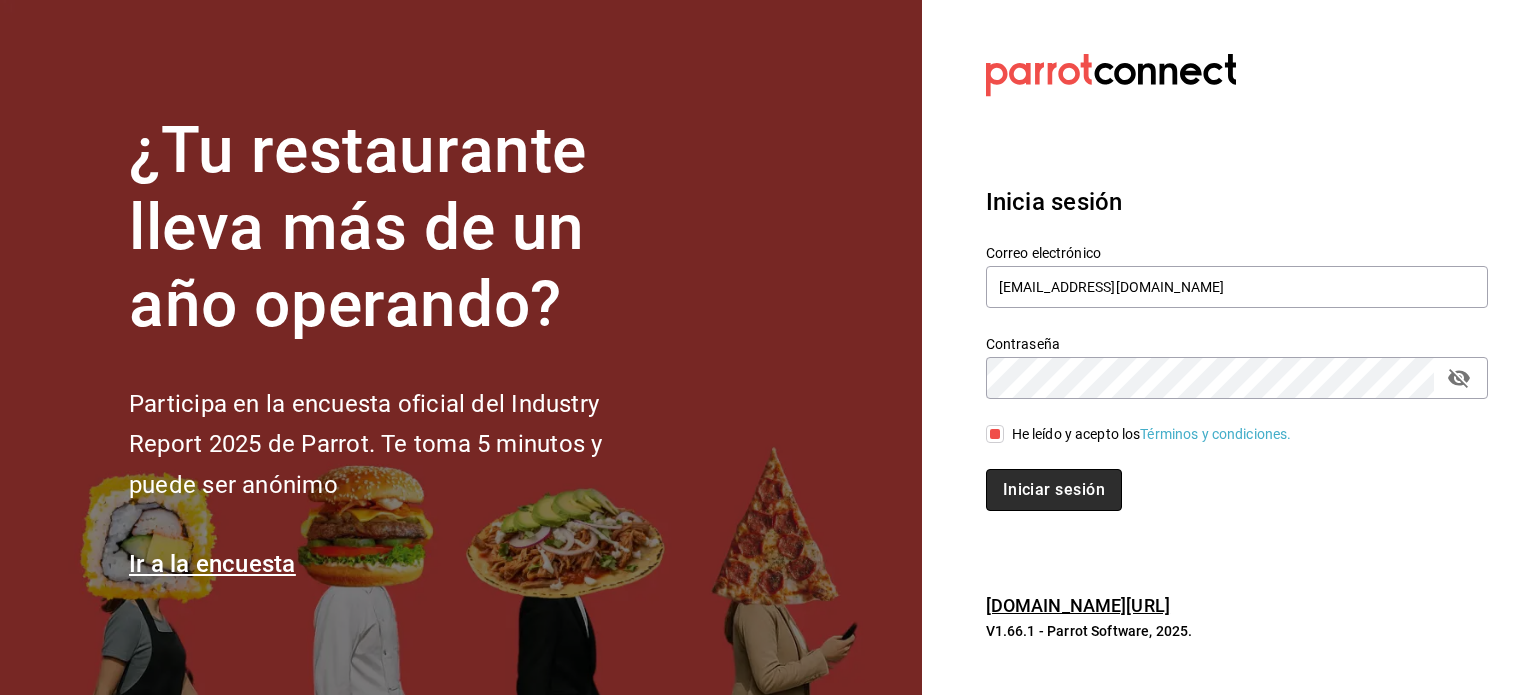 click on "Iniciar sesión" at bounding box center (1054, 490) 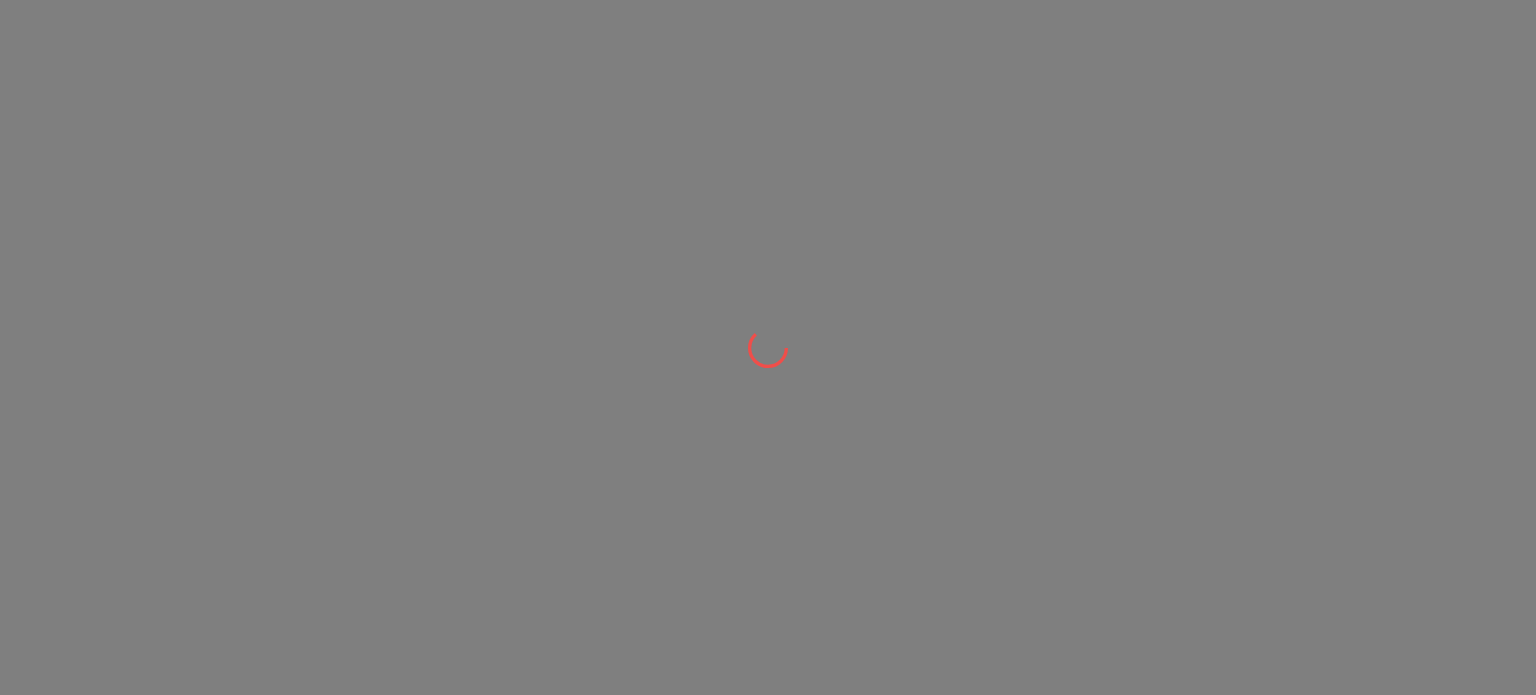 scroll, scrollTop: 0, scrollLeft: 0, axis: both 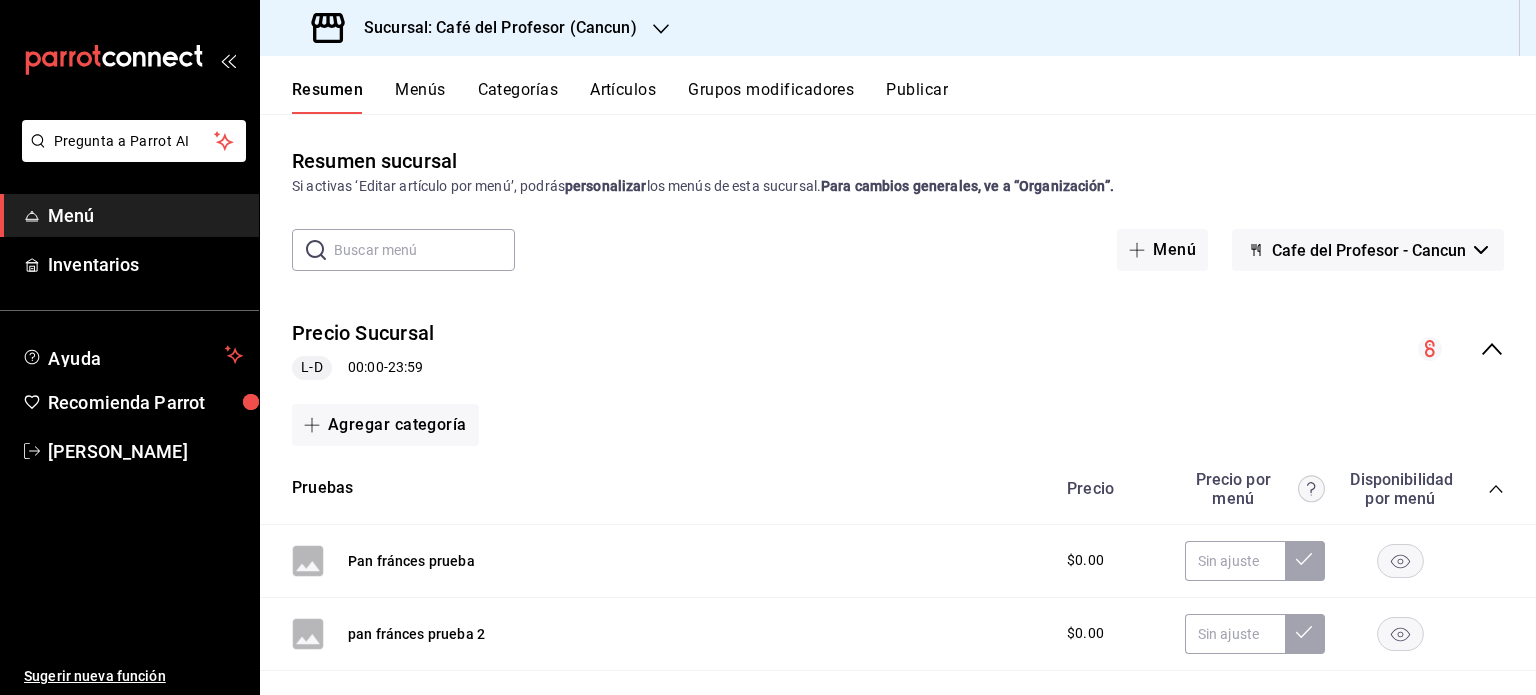 click 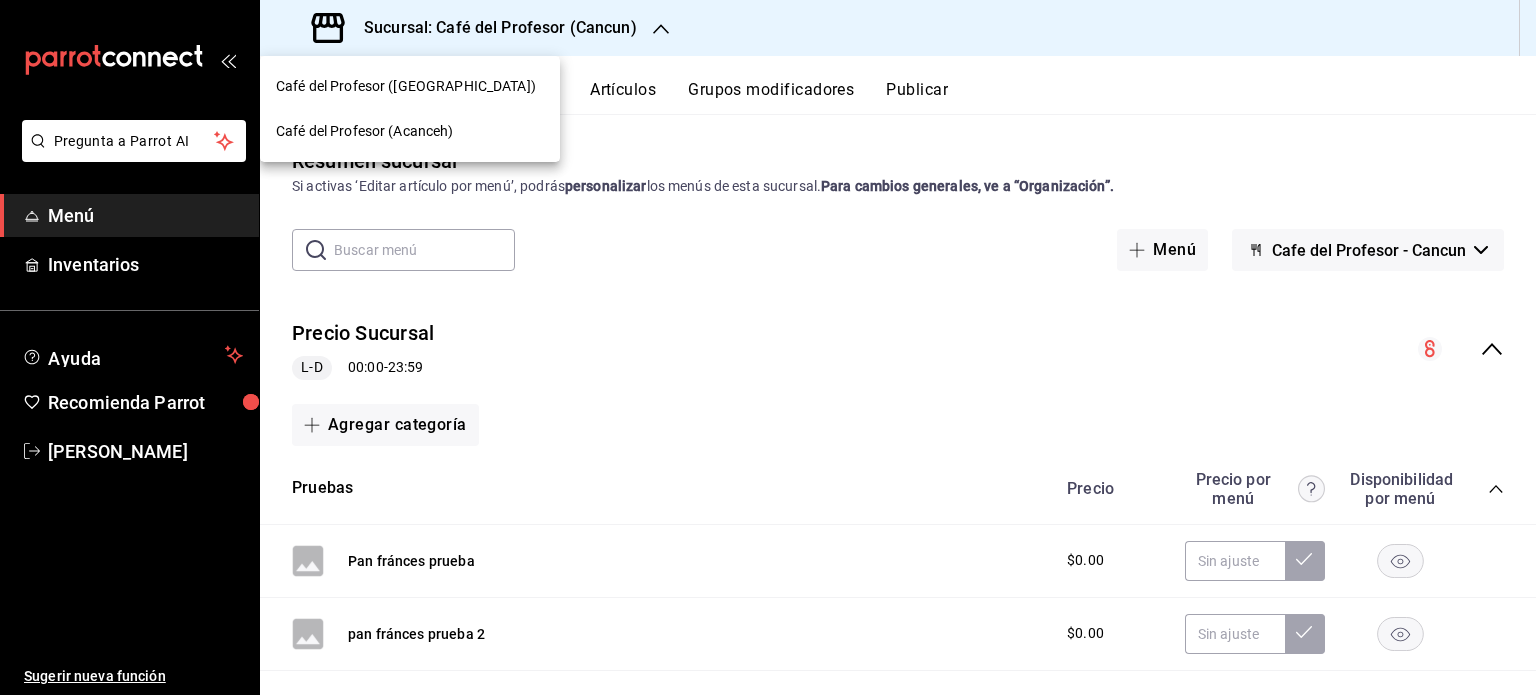 click on "Café del Profesor (Cancun)" at bounding box center [410, 86] 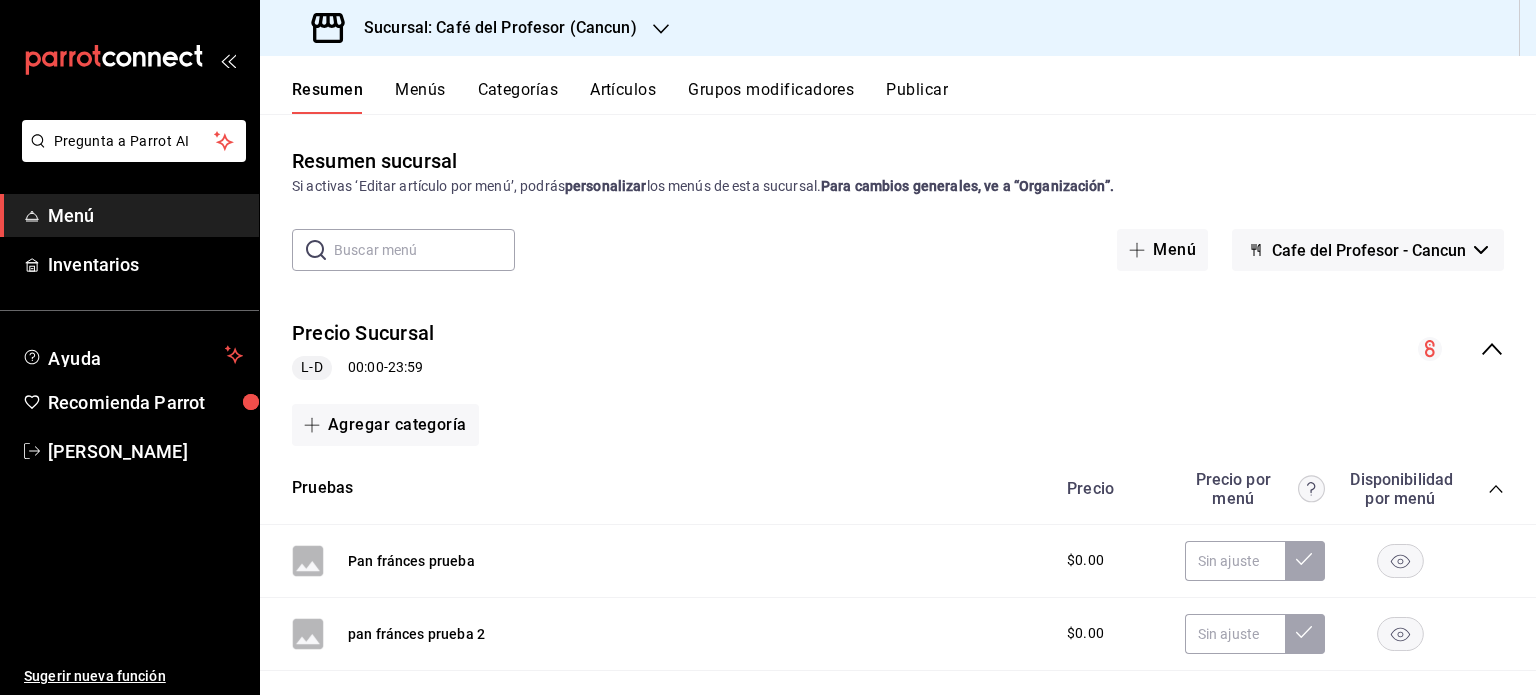 click on "Sucursal: Café del Profesor (Cancun)" at bounding box center [476, 28] 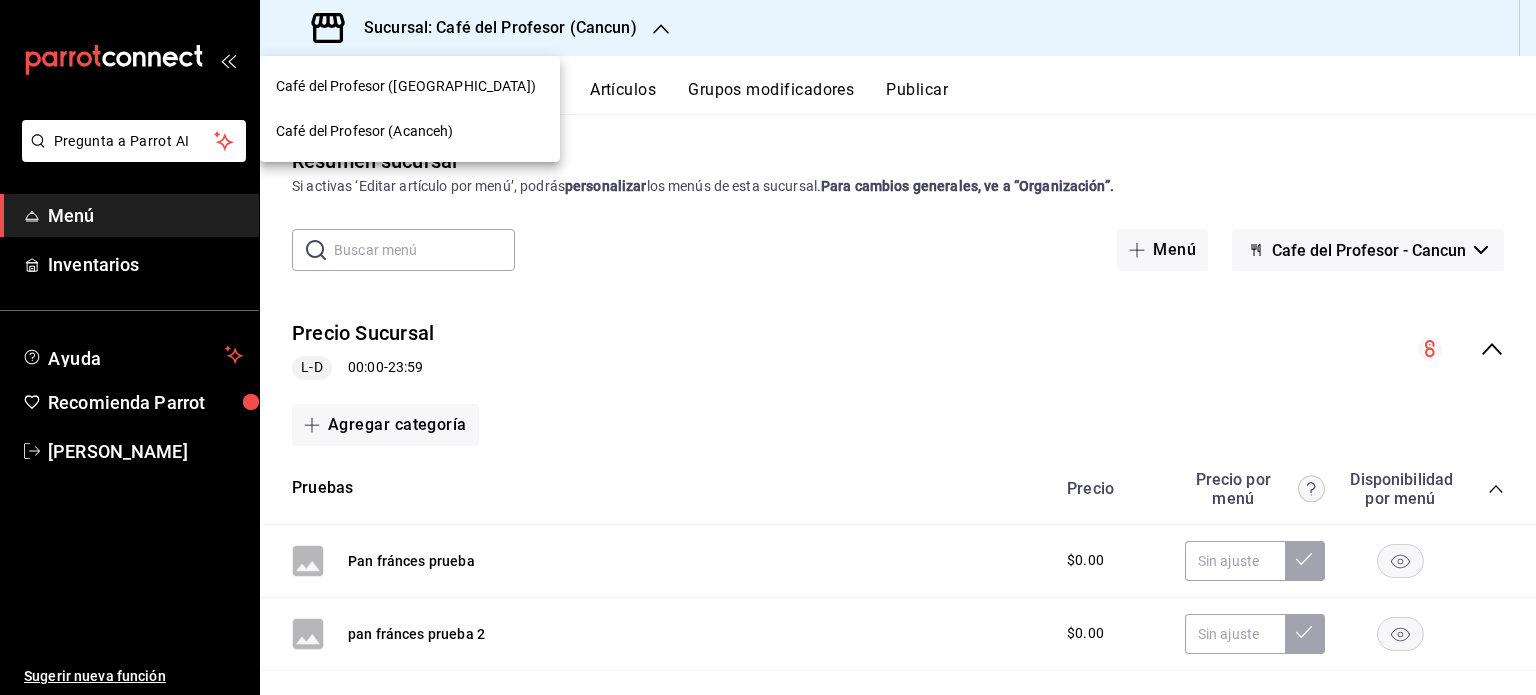 click on "Café del Profesor (Acanceh)" at bounding box center (410, 131) 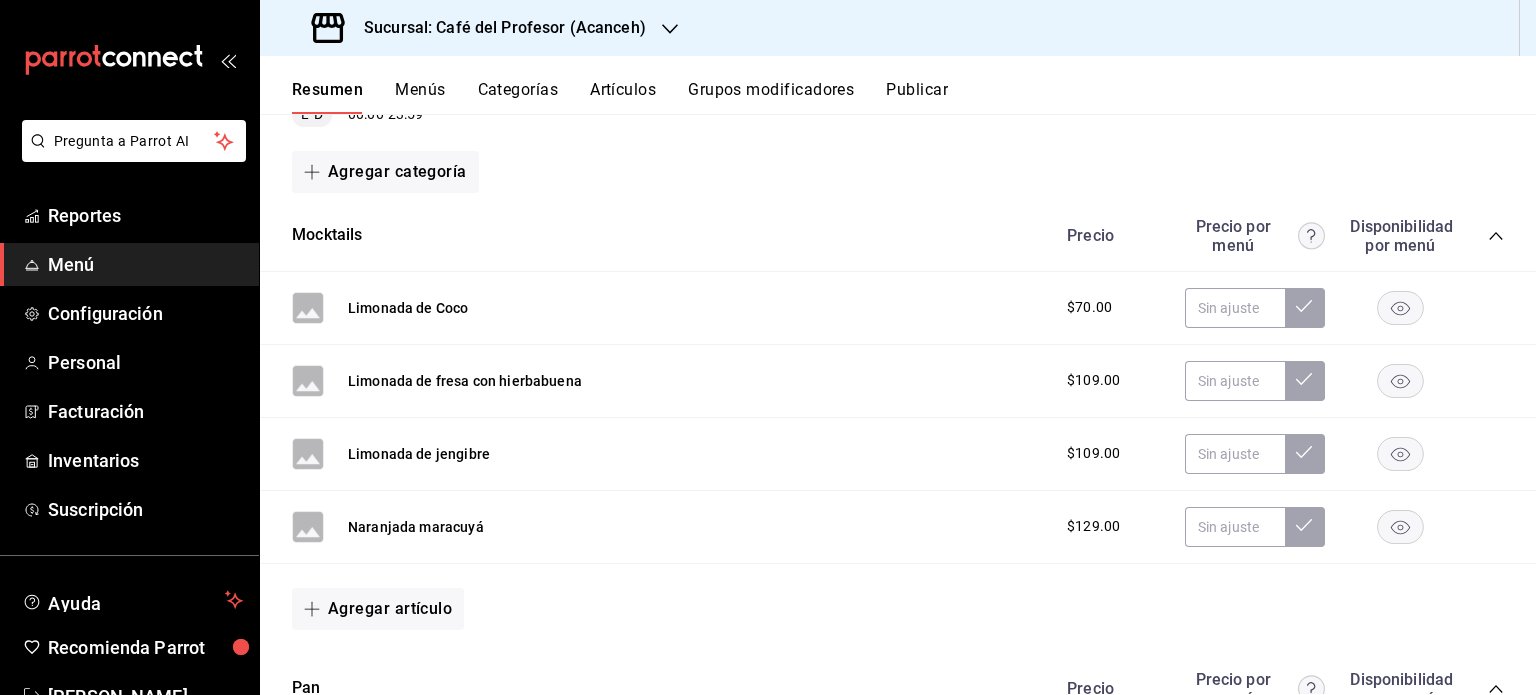 scroll, scrollTop: 293, scrollLeft: 0, axis: vertical 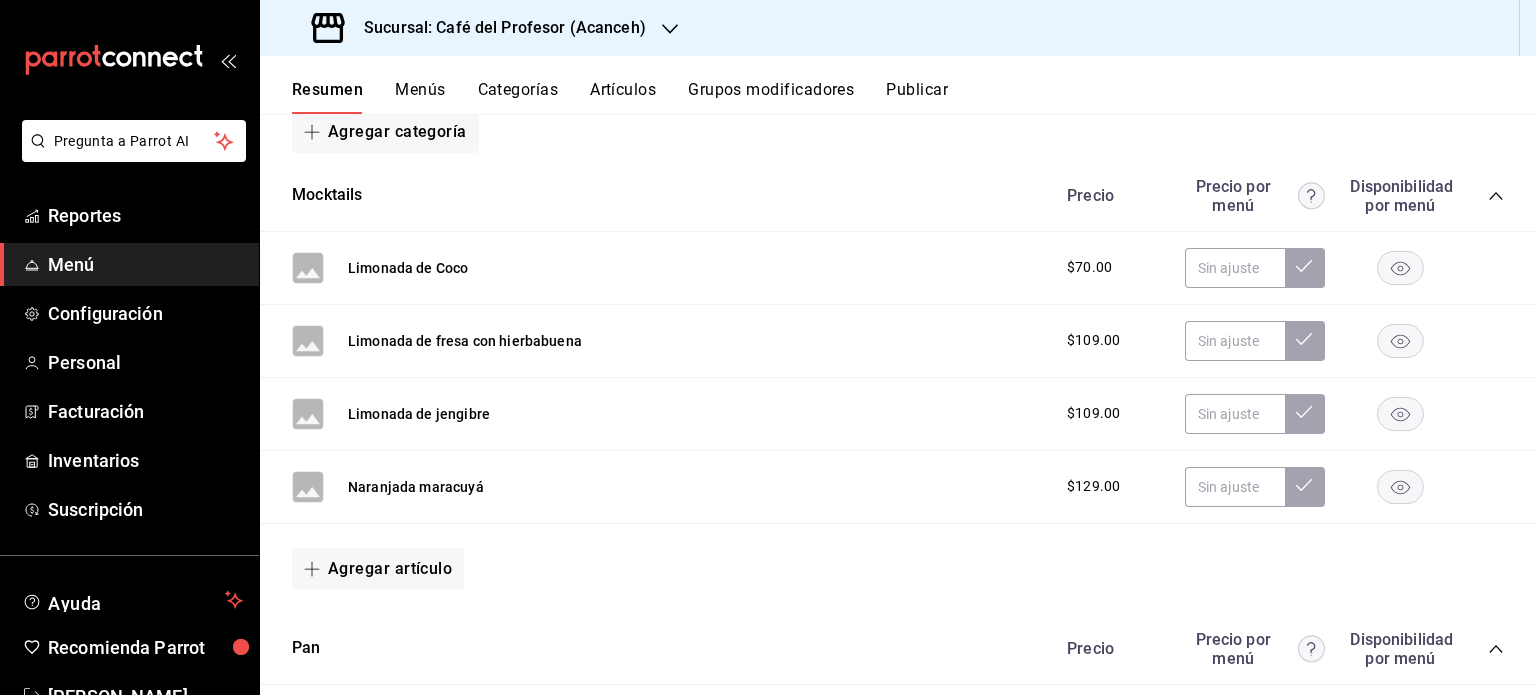 click on "Artículos" at bounding box center (623, 97) 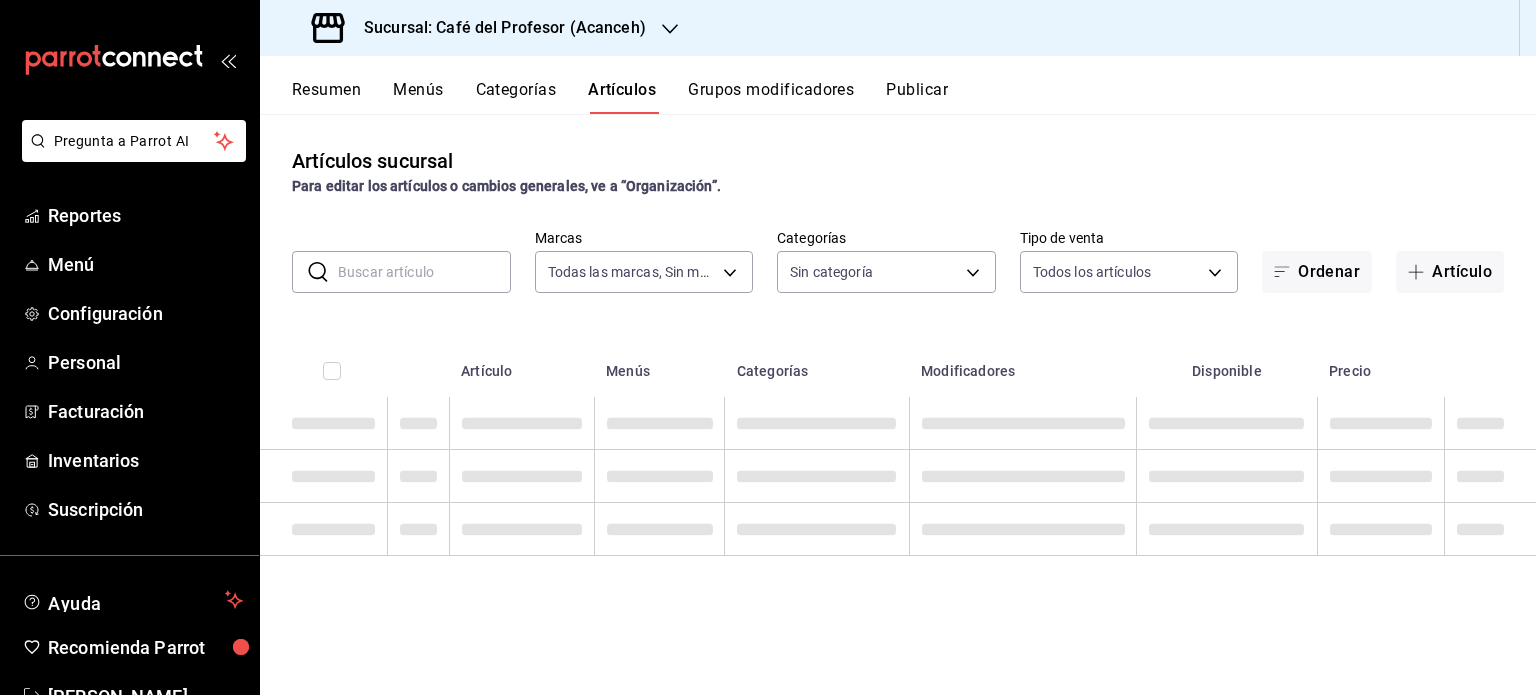 type on "c1a8b8e6-187f-497f-b24d-8667d510d931" 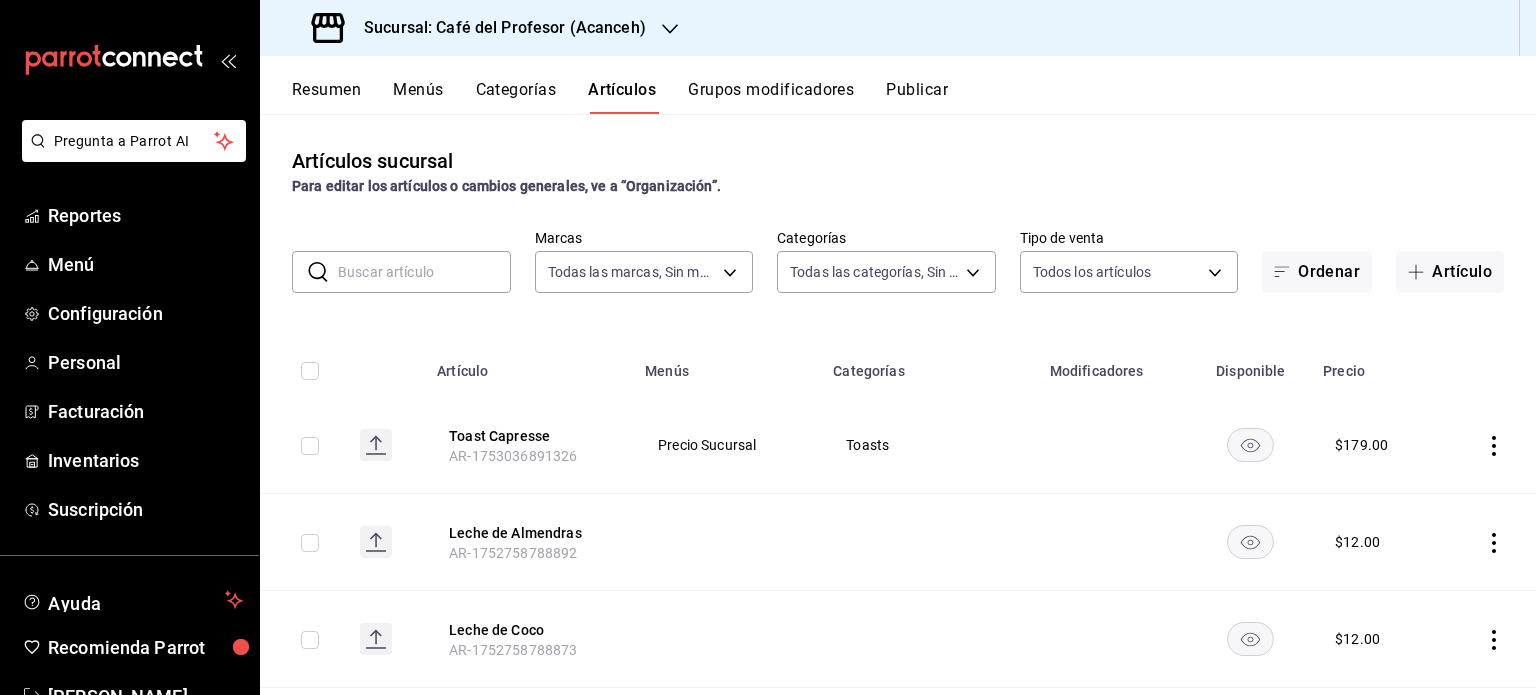 type on "287941b6-0598-490c-9fb6-63fb84a2c712,be1aaab9-5d27-4a8f-bb00-7802963417c0,4d75f2ef-23e5-42eb-ab6f-e8676a5e310e,d305af8b-c01f-461f-abe2-c0e82f5334ee,0bcc8fee-800e-453b-9284-1bf1be50f510,e4b1fcef-853a-4e9d-8519-1020a3b8af62,81319382-3149-46a2-aa64-334438d854f4,43ebf264-99c7-4184-bb93-8fbd366d835e,26404cb9-75b8-4245-a162-5844f252ad8f,4e368ec5-2bd3-4c00-860d-78f60d77d024,4de3f1fd-a34a-4740-b0b2-e0338a46271e,fd0d645d-7f25-4124-834d-48cc8faf6b65,47f37728-8cdc-4dab-b52b-69794905330c,3c97d168-292d-4b03-94f5-005cb9287efb,df67c5d8-11fc-492f-acde-c04499b2f76b,9352f27a-e54c-4303-b903-6b3d123fa10e,241bdf42-12dc-49c3-a211-3ca85d083ada,47e96a62-28cd-48e7-b747-3d3b33d6154a,b99d93c2-f6e8-4b7d-8aa5-dfd35fc75e58,f76e647f-92e5-4eee-bfe6-7905db36131b" 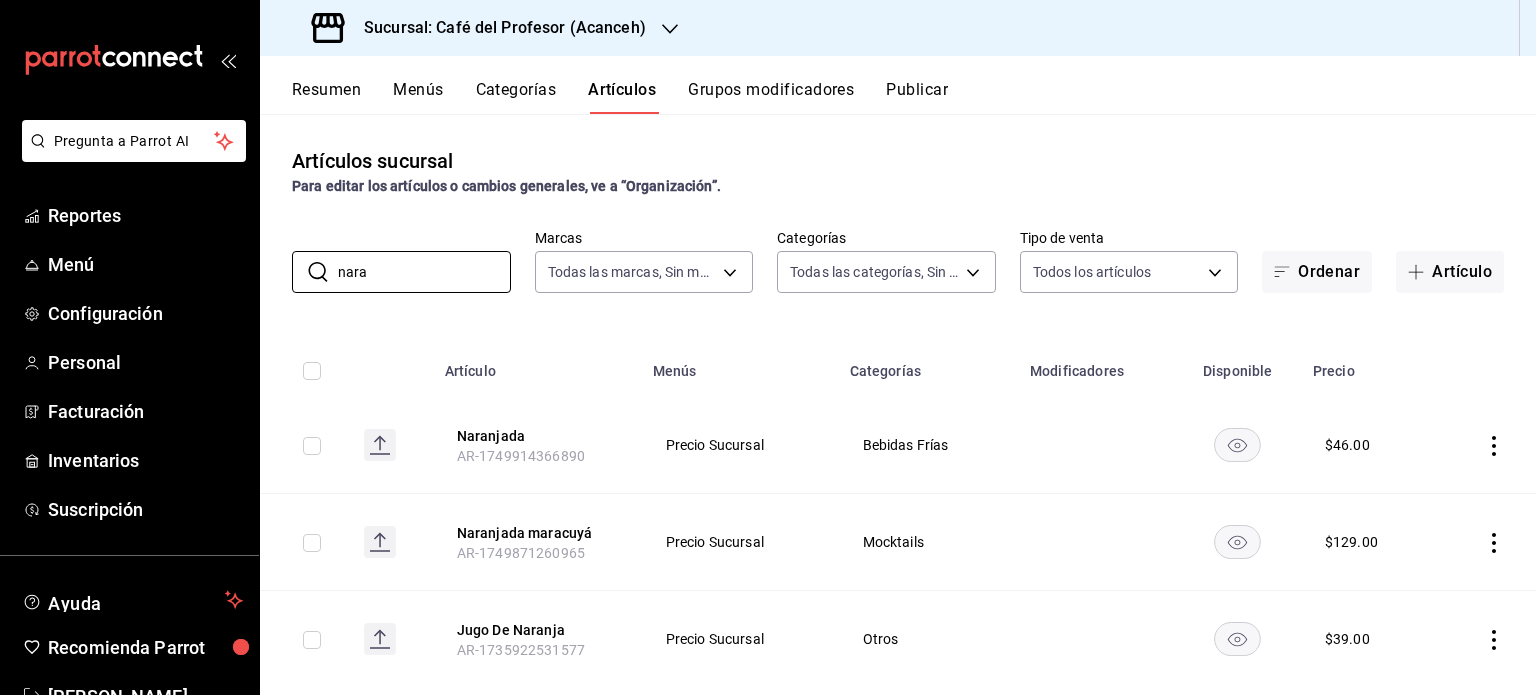 type on "nara" 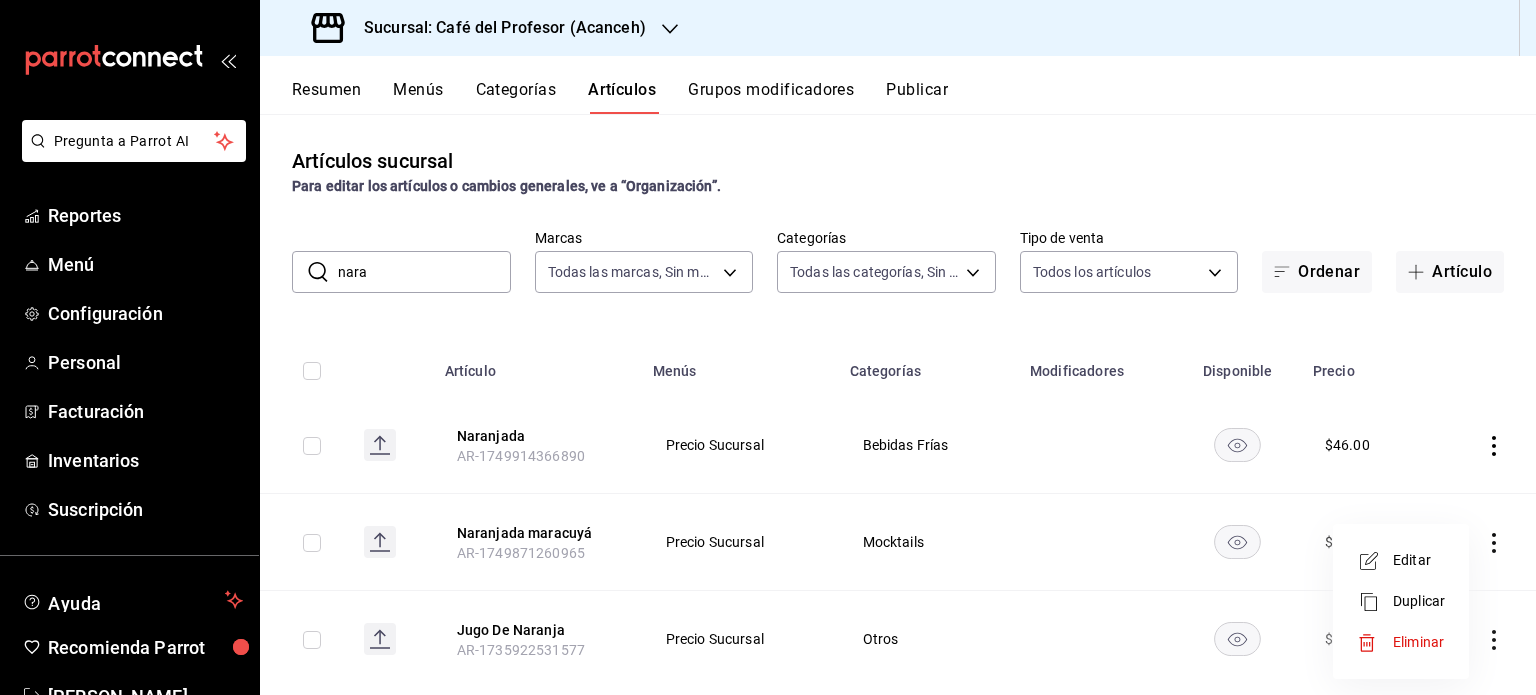 click on "Editar" at bounding box center [1419, 560] 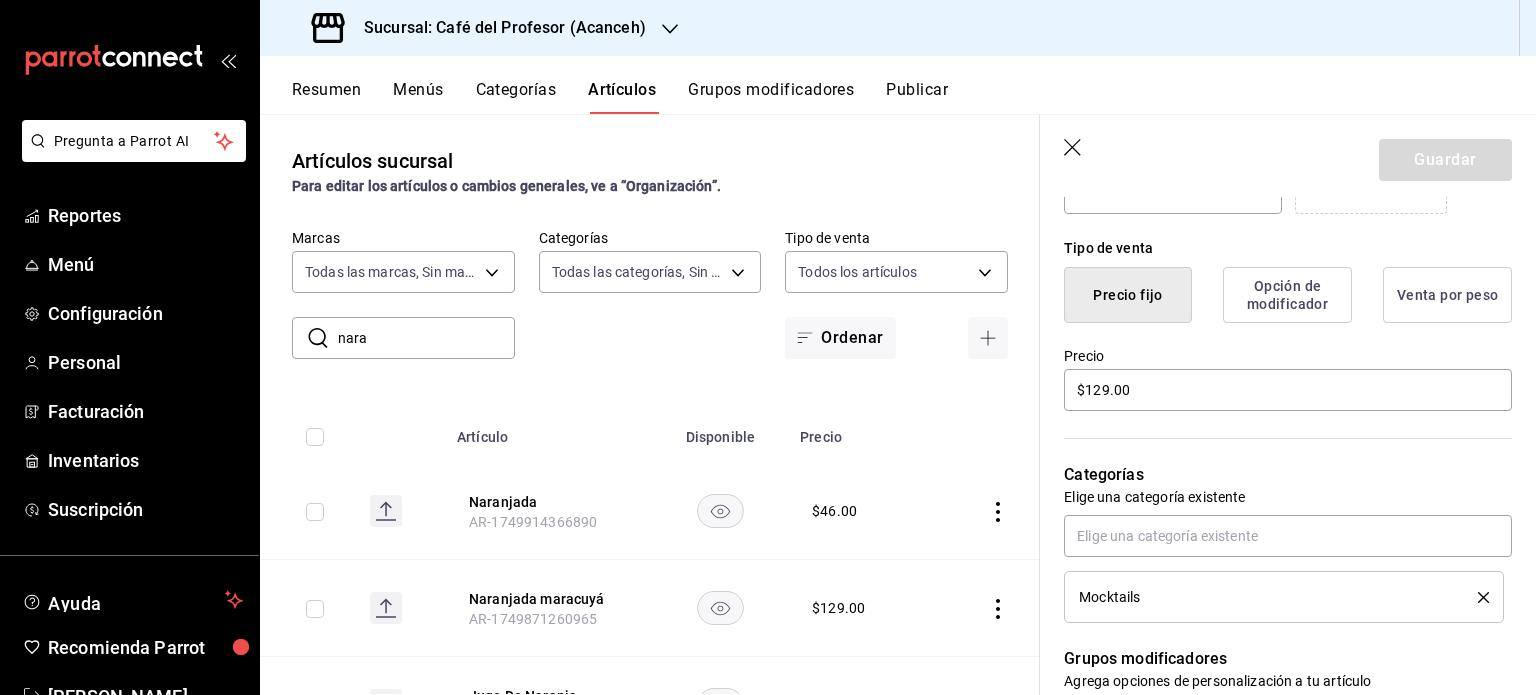 scroll, scrollTop: 468, scrollLeft: 0, axis: vertical 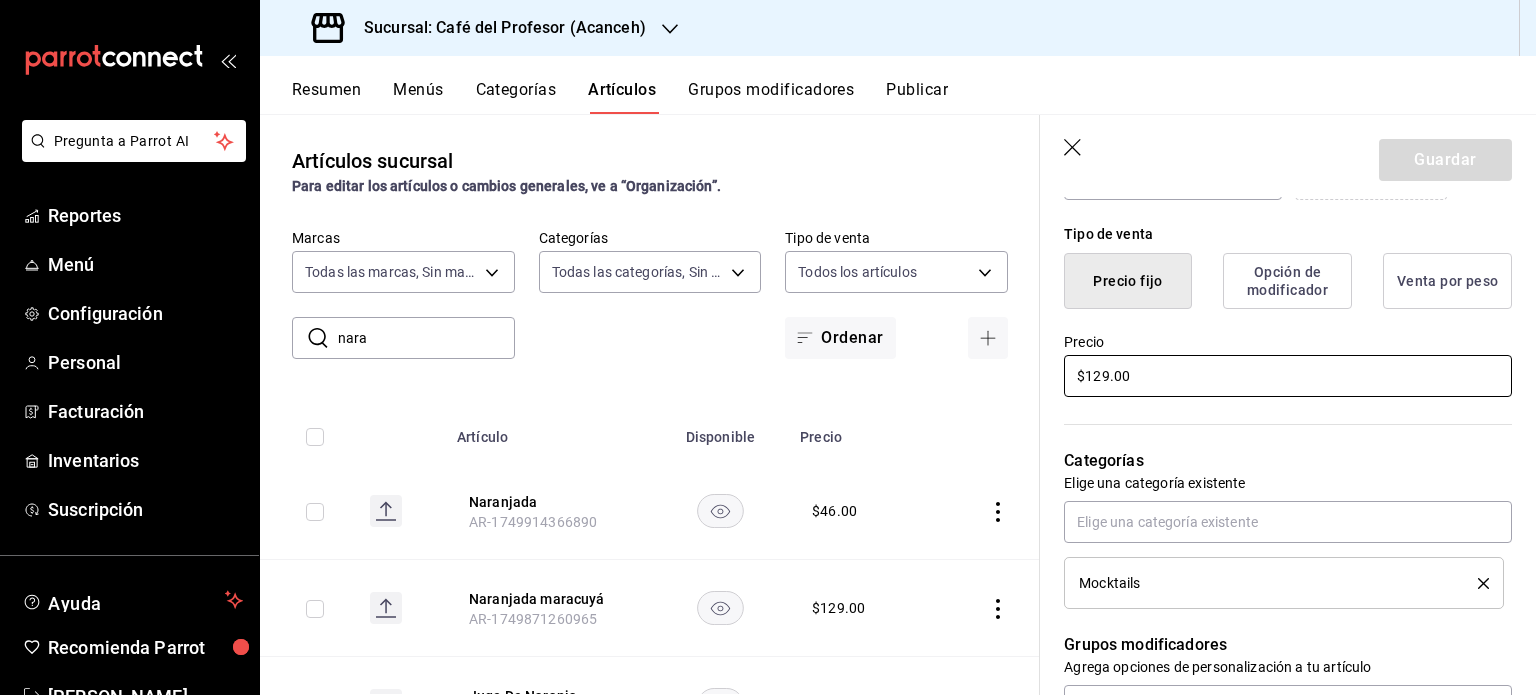 click on "$129.00" at bounding box center [1288, 376] 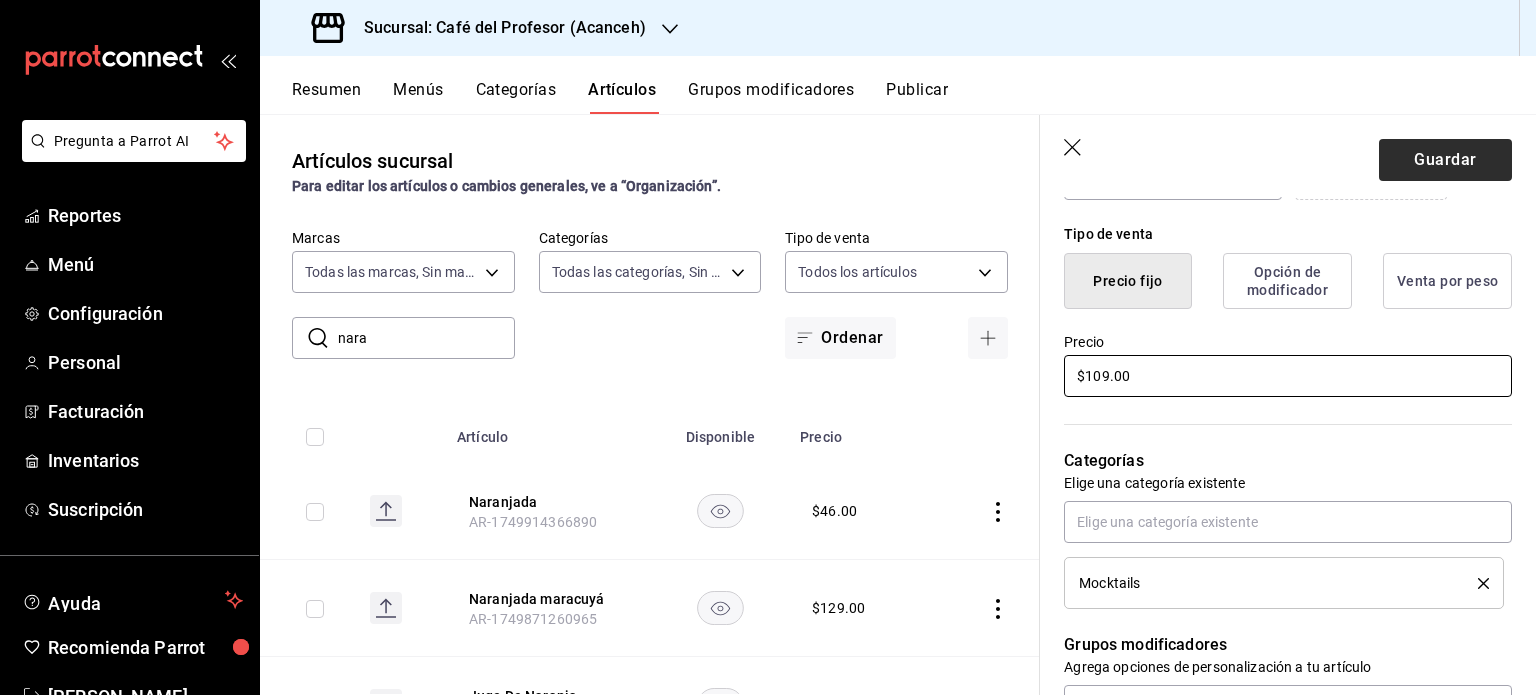 type on "$109.00" 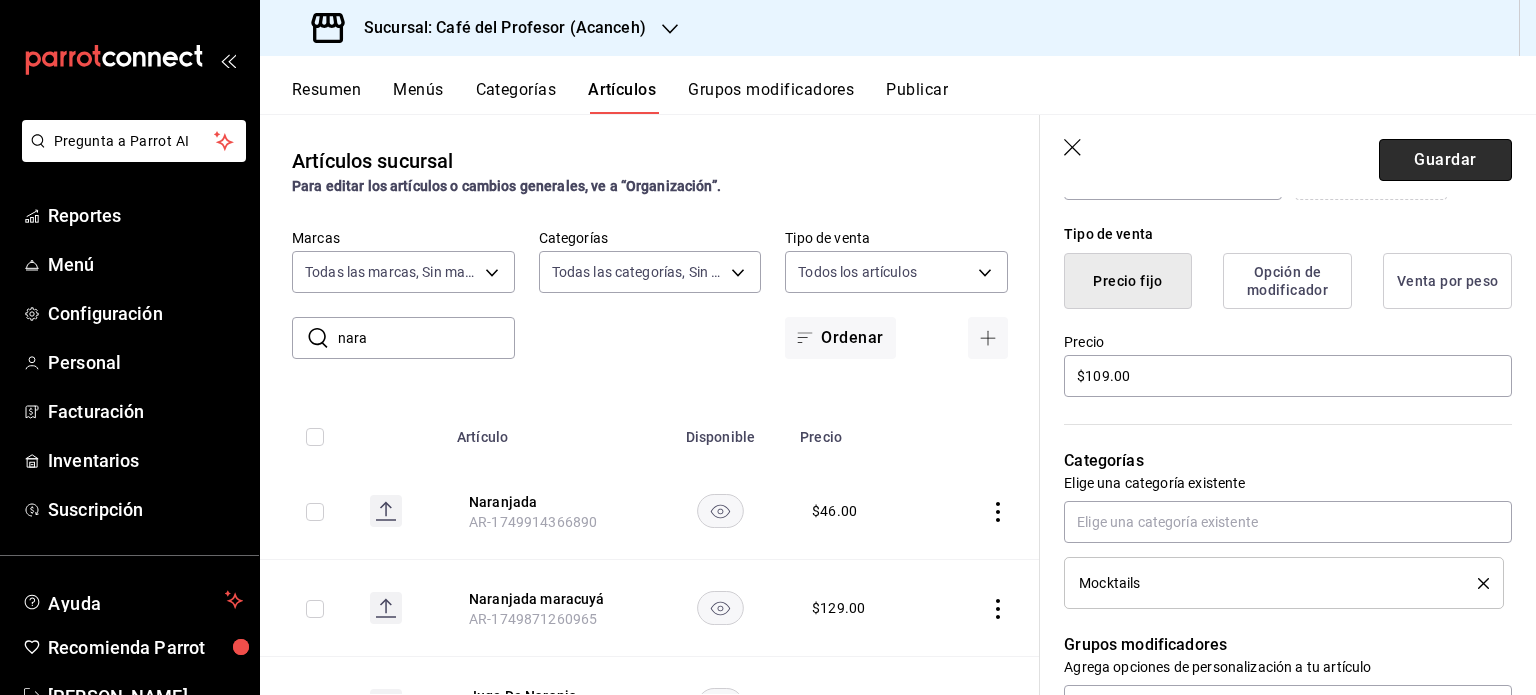 click on "Guardar" at bounding box center (1445, 160) 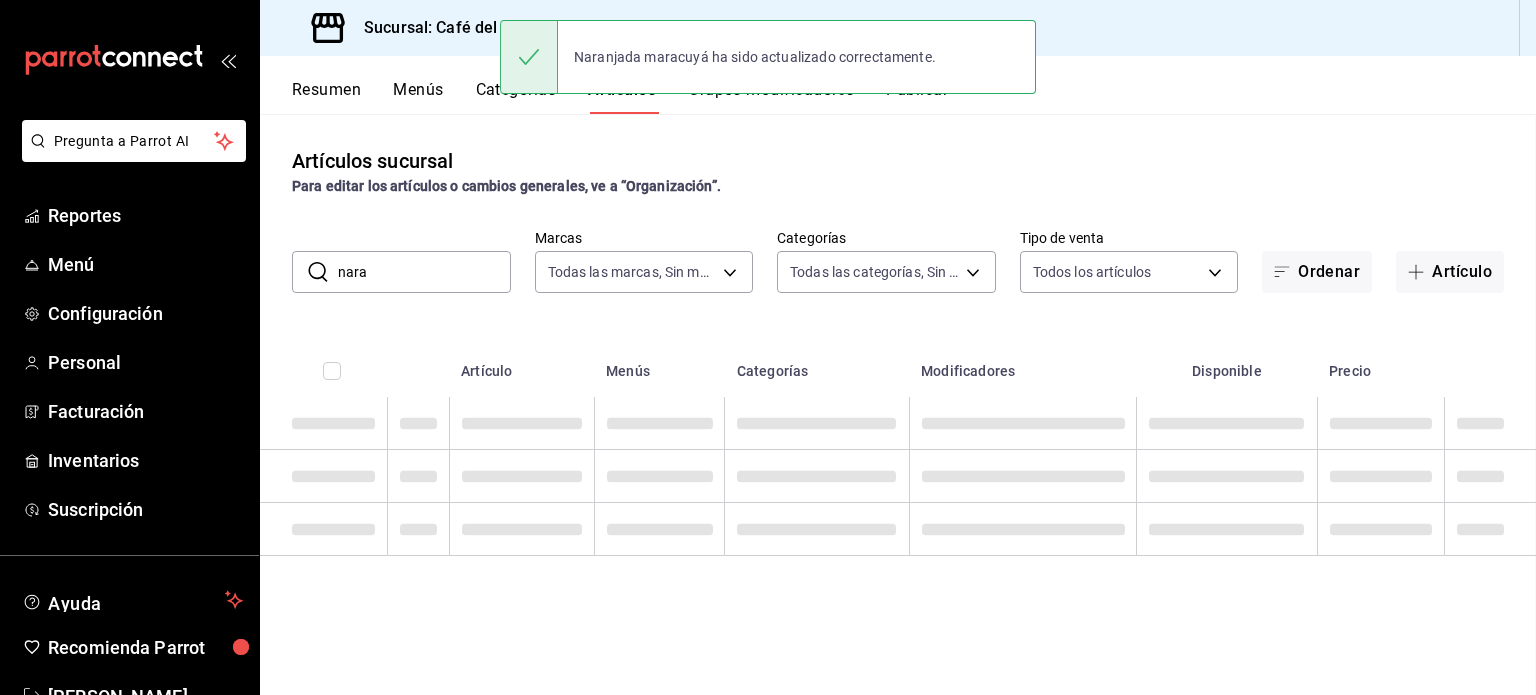 scroll, scrollTop: 0, scrollLeft: 0, axis: both 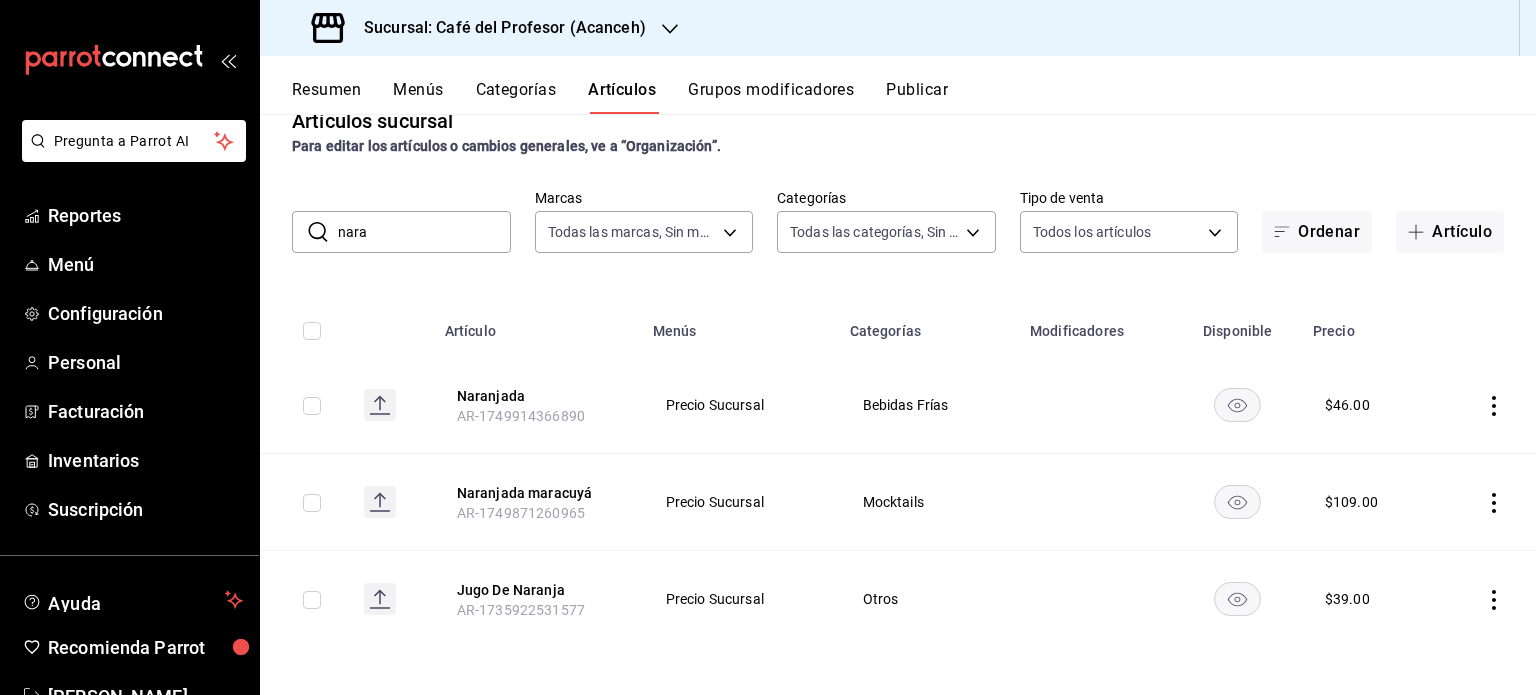 click on "nara" at bounding box center (424, 232) 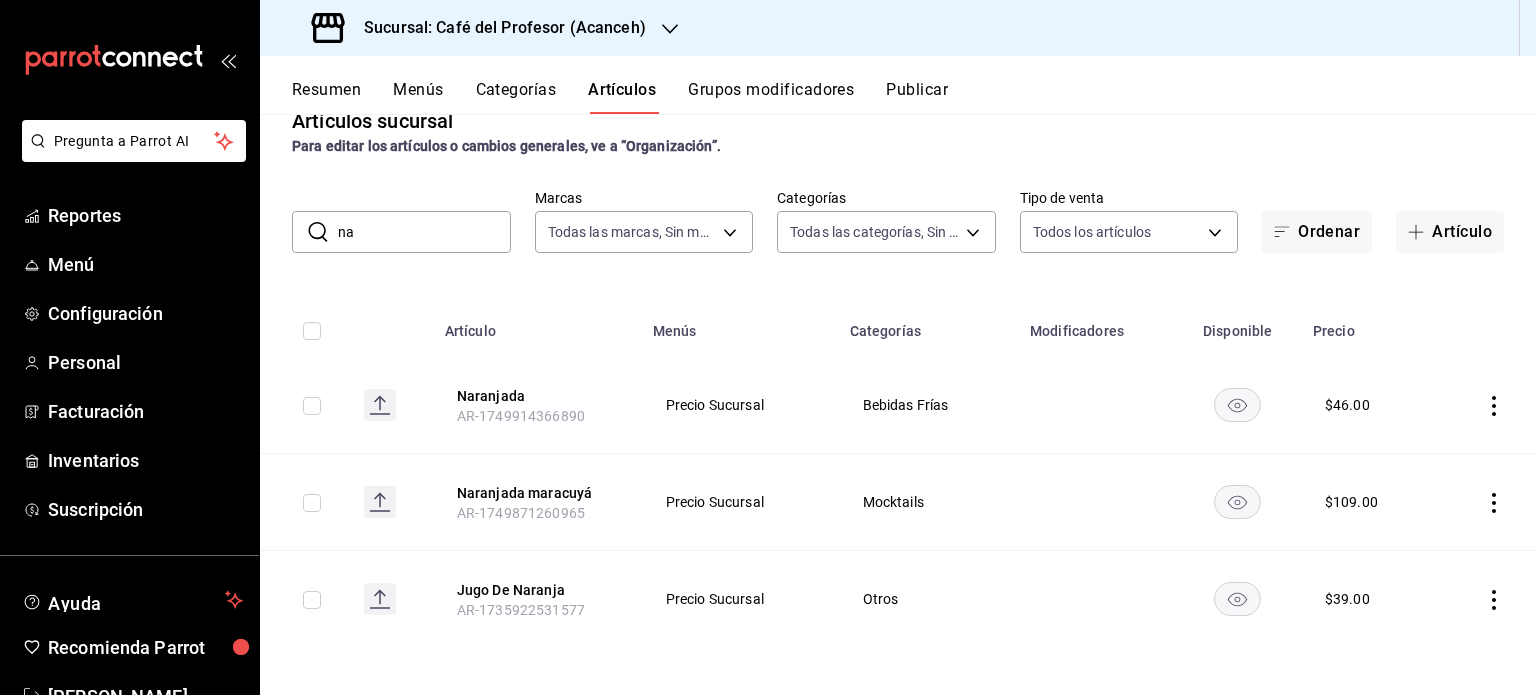 type on "n" 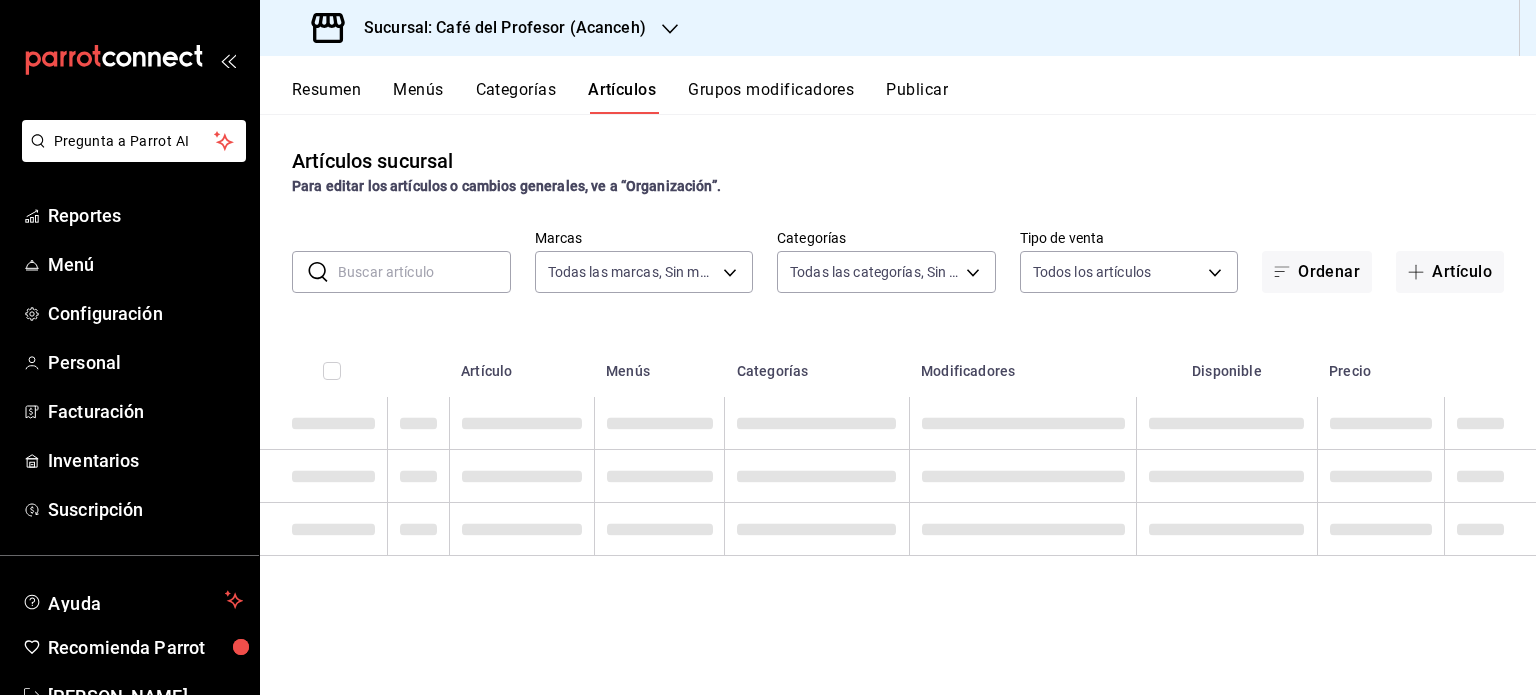 scroll, scrollTop: 0, scrollLeft: 0, axis: both 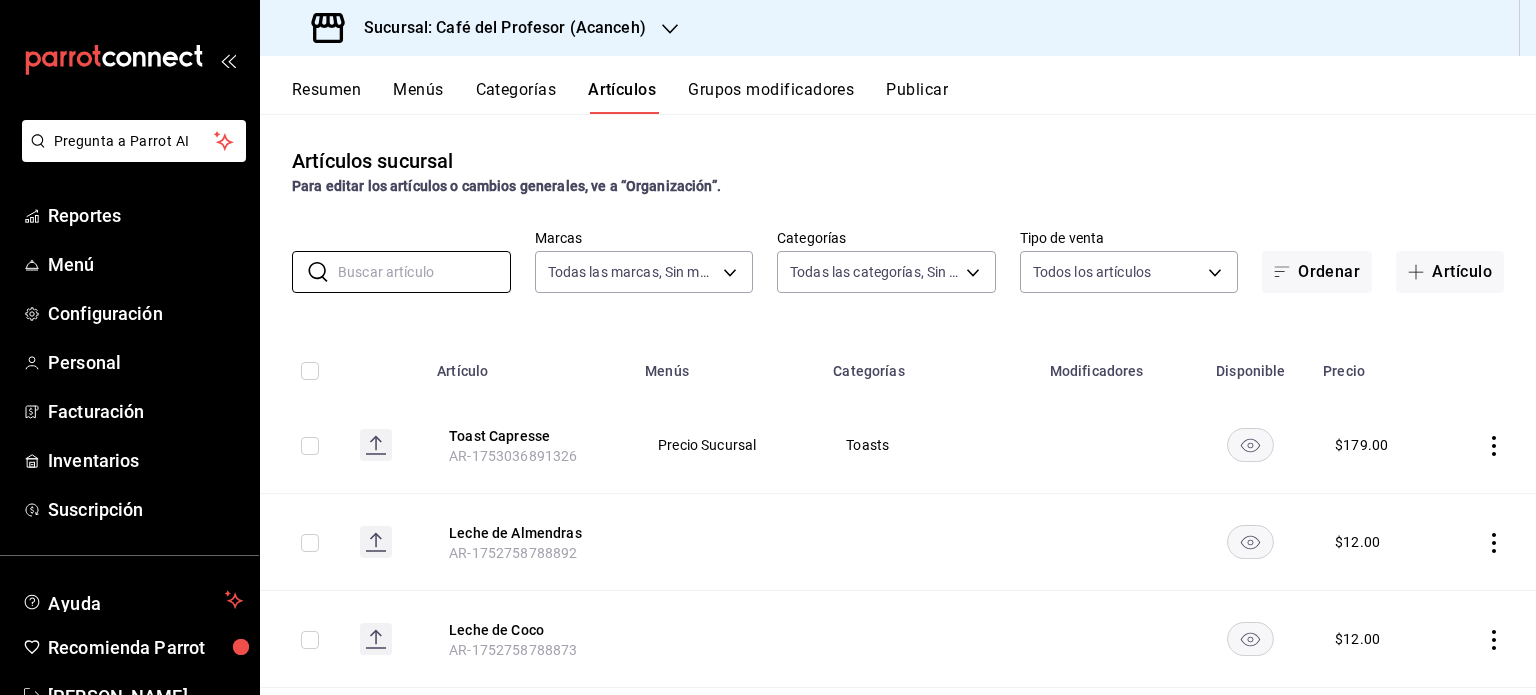type 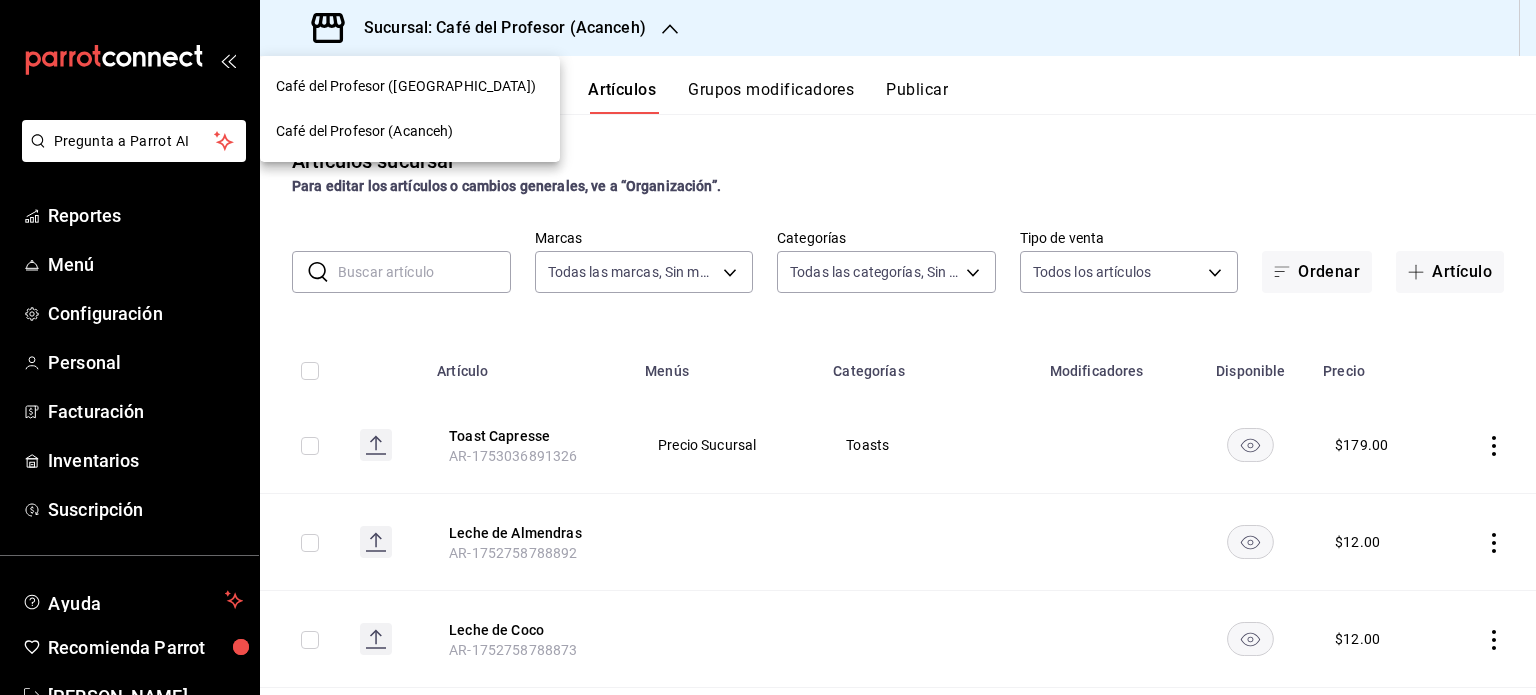 click on "Café del Profesor ([GEOGRAPHIC_DATA])" at bounding box center (410, 86) 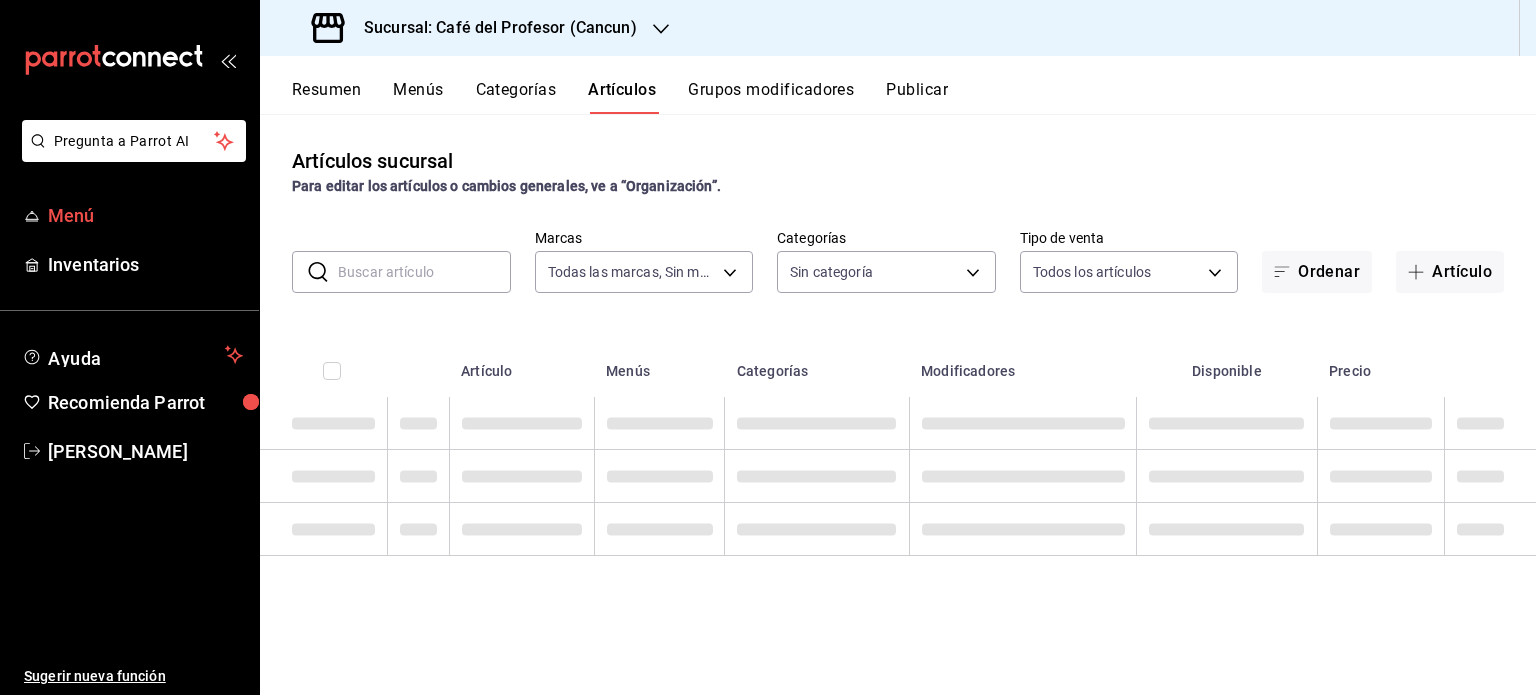 click on "Menú" at bounding box center (145, 215) 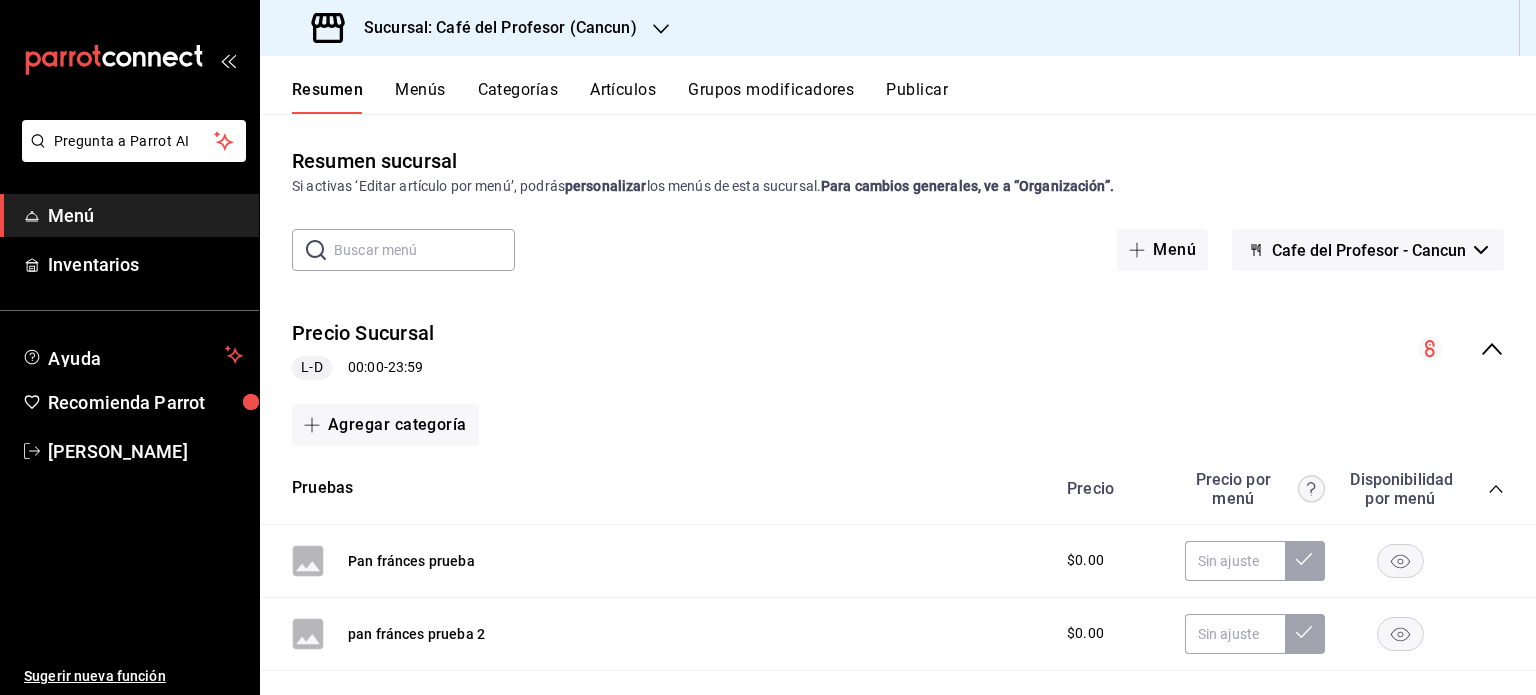 click on "Artículos" at bounding box center [623, 97] 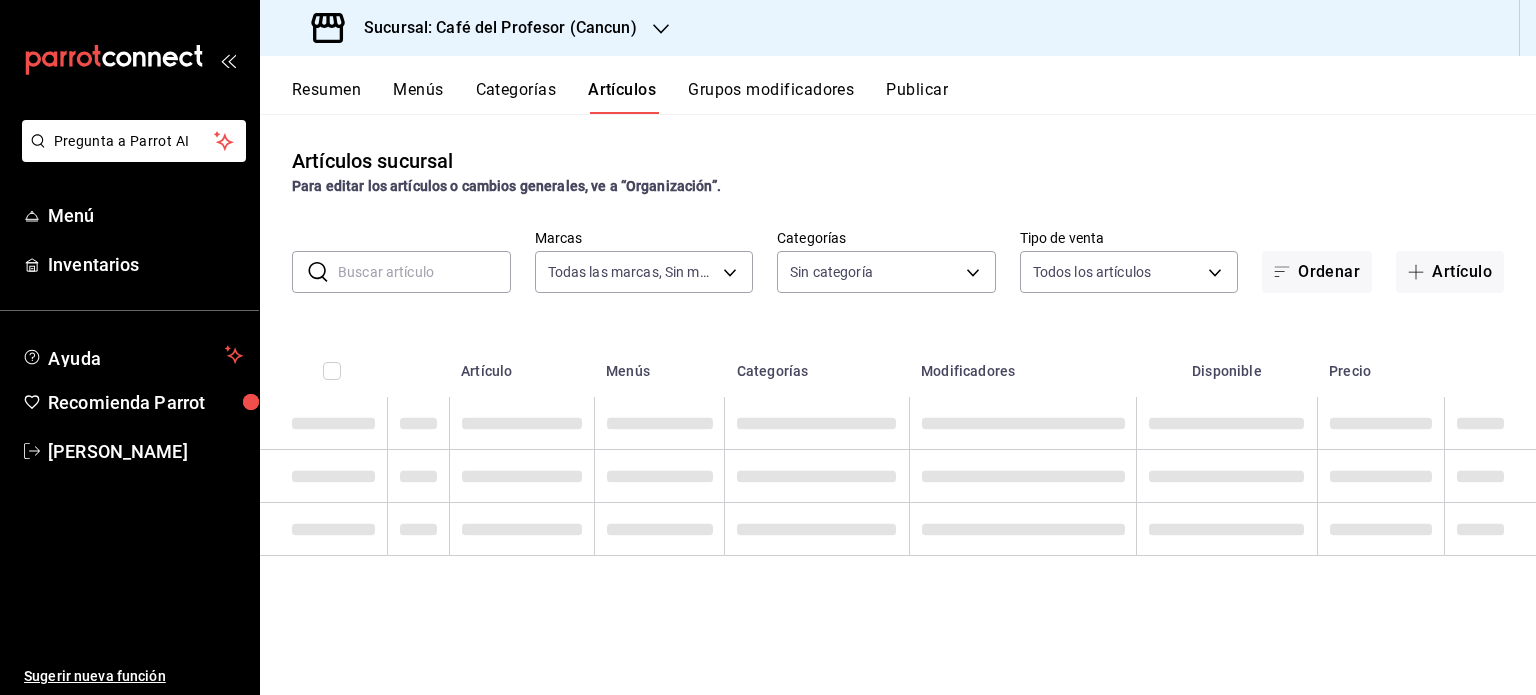 type on "c124c12d-dc0e-4a3d-911f-5b13390841f9" 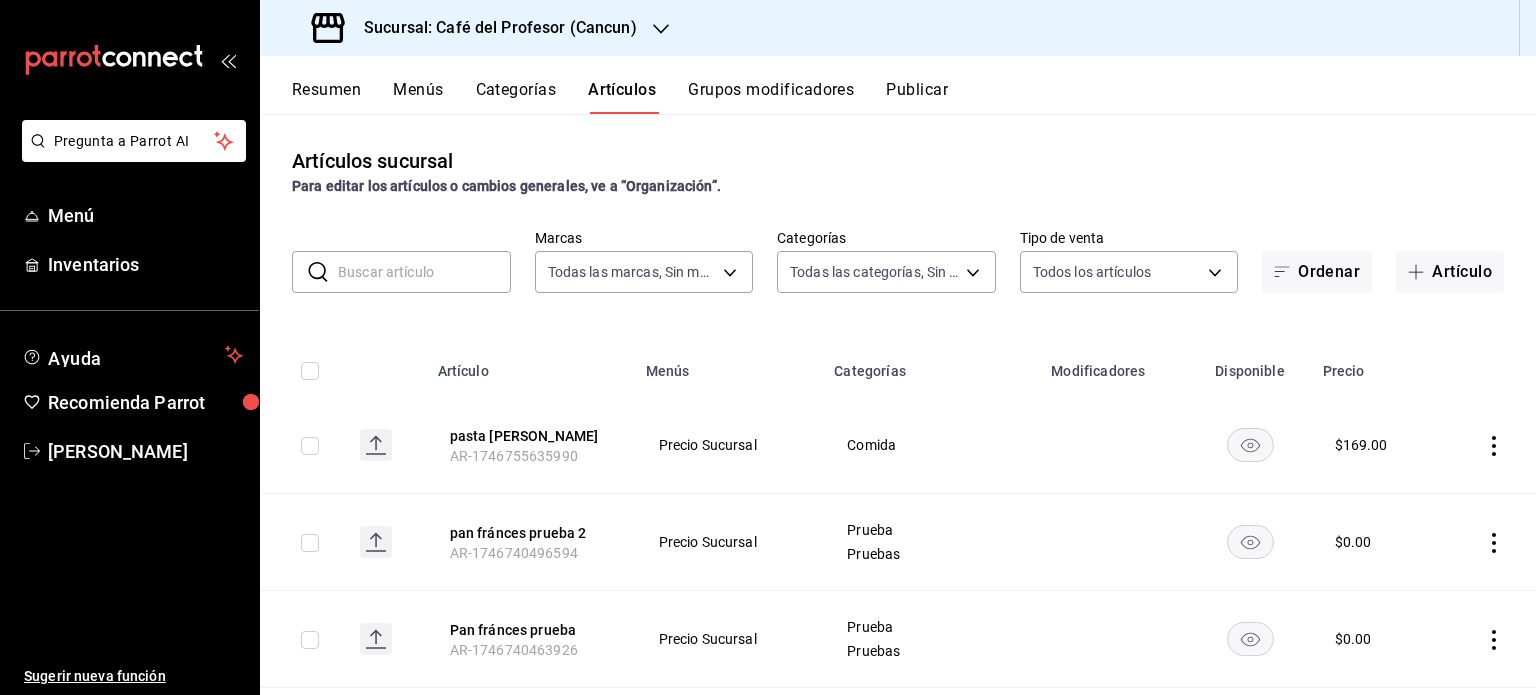 type on "6914d4d7-e8a1-419b-ae6f-75b77527da8c,ea0836e2-bfd0-459c-897e-73978e21b2e2,45dd8b8d-f691-4344-8928-8a70db76379c,994c077d-7c3e-4adb-b3fc-e9ce439e6534,9a6e5996-e240-49e7-87ac-e734c9caad75,d428e84a-2dbc-407d-b3b9-3c407c3acab0,330e5471-4b53-4a4b-8d36-643583cf6da3,65910306-4c1a-4b6e-9005-5ac9034aa9bd,679be143-c0db-4ff6-8637-53d3dcebca14,c0fdfd38-425c-435d-8350-aa5efabf67bd,b3b1d77b-167b-4a7b-a5d1-7732fcfef9a0,66529368-bd09-4d76-b58f-09815c9c3605,ff8ba2e6-c53a-41d8-beea-0bf99d72bc1a,8b8ae3fc-7307-418a-898d-d6001f210bf4,b1e7f831-1348-49c5-9896-24227d24f94e,6eaa52f4-524a-4211-a8d2-899f64582c7d,18383c30-7ed4-444e-b251-22412b9e090e" 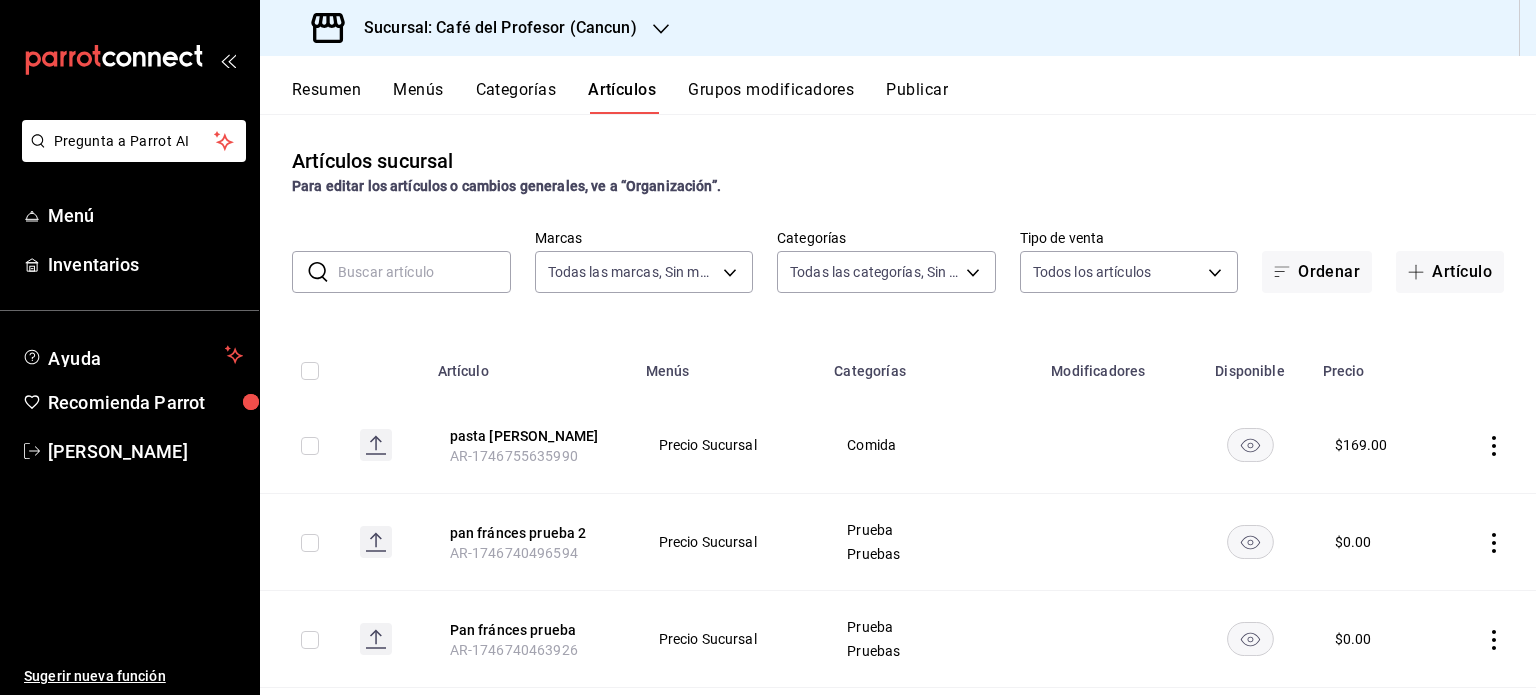 click at bounding box center (424, 272) 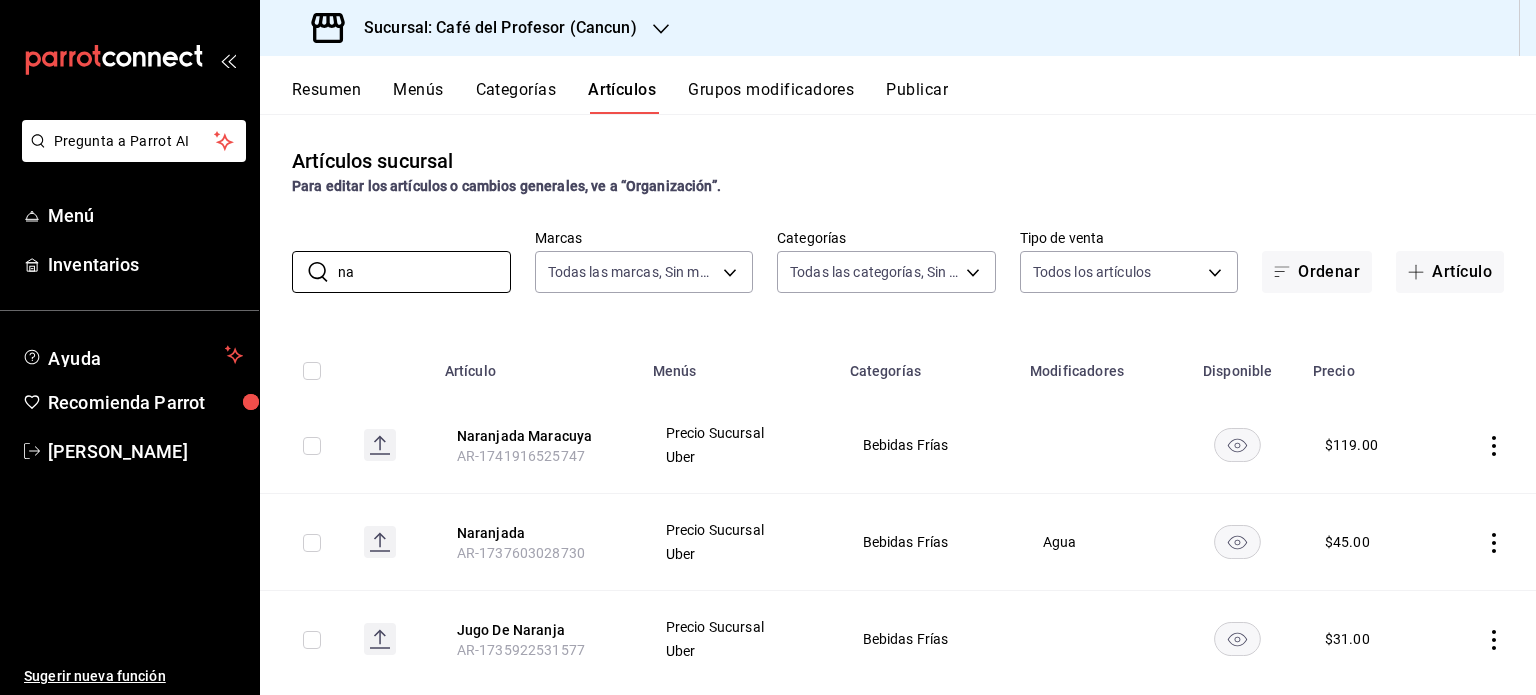 type on "n" 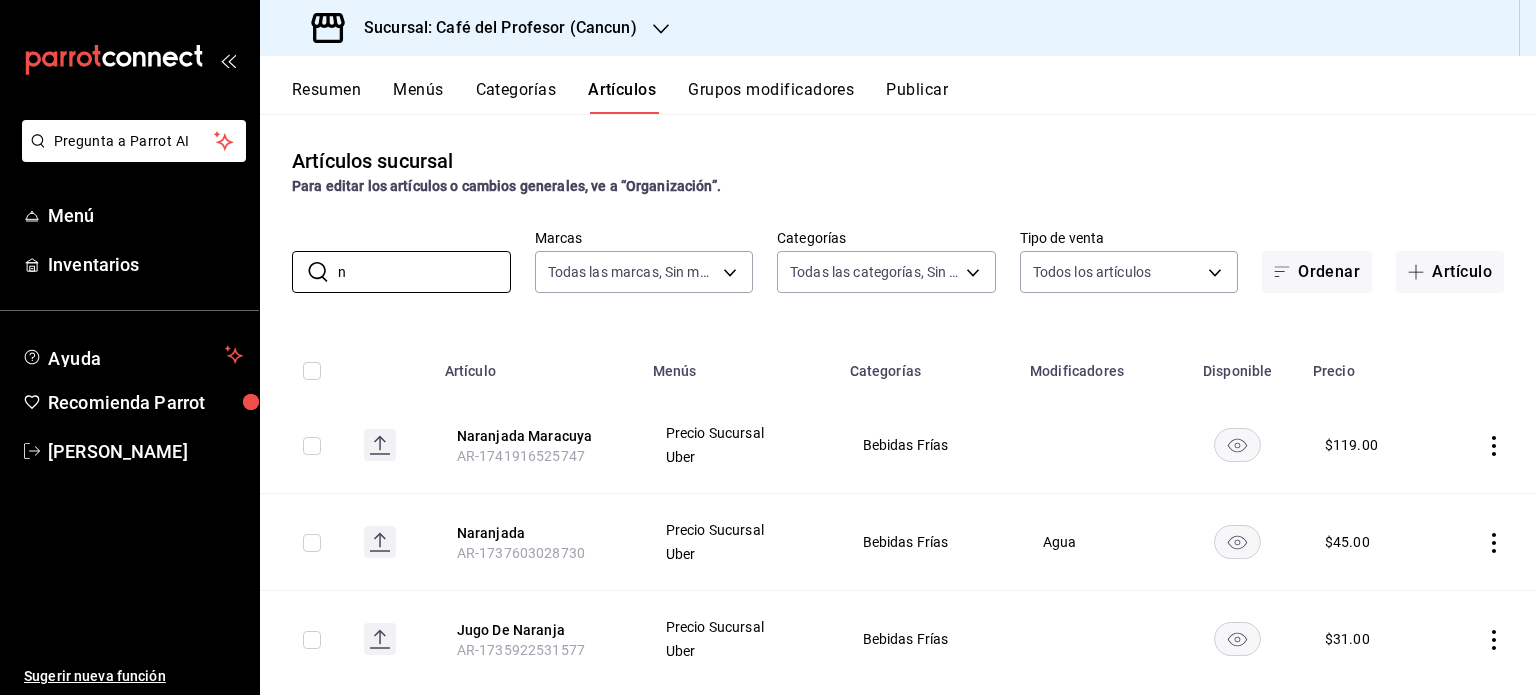 type 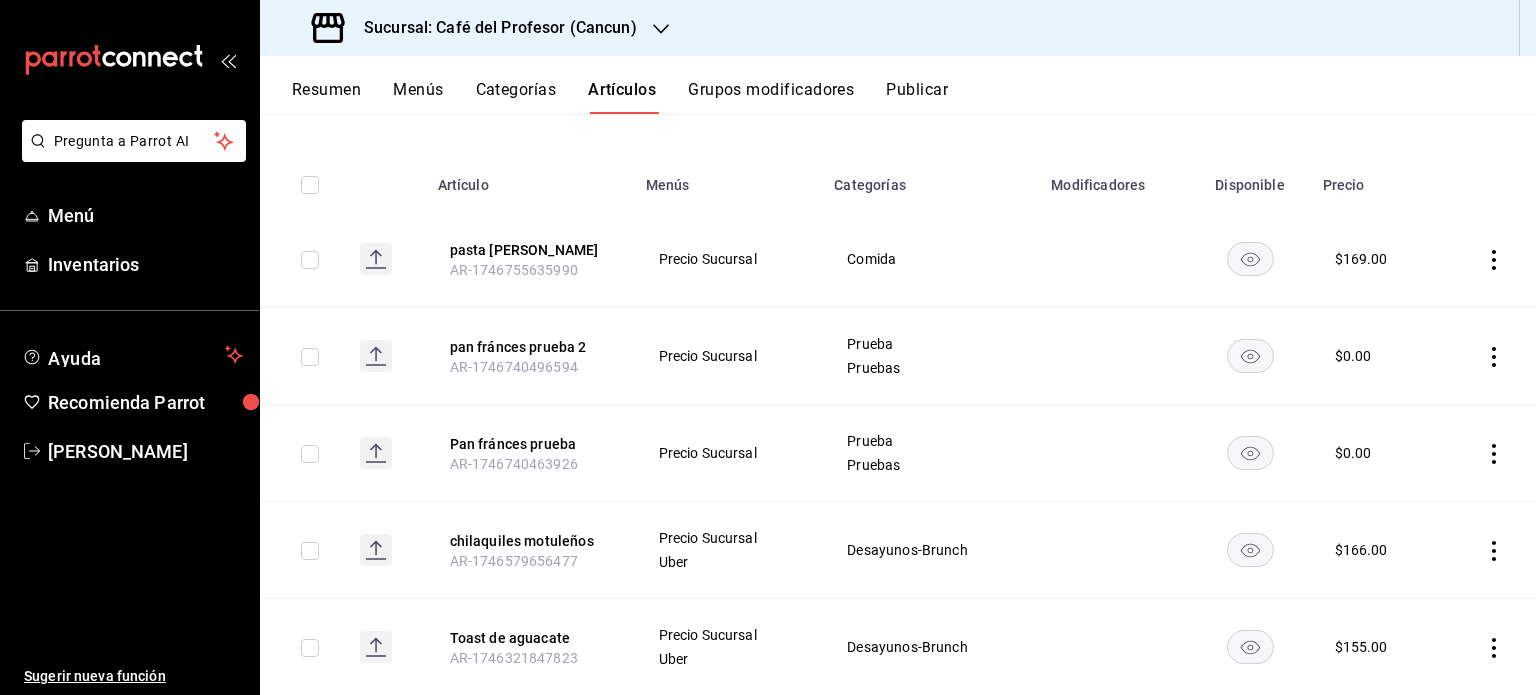 scroll, scrollTop: 266, scrollLeft: 0, axis: vertical 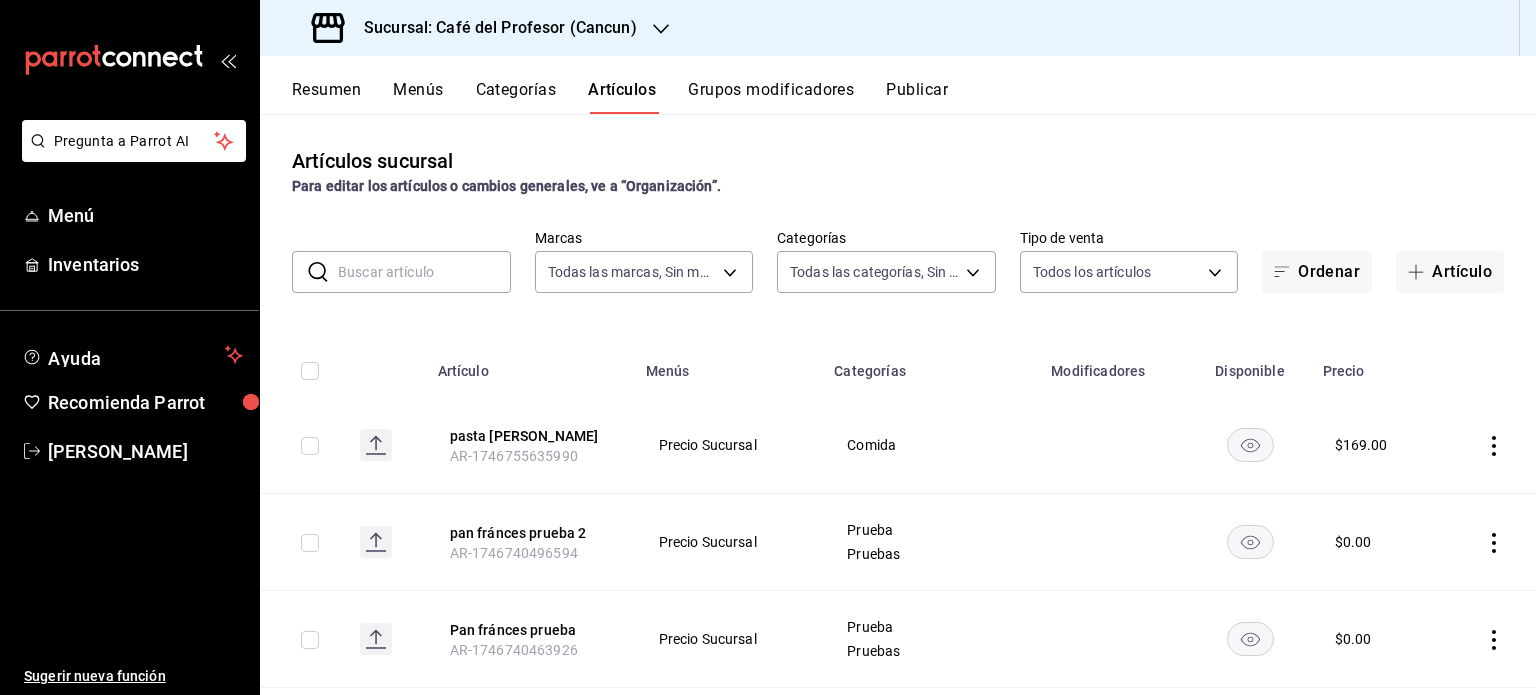 click 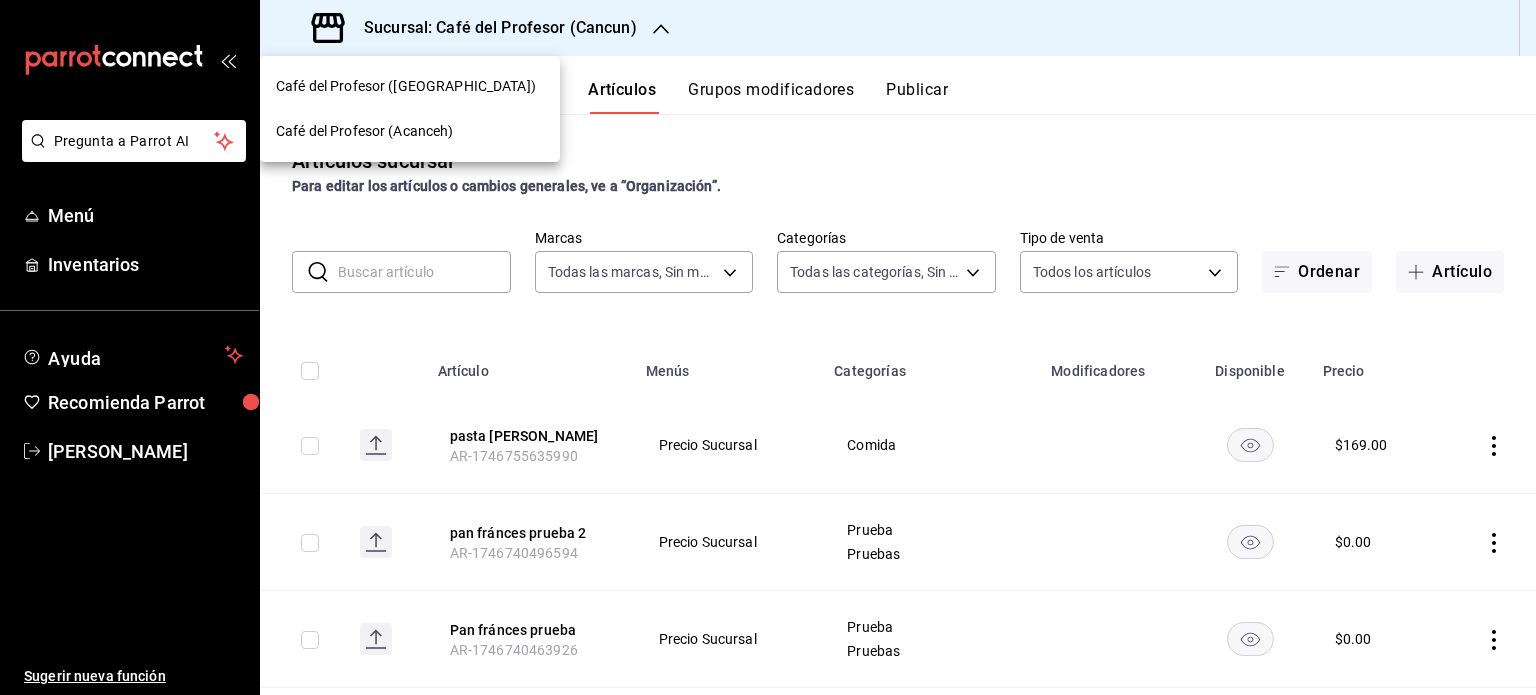 click on "Café del Profesor (Acanceh)" at bounding box center [410, 131] 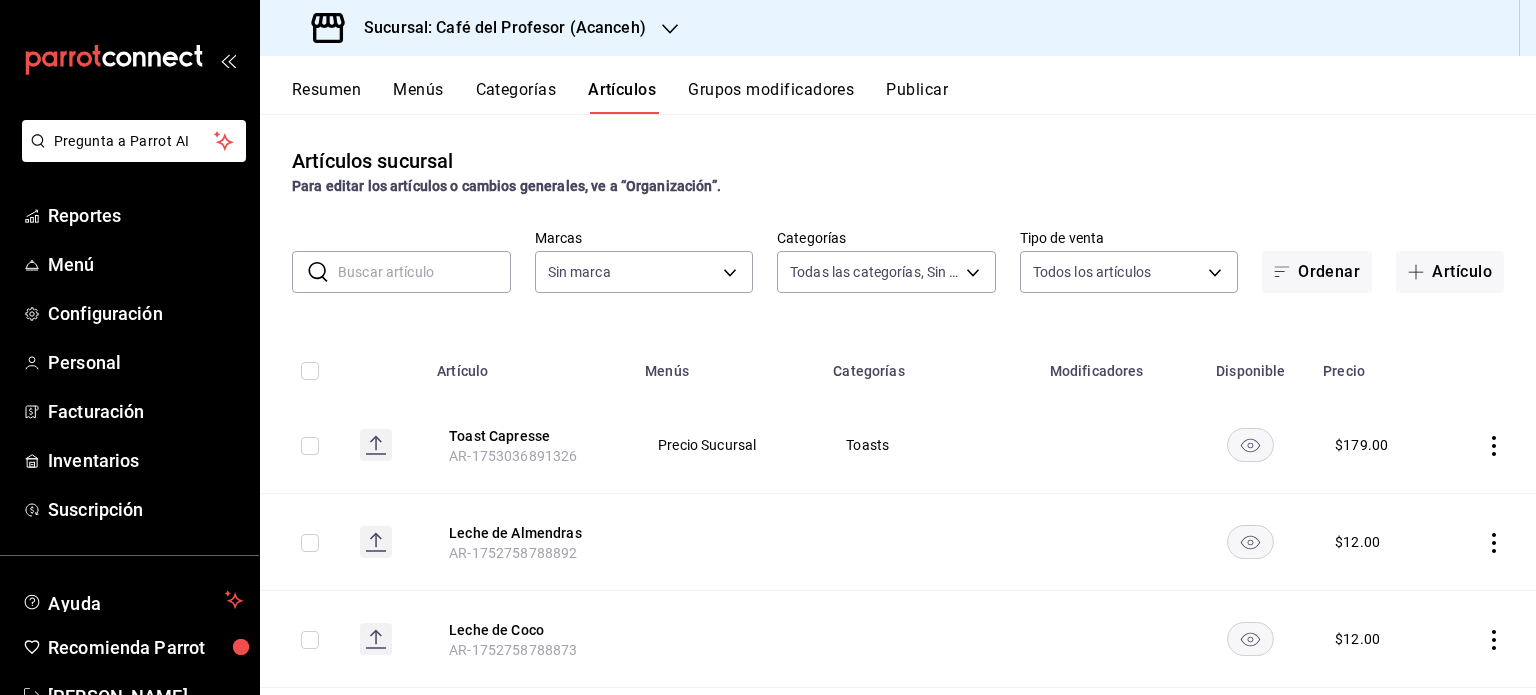 type on "287941b6-0598-490c-9fb6-63fb84a2c712,be1aaab9-5d27-4a8f-bb00-7802963417c0,4d75f2ef-23e5-42eb-ab6f-e8676a5e310e,d305af8b-c01f-461f-abe2-c0e82f5334ee,0bcc8fee-800e-453b-9284-1bf1be50f510,e4b1fcef-853a-4e9d-8519-1020a3b8af62,81319382-3149-46a2-aa64-334438d854f4,43ebf264-99c7-4184-bb93-8fbd366d835e,26404cb9-75b8-4245-a162-5844f252ad8f,4e368ec5-2bd3-4c00-860d-78f60d77d024,4de3f1fd-a34a-4740-b0b2-e0338a46271e,fd0d645d-7f25-4124-834d-48cc8faf6b65,47f37728-8cdc-4dab-b52b-69794905330c,3c97d168-292d-4b03-94f5-005cb9287efb,df67c5d8-11fc-492f-acde-c04499b2f76b,9352f27a-e54c-4303-b903-6b3d123fa10e,241bdf42-12dc-49c3-a211-3ca85d083ada,47e96a62-28cd-48e7-b747-3d3b33d6154a,b99d93c2-f6e8-4b7d-8aa5-dfd35fc75e58,f76e647f-92e5-4eee-bfe6-7905db36131b" 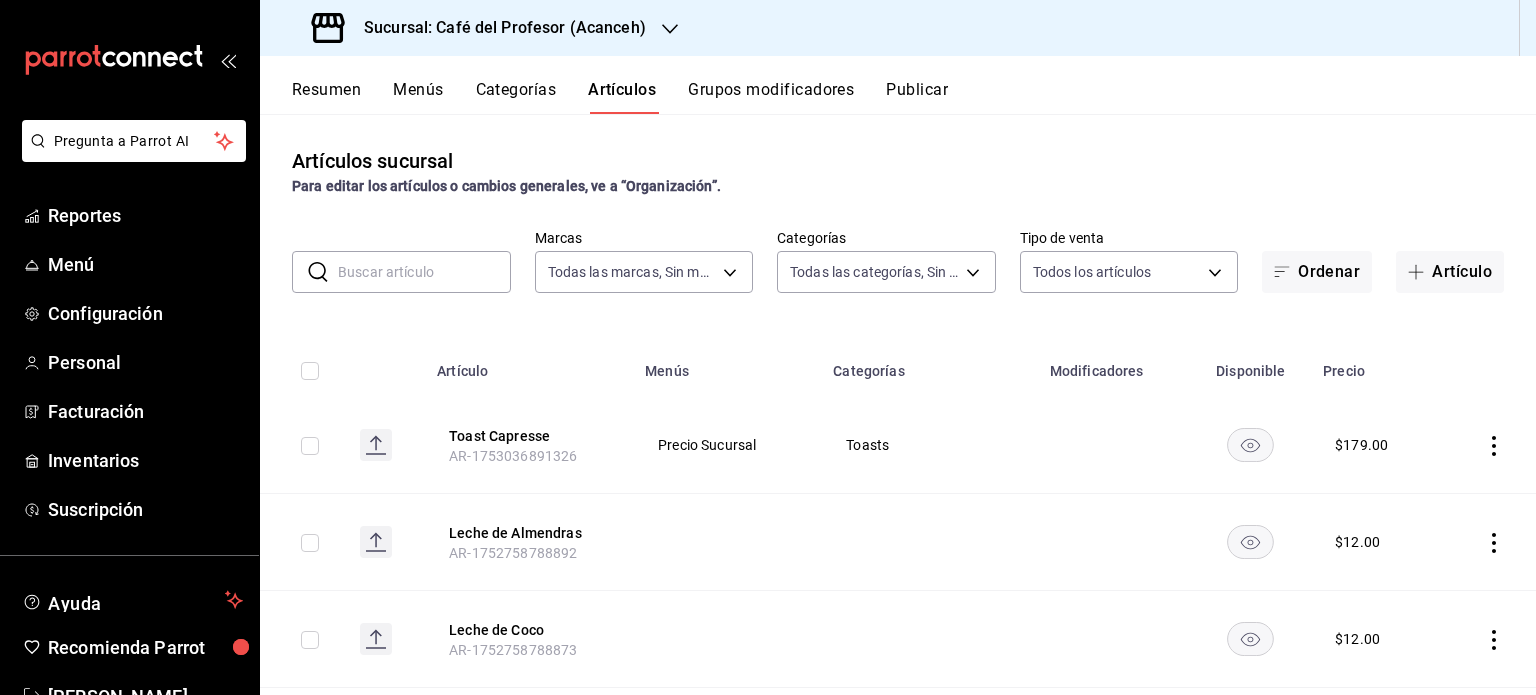 type on "c1a8b8e6-187f-497f-b24d-8667d510d931" 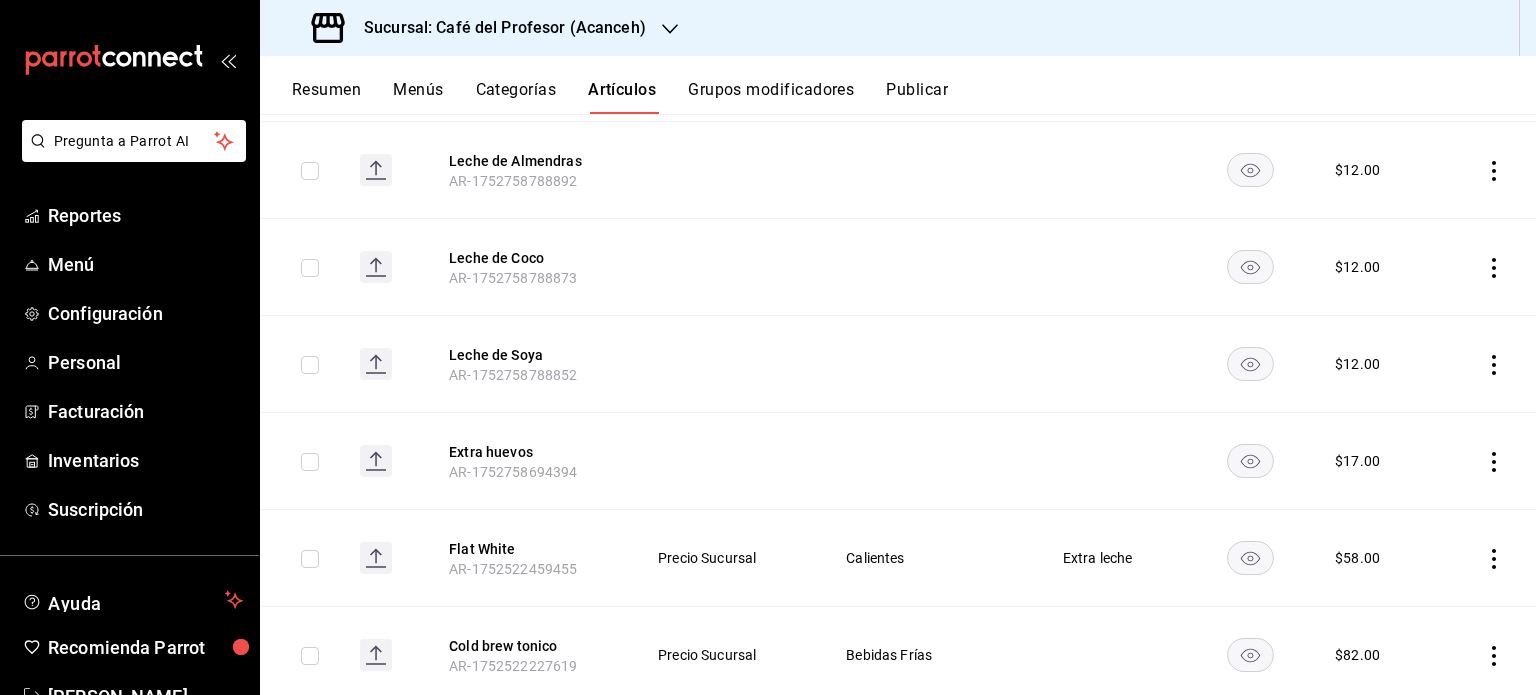 scroll, scrollTop: 400, scrollLeft: 0, axis: vertical 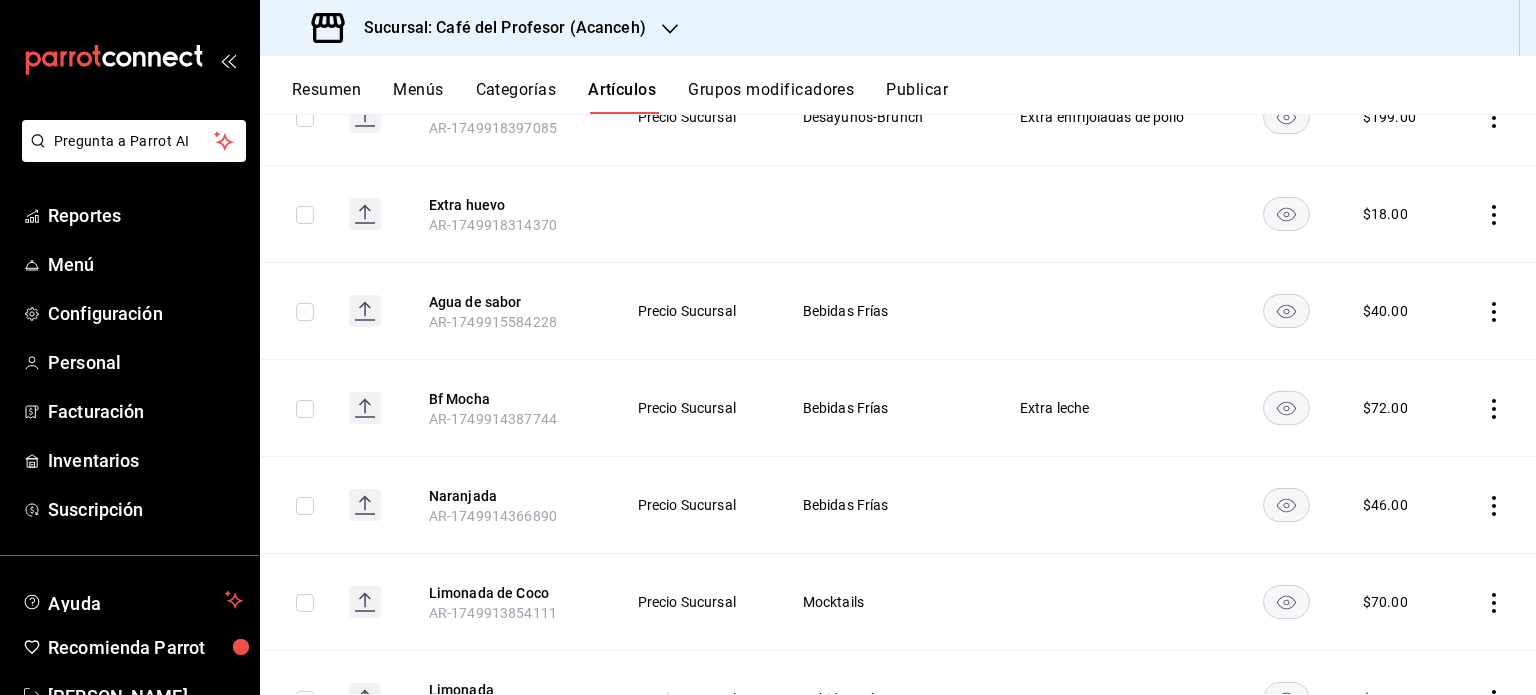 click 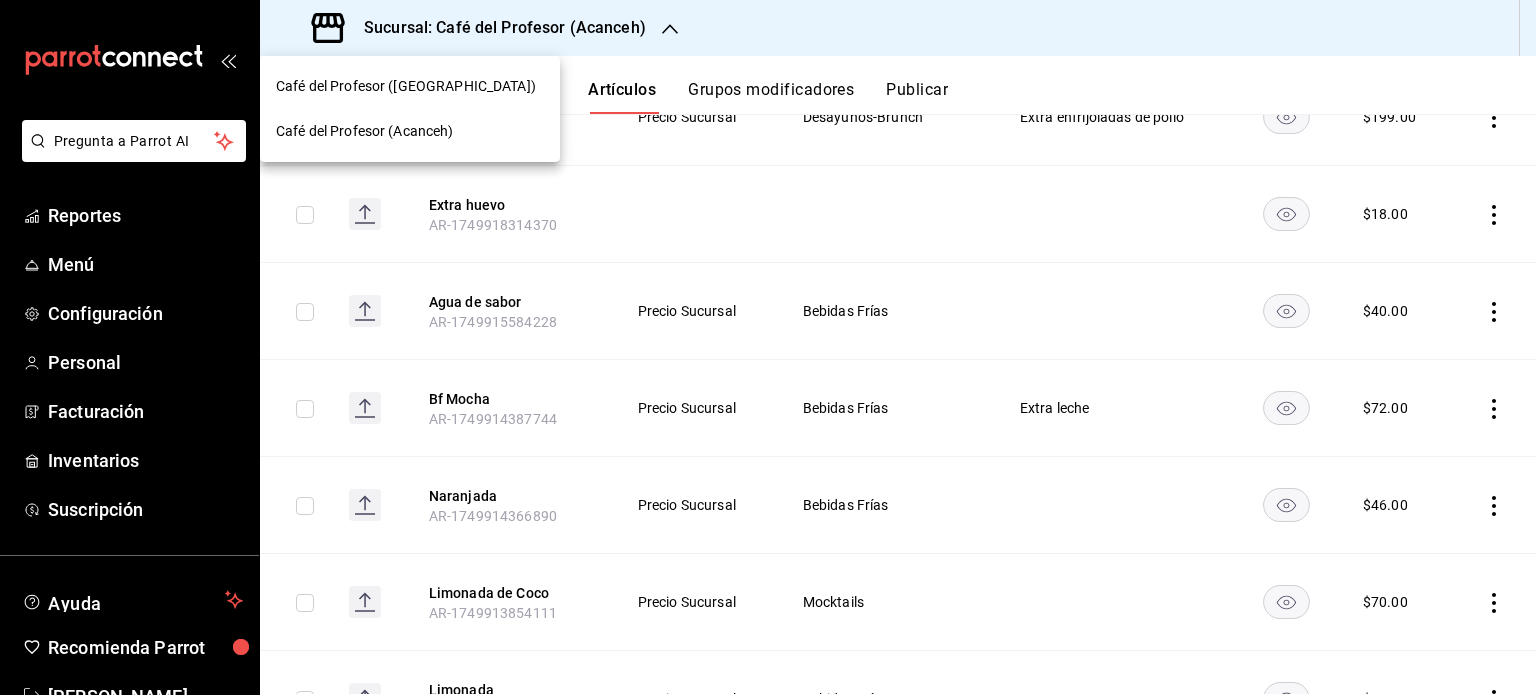 click on "Café del Profesor ([GEOGRAPHIC_DATA])" at bounding box center [410, 86] 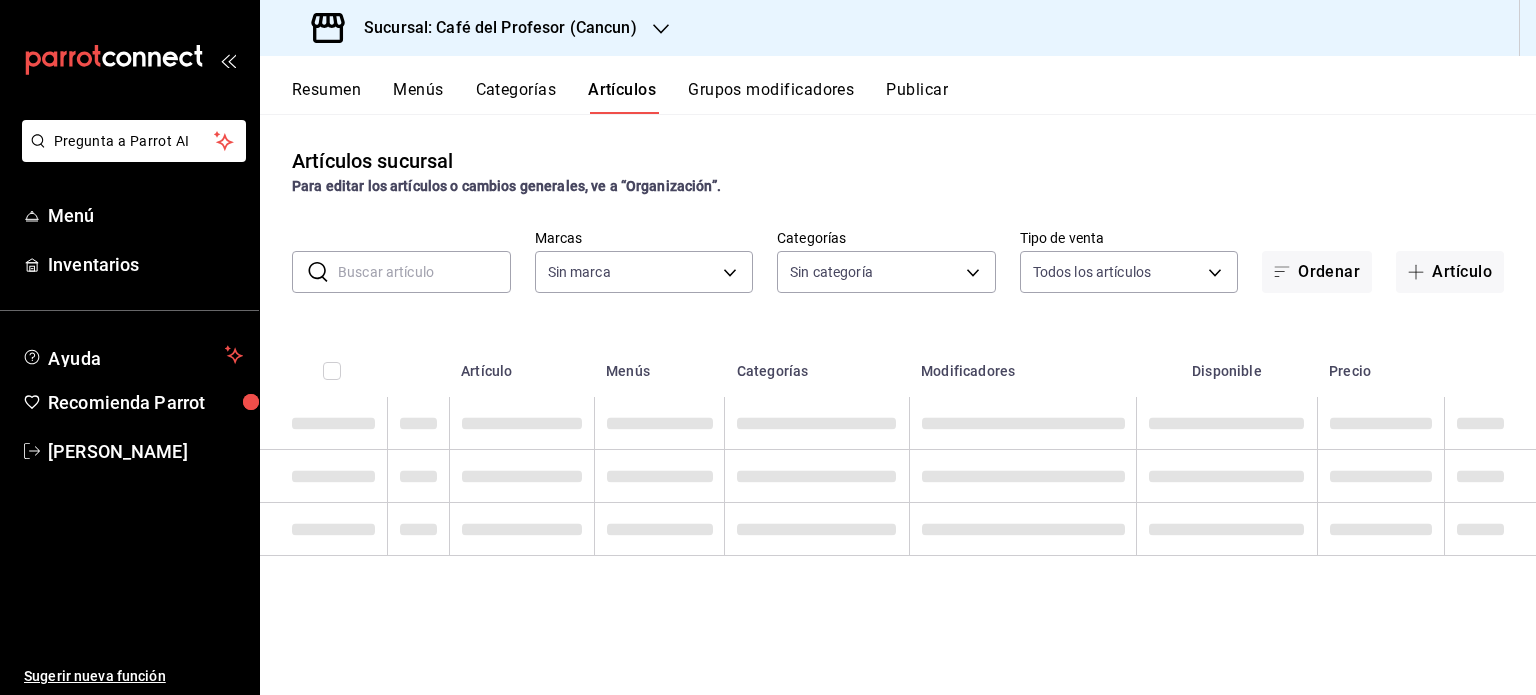 type on "c124c12d-dc0e-4a3d-911f-5b13390841f9" 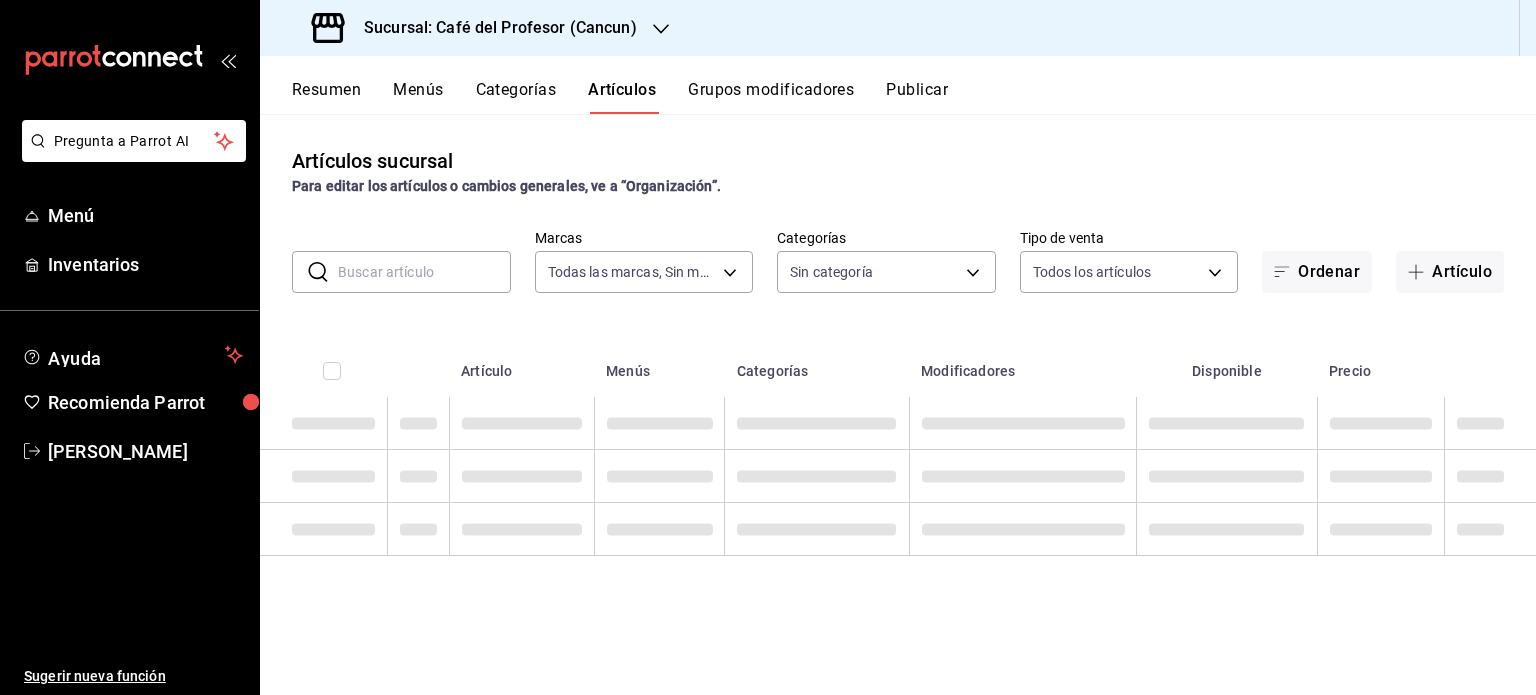 type on "6914d4d7-e8a1-419b-ae6f-75b77527da8c,ea0836e2-bfd0-459c-897e-73978e21b2e2,45dd8b8d-f691-4344-8928-8a70db76379c,994c077d-7c3e-4adb-b3fc-e9ce439e6534,9a6e5996-e240-49e7-87ac-e734c9caad75,d428e84a-2dbc-407d-b3b9-3c407c3acab0,330e5471-4b53-4a4b-8d36-643583cf6da3,65910306-4c1a-4b6e-9005-5ac9034aa9bd,679be143-c0db-4ff6-8637-53d3dcebca14,c0fdfd38-425c-435d-8350-aa5efabf67bd,b3b1d77b-167b-4a7b-a5d1-7732fcfef9a0,66529368-bd09-4d76-b58f-09815c9c3605,ff8ba2e6-c53a-41d8-beea-0bf99d72bc1a,8b8ae3fc-7307-418a-898d-d6001f210bf4,b1e7f831-1348-49c5-9896-24227d24f94e,6eaa52f4-524a-4211-a8d2-899f64582c7d,18383c30-7ed4-444e-b251-22412b9e090e" 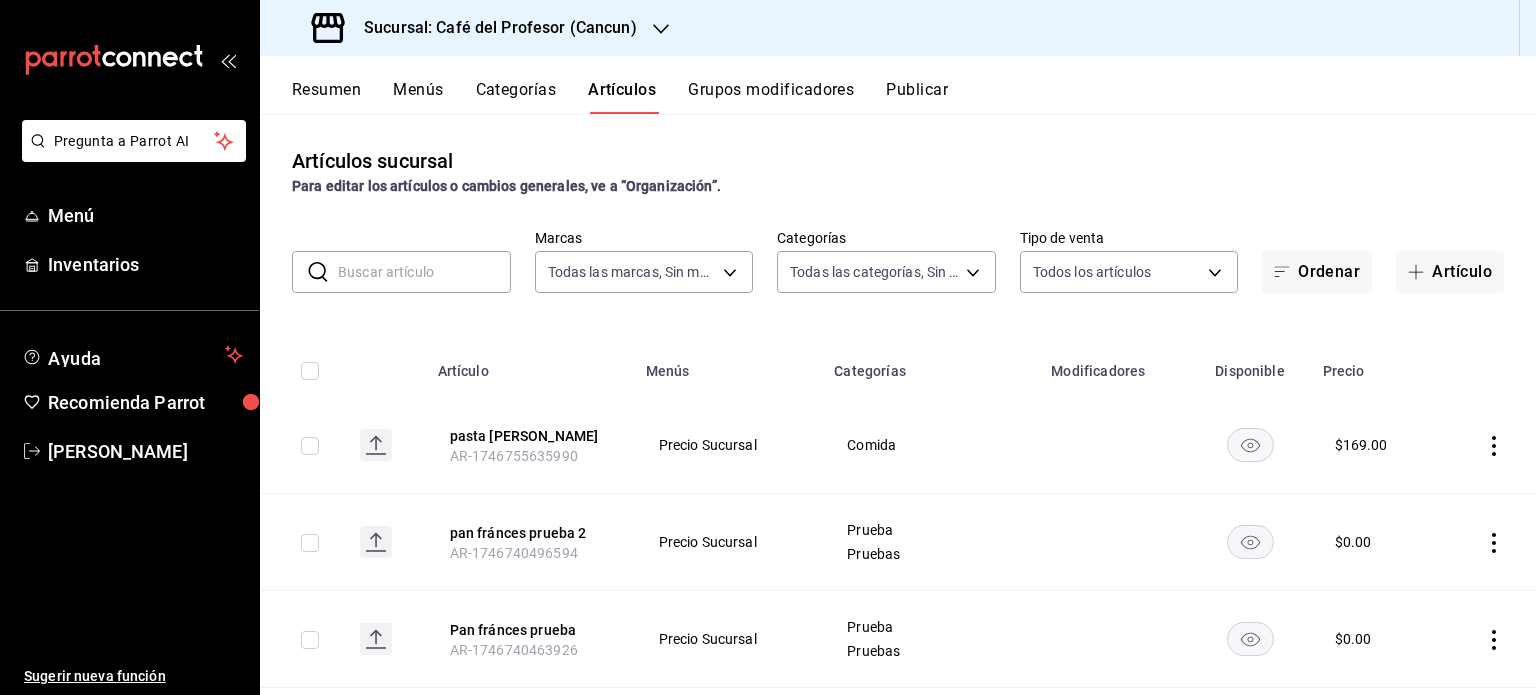 click at bounding box center [424, 272] 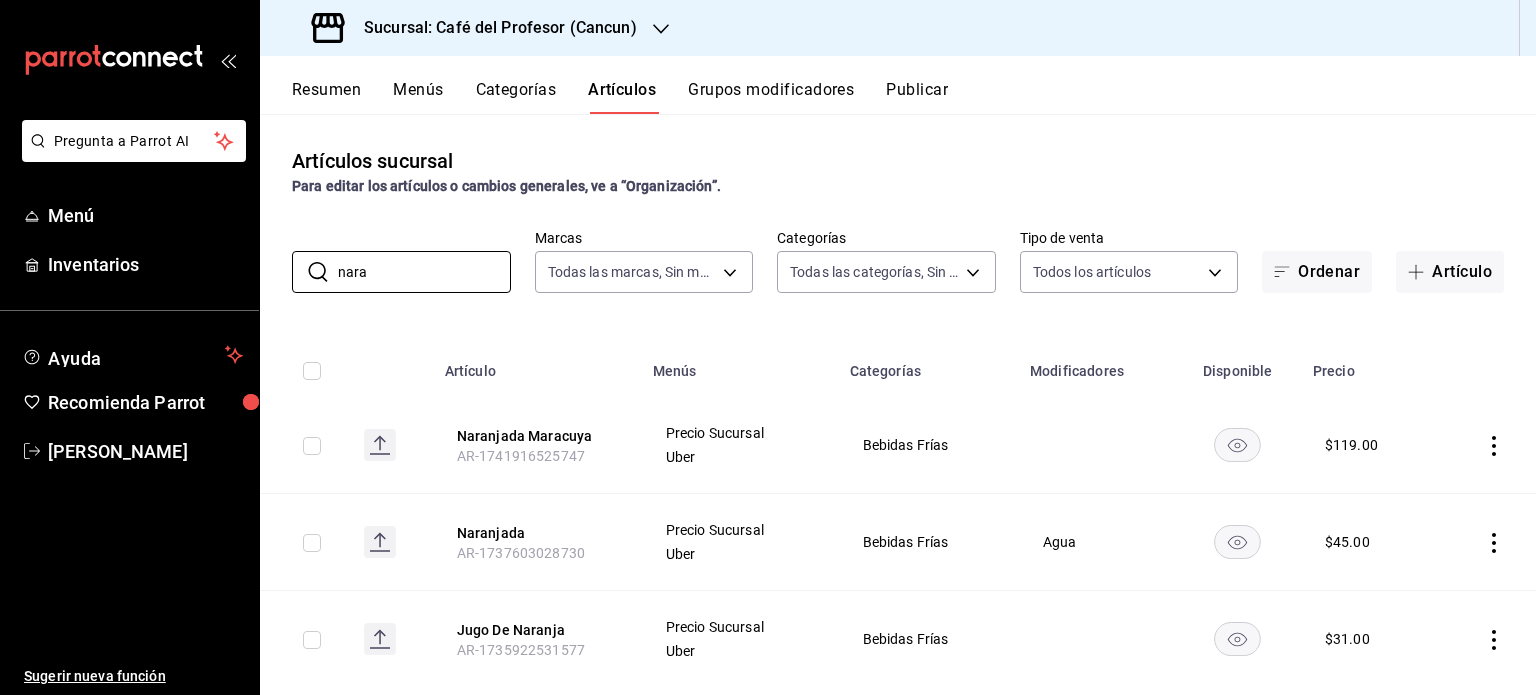 type on "nara" 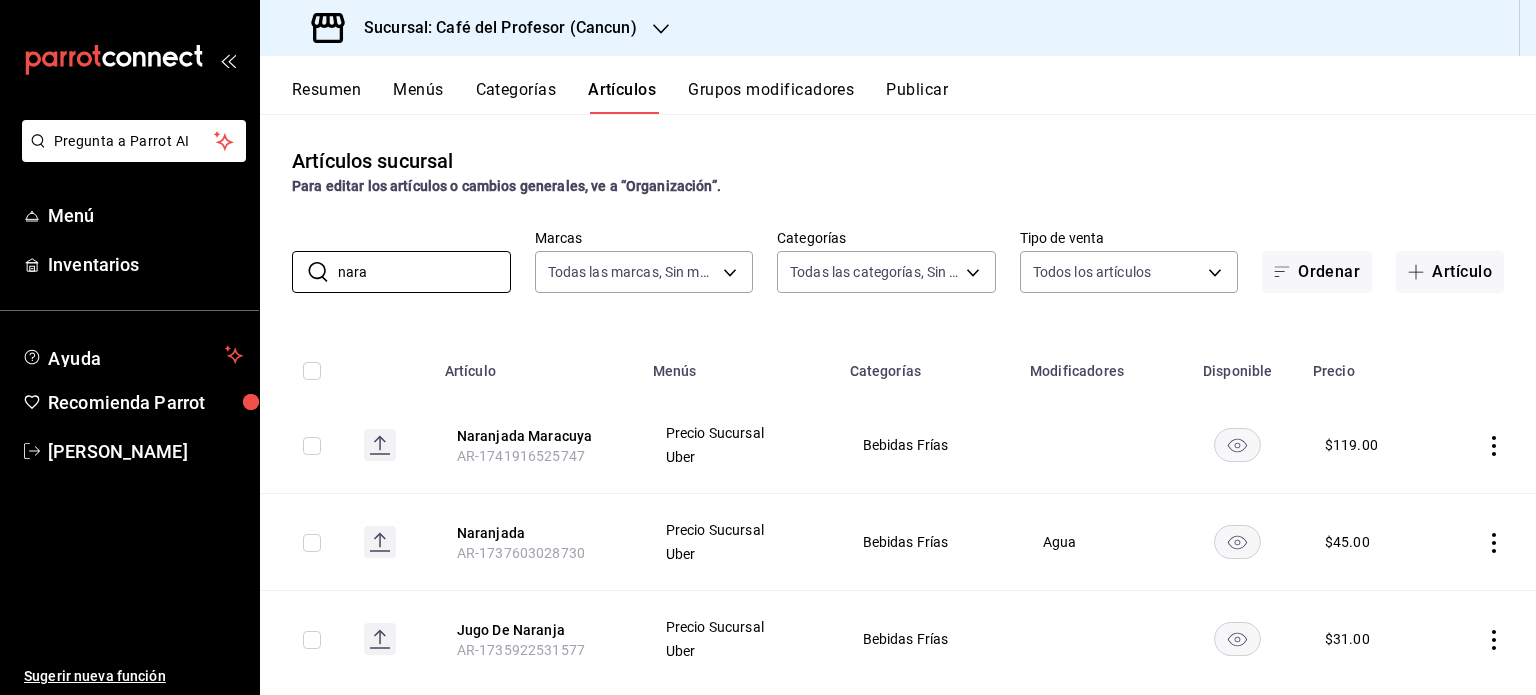click 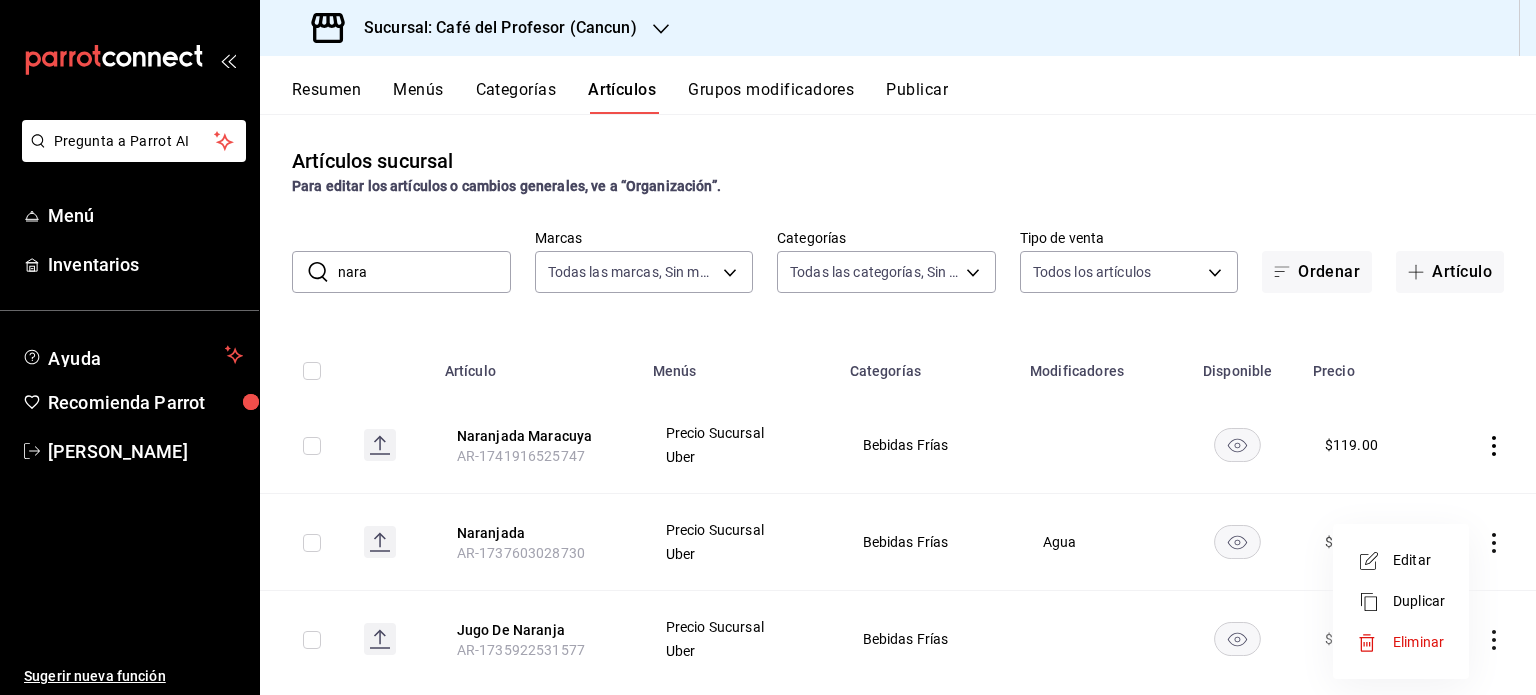 click on "Editar" at bounding box center (1401, 560) 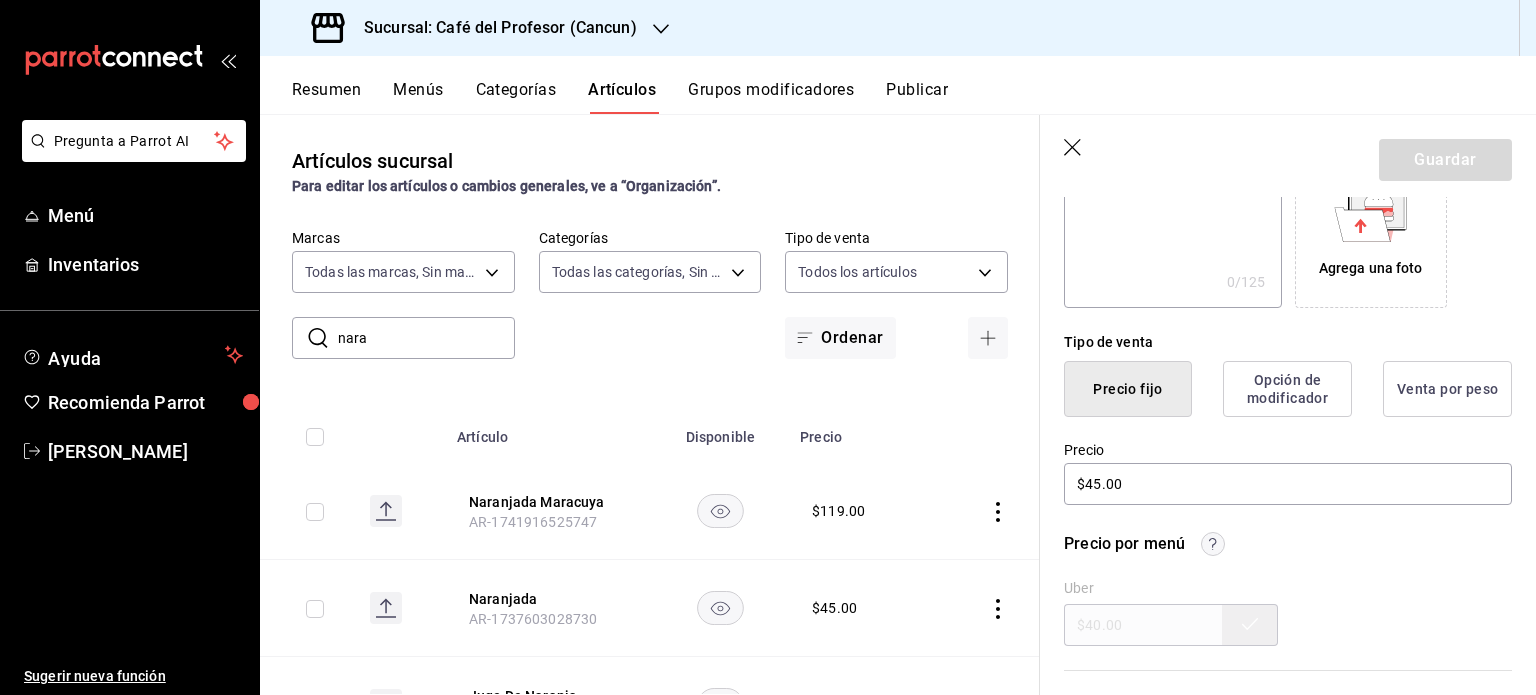 scroll, scrollTop: 371, scrollLeft: 0, axis: vertical 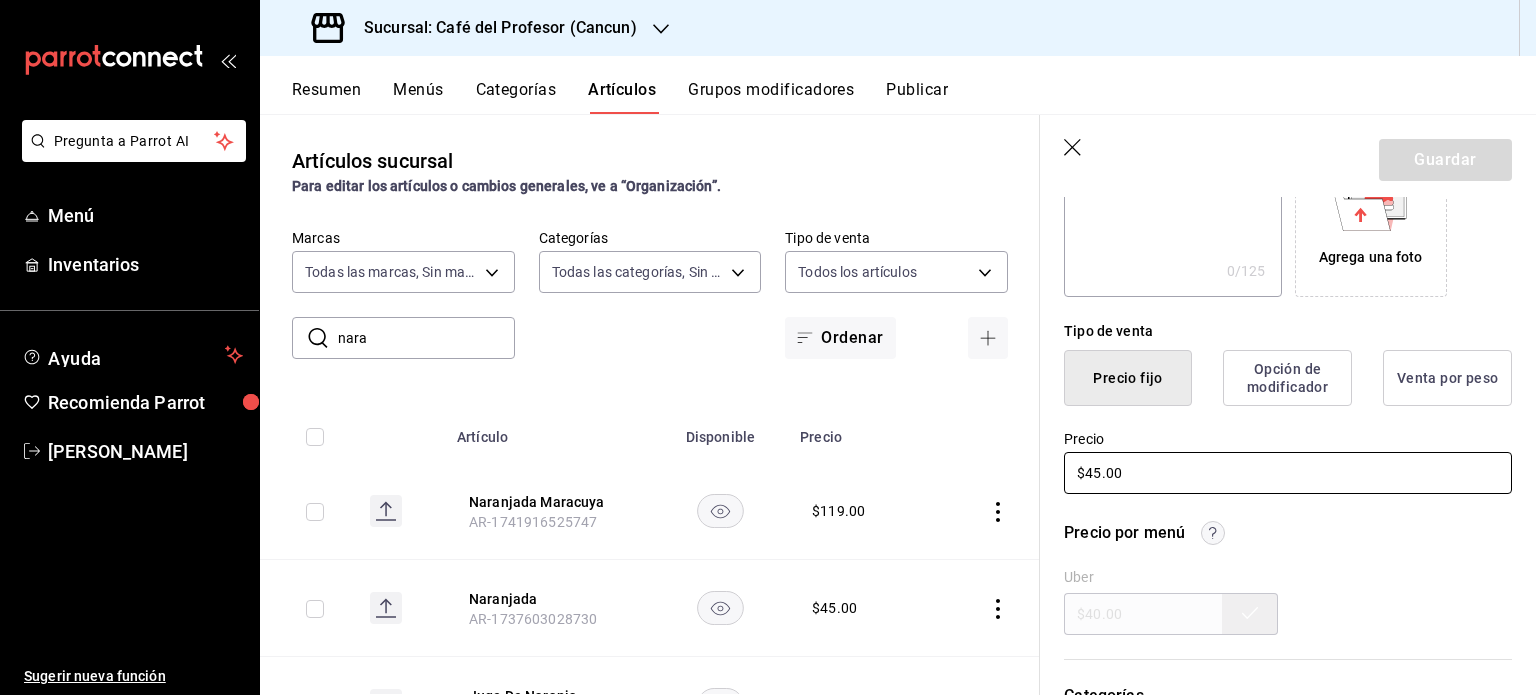 click on "$45.00" at bounding box center [1288, 473] 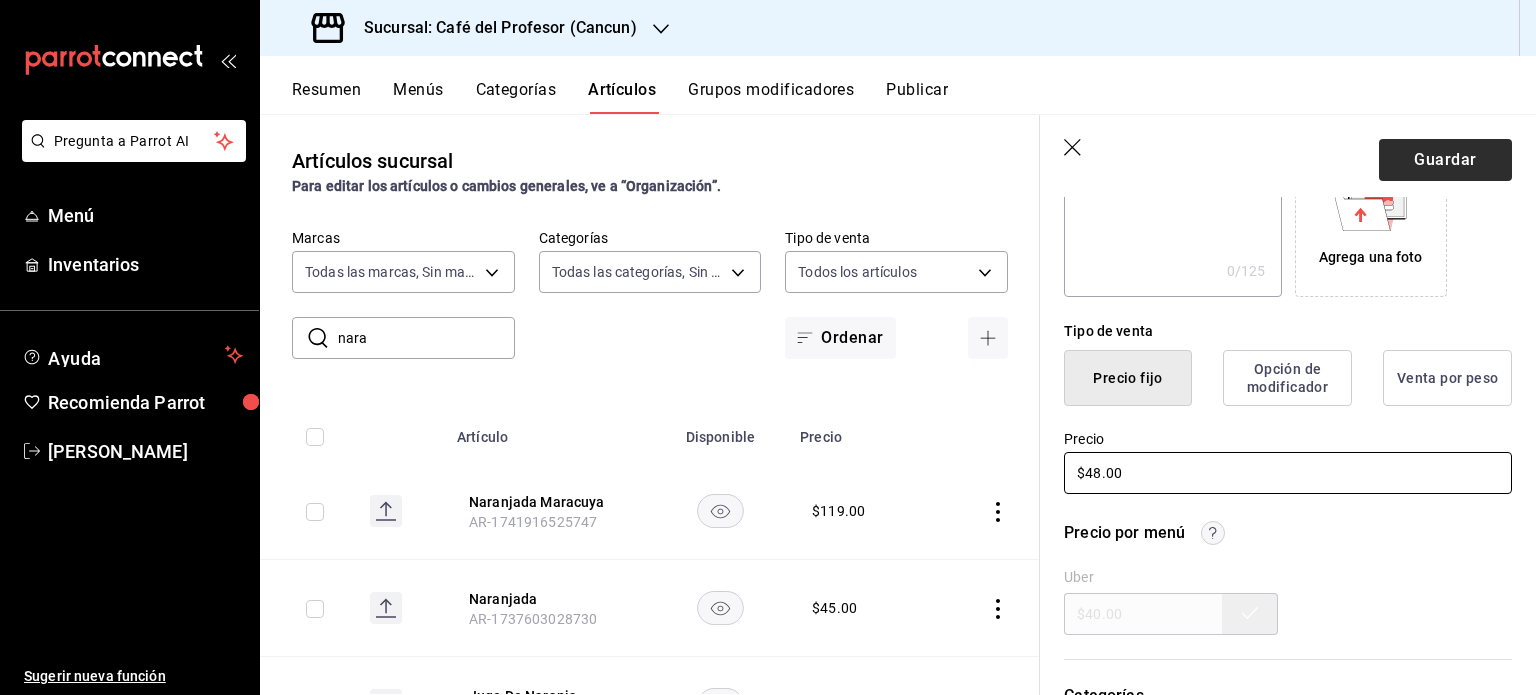 type on "$48.00" 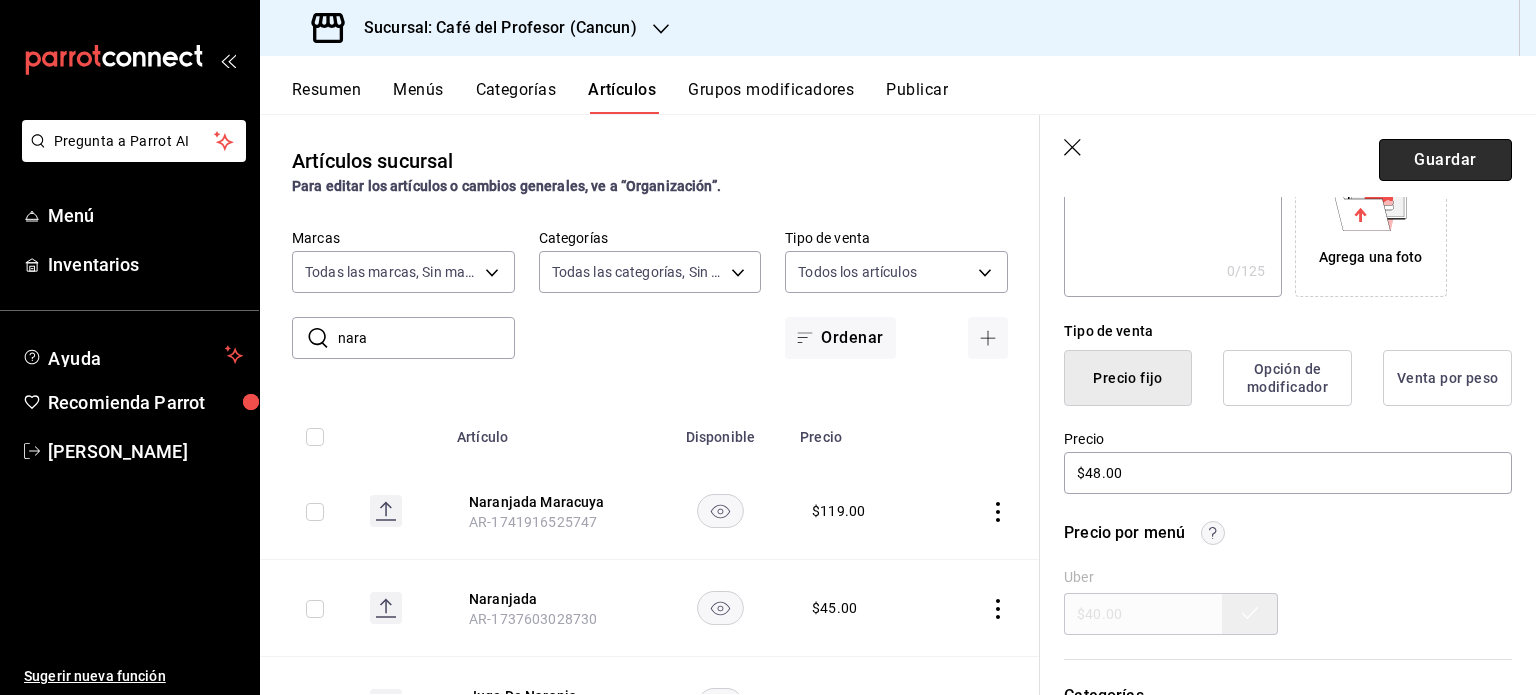click on "Guardar" at bounding box center [1445, 160] 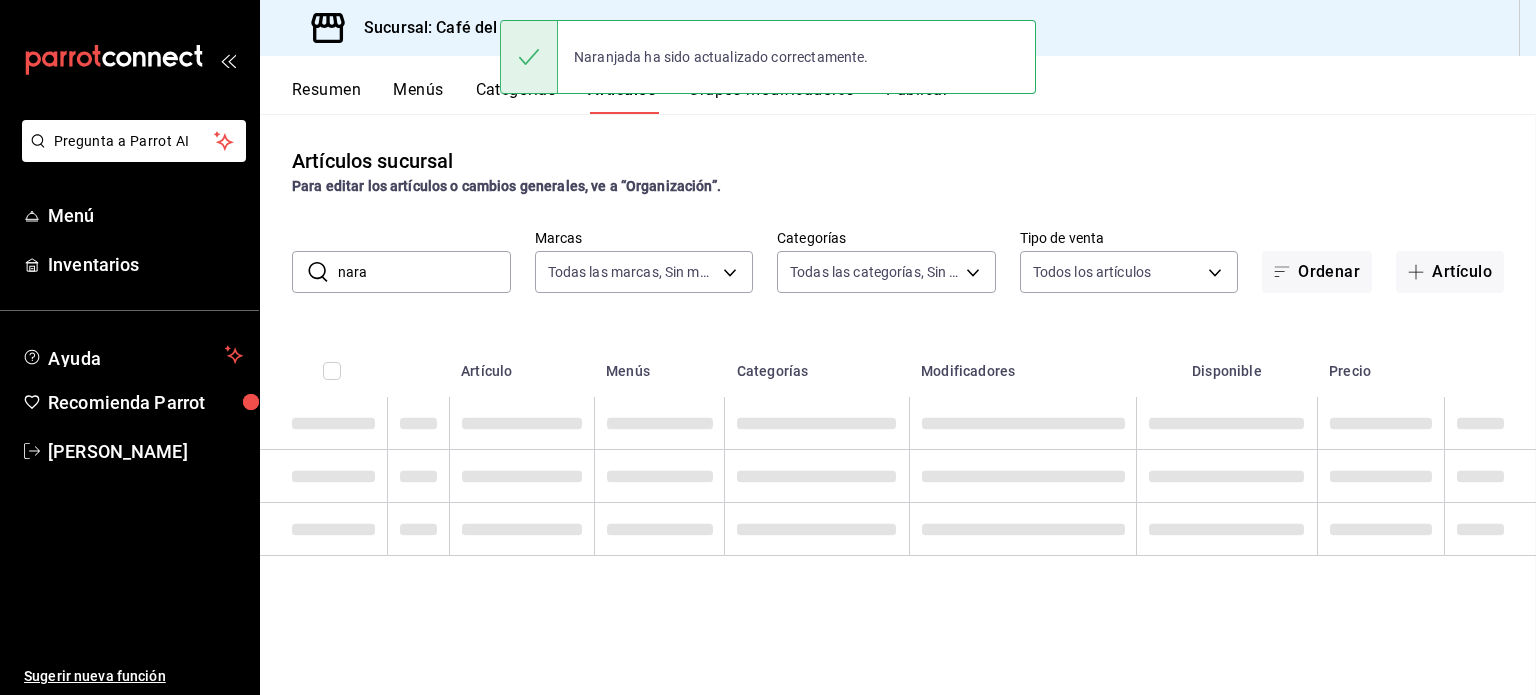 scroll, scrollTop: 0, scrollLeft: 0, axis: both 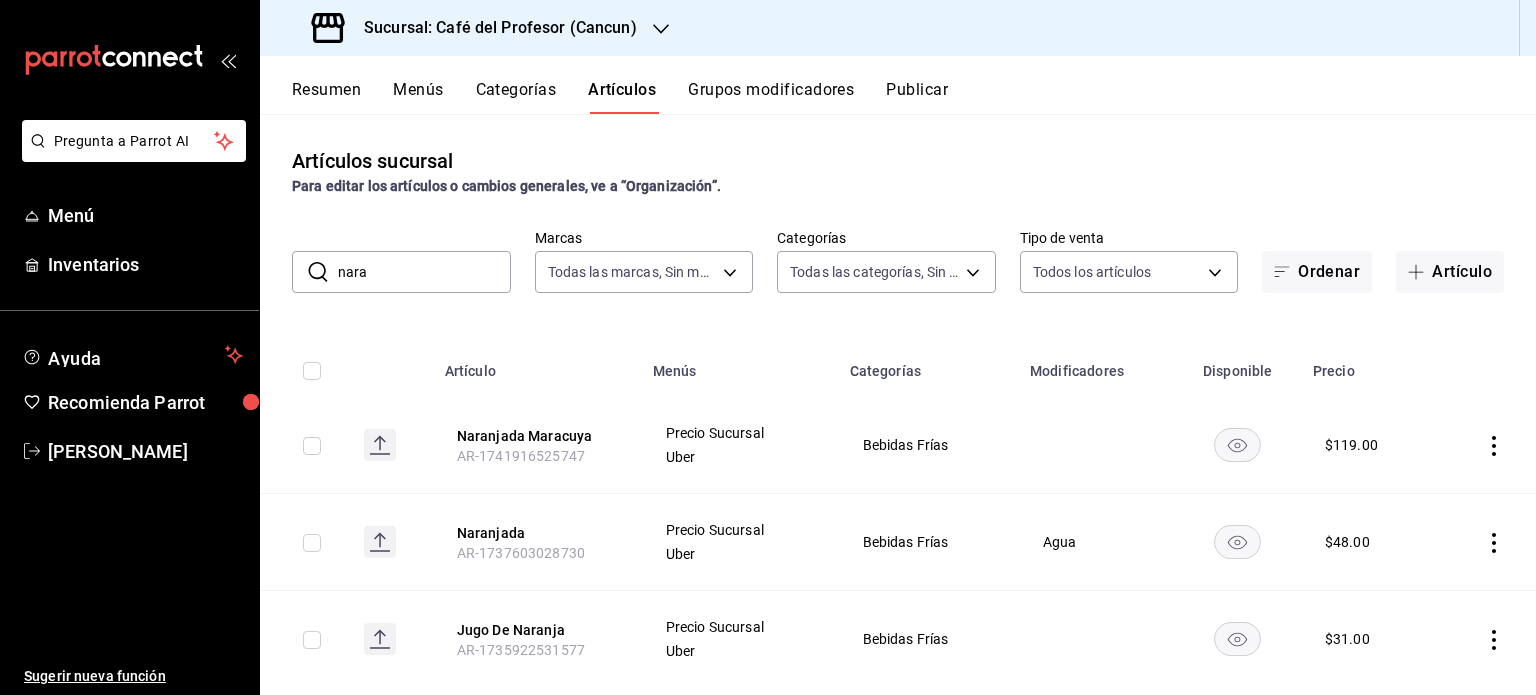 click on "nara" at bounding box center (424, 272) 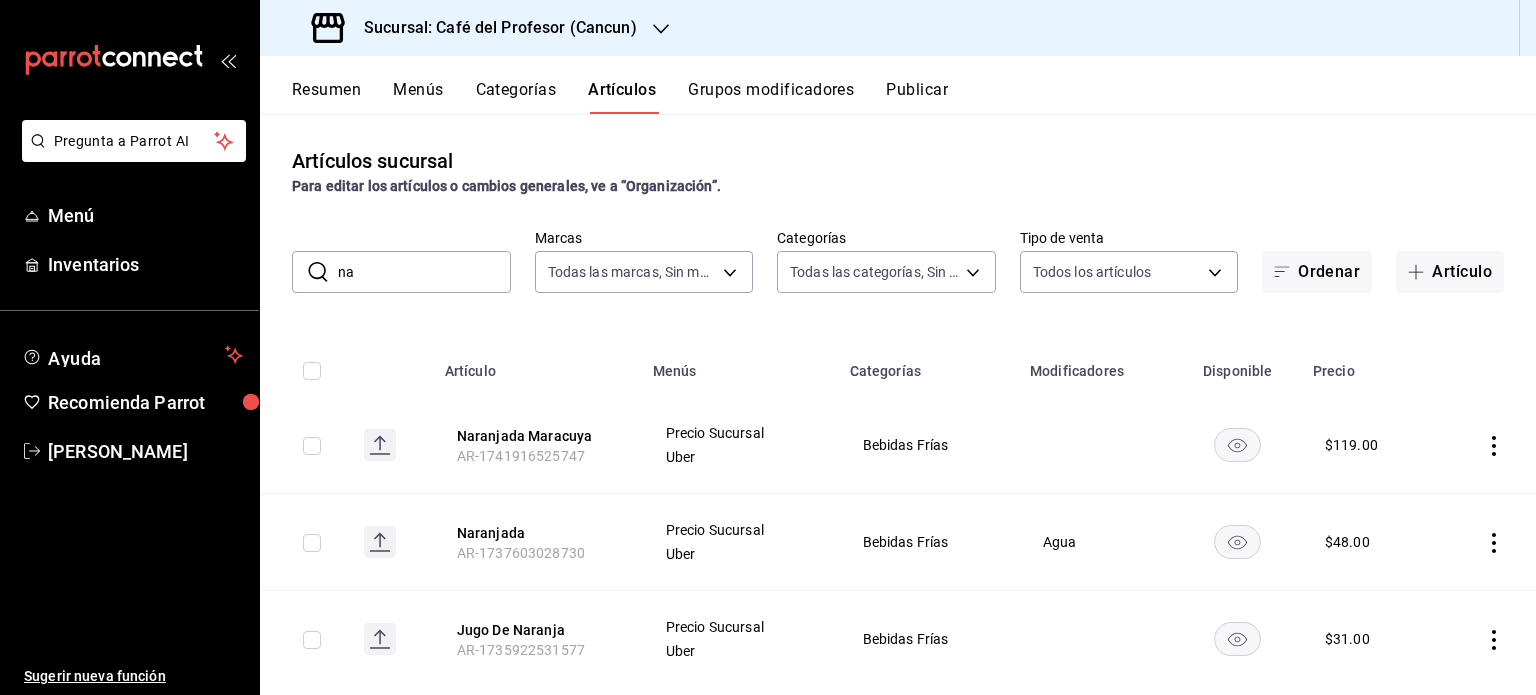 type on "n" 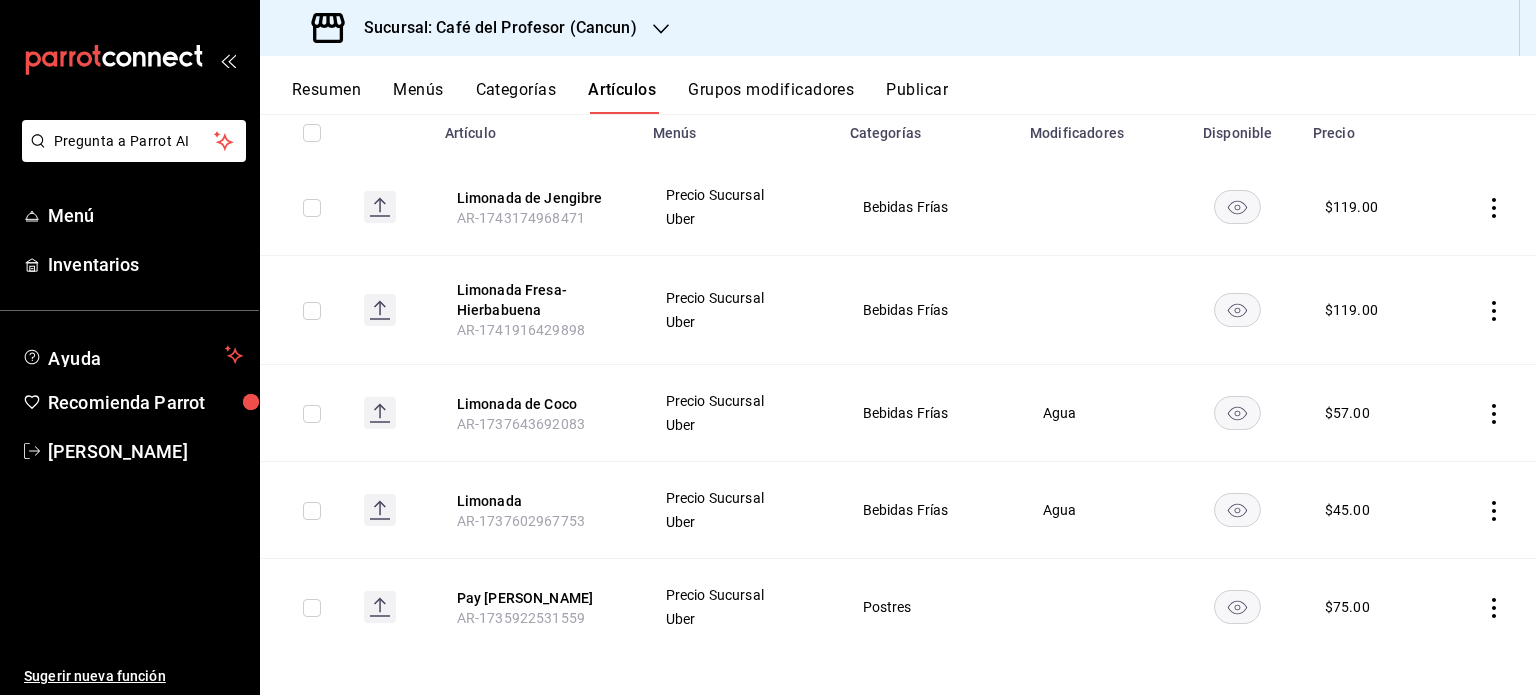 scroll, scrollTop: 245, scrollLeft: 0, axis: vertical 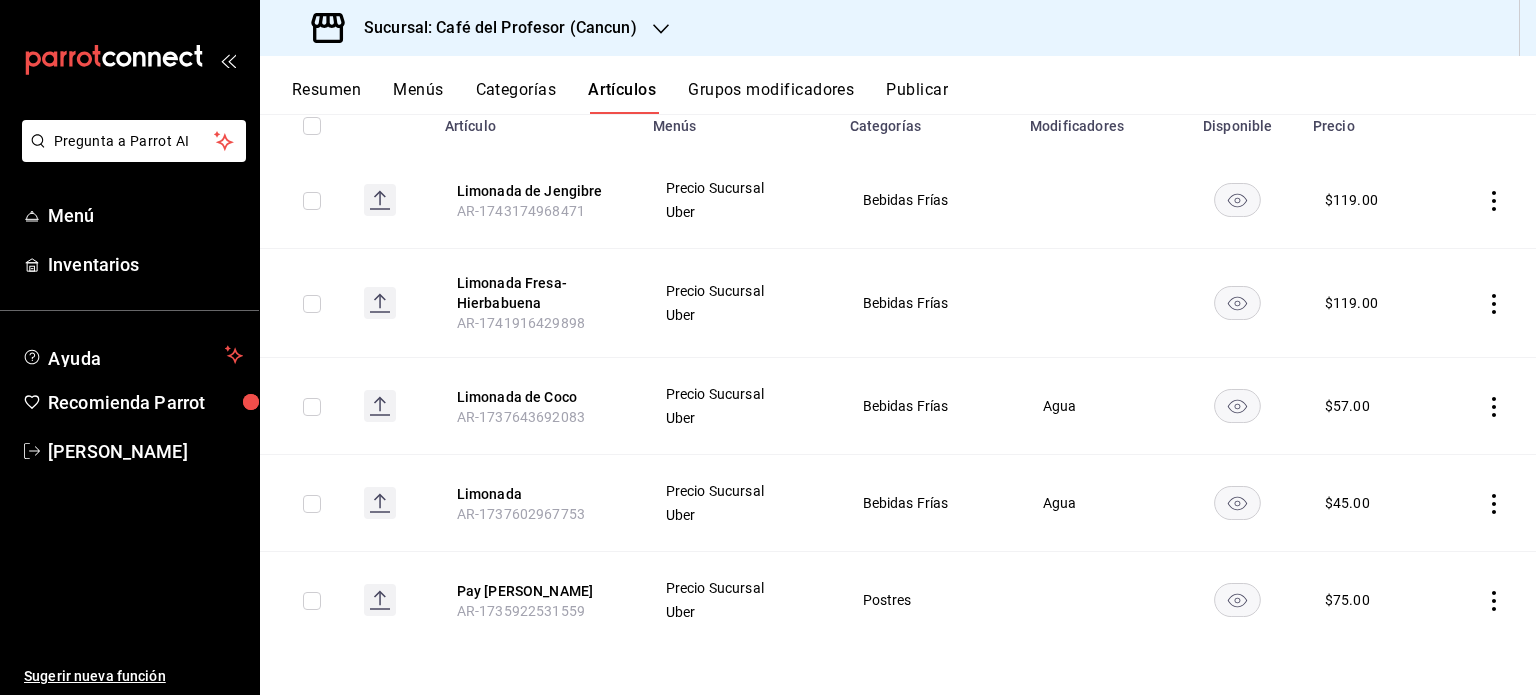 type on "lim" 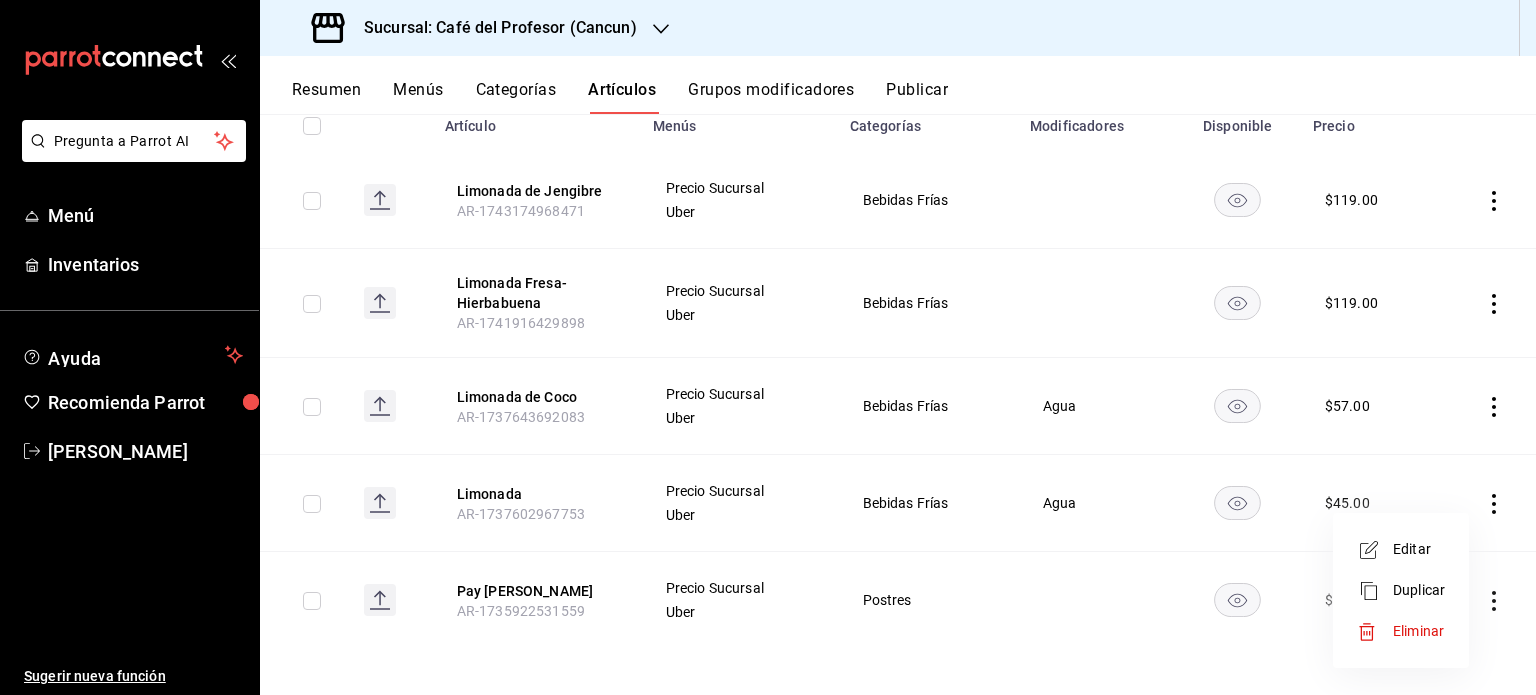 click on "Editar" at bounding box center (1419, 549) 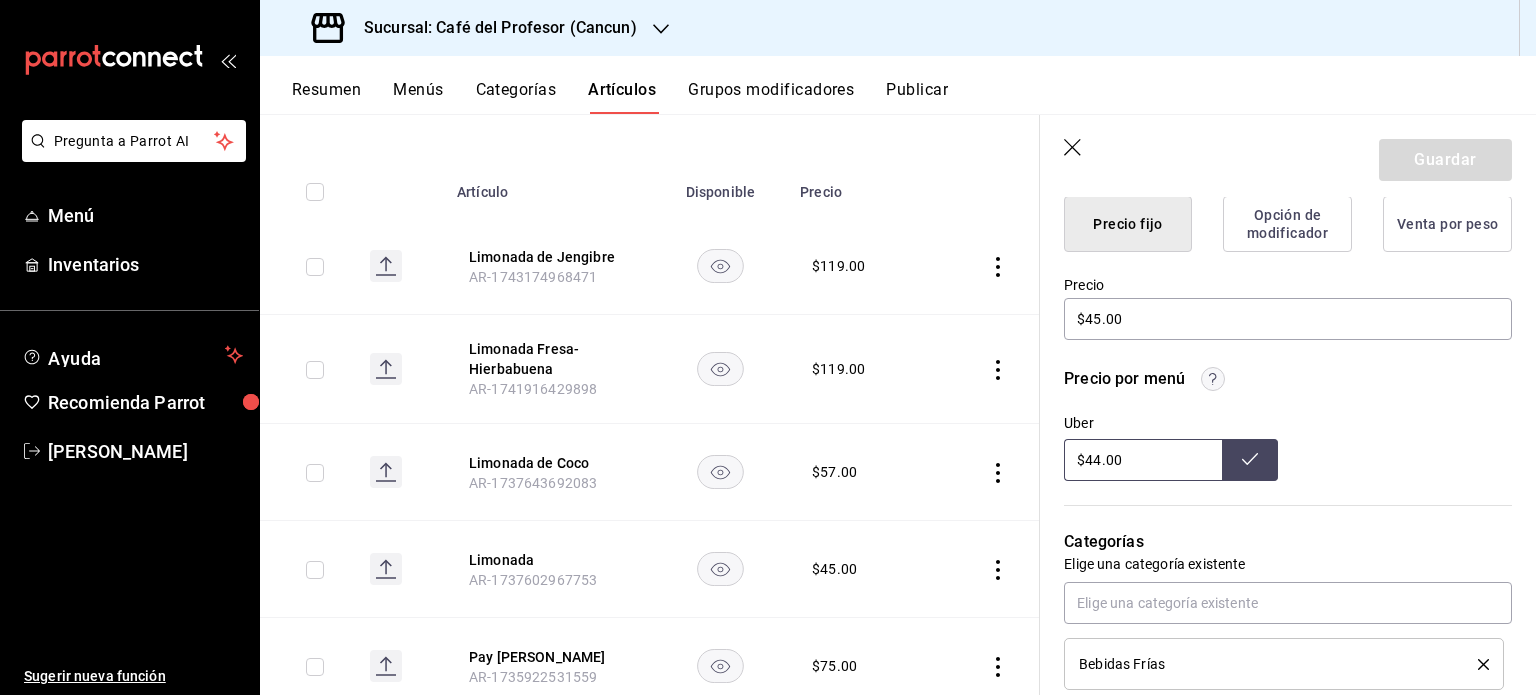 scroll, scrollTop: 621, scrollLeft: 0, axis: vertical 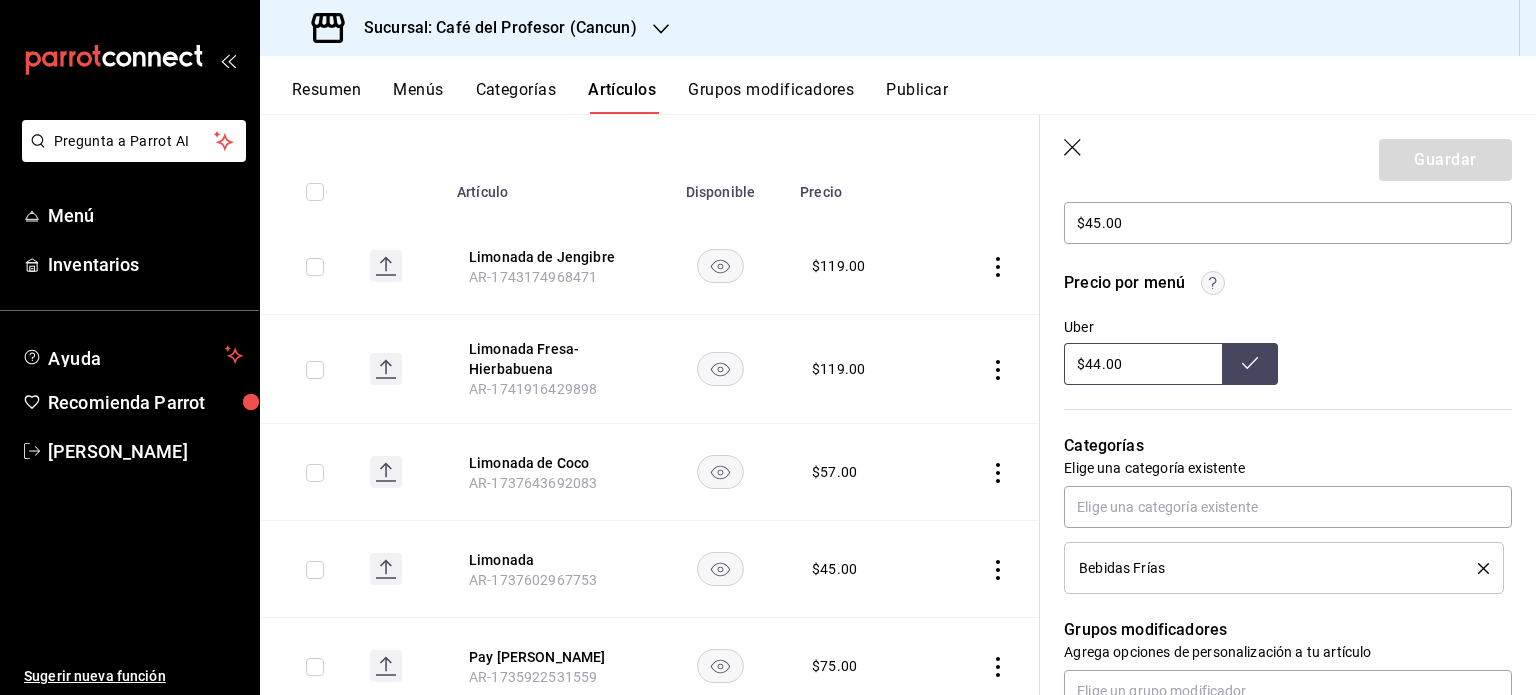 click on "$44.00" at bounding box center [1143, 364] 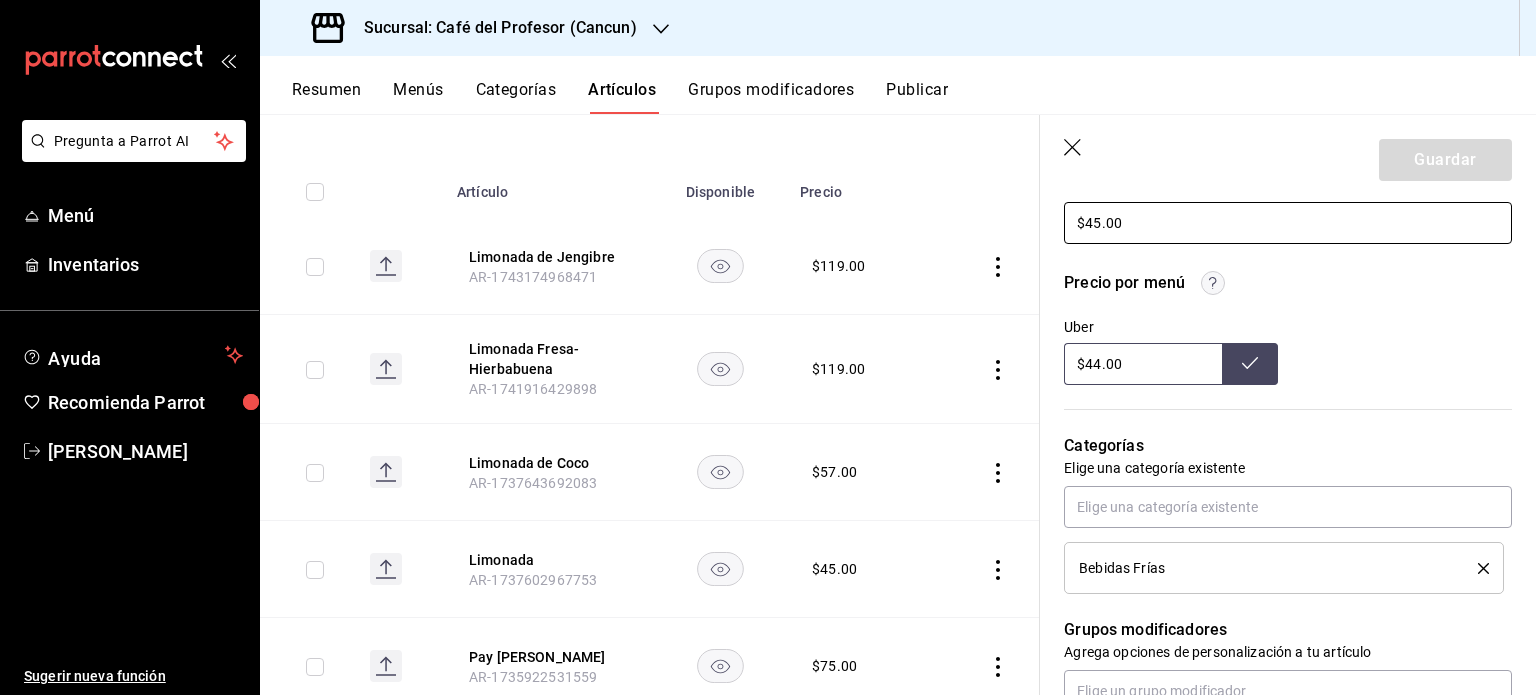 click on "$45.00" at bounding box center [1288, 223] 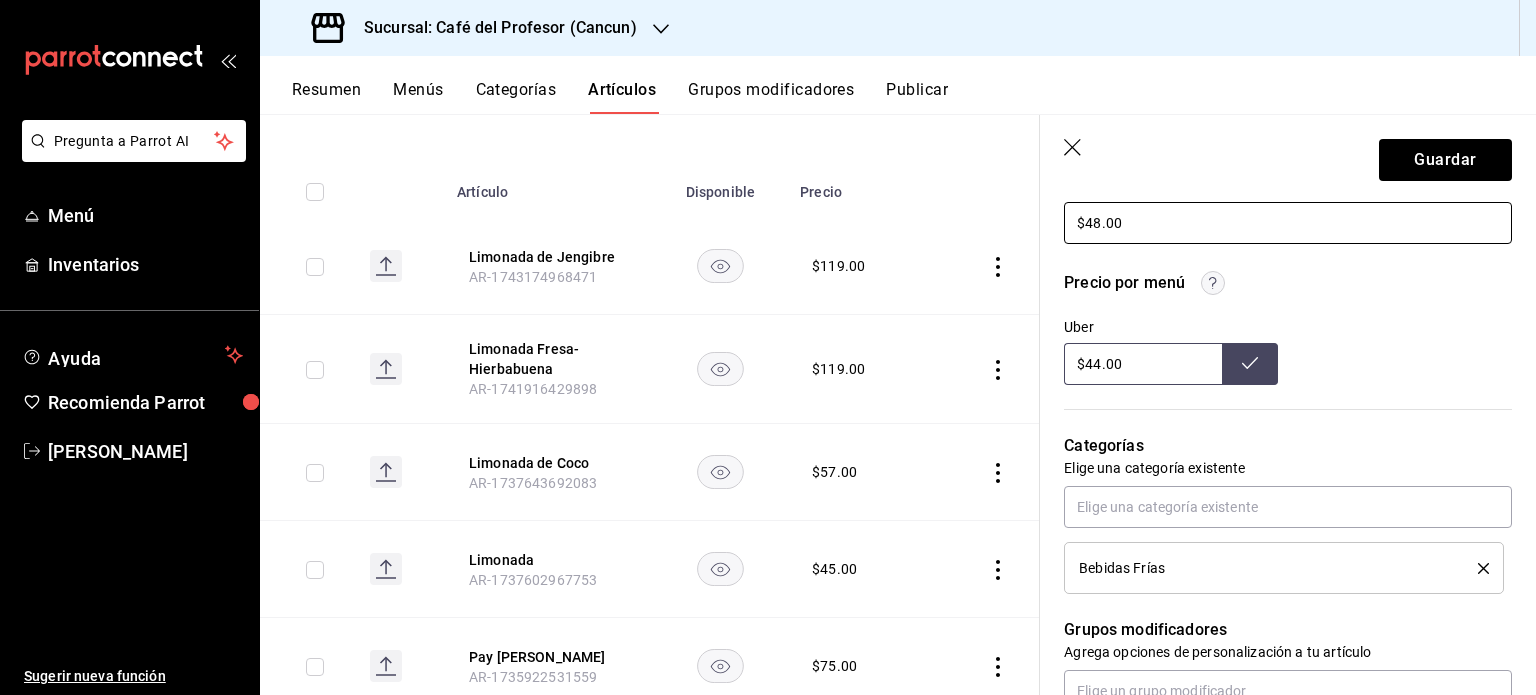 type on "$48.00" 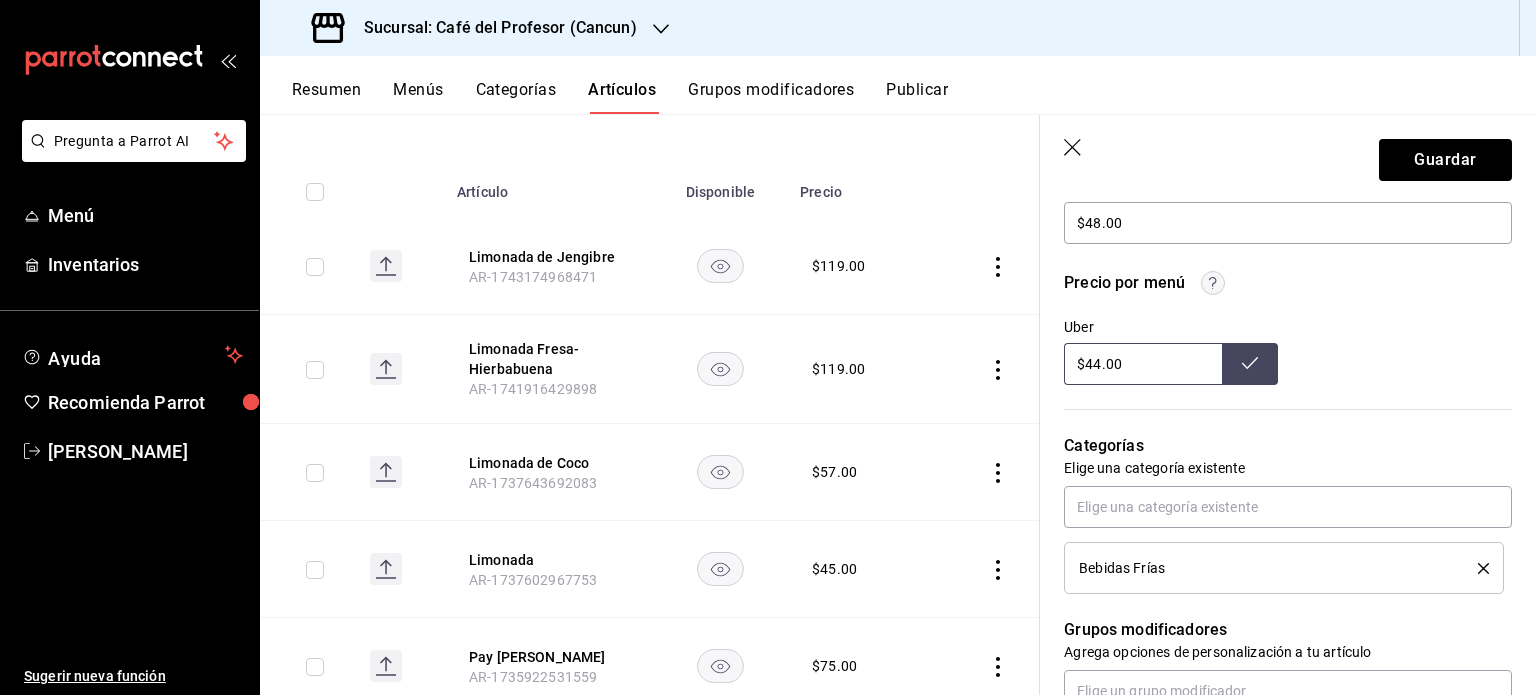 click on "$44.00" at bounding box center (1143, 364) 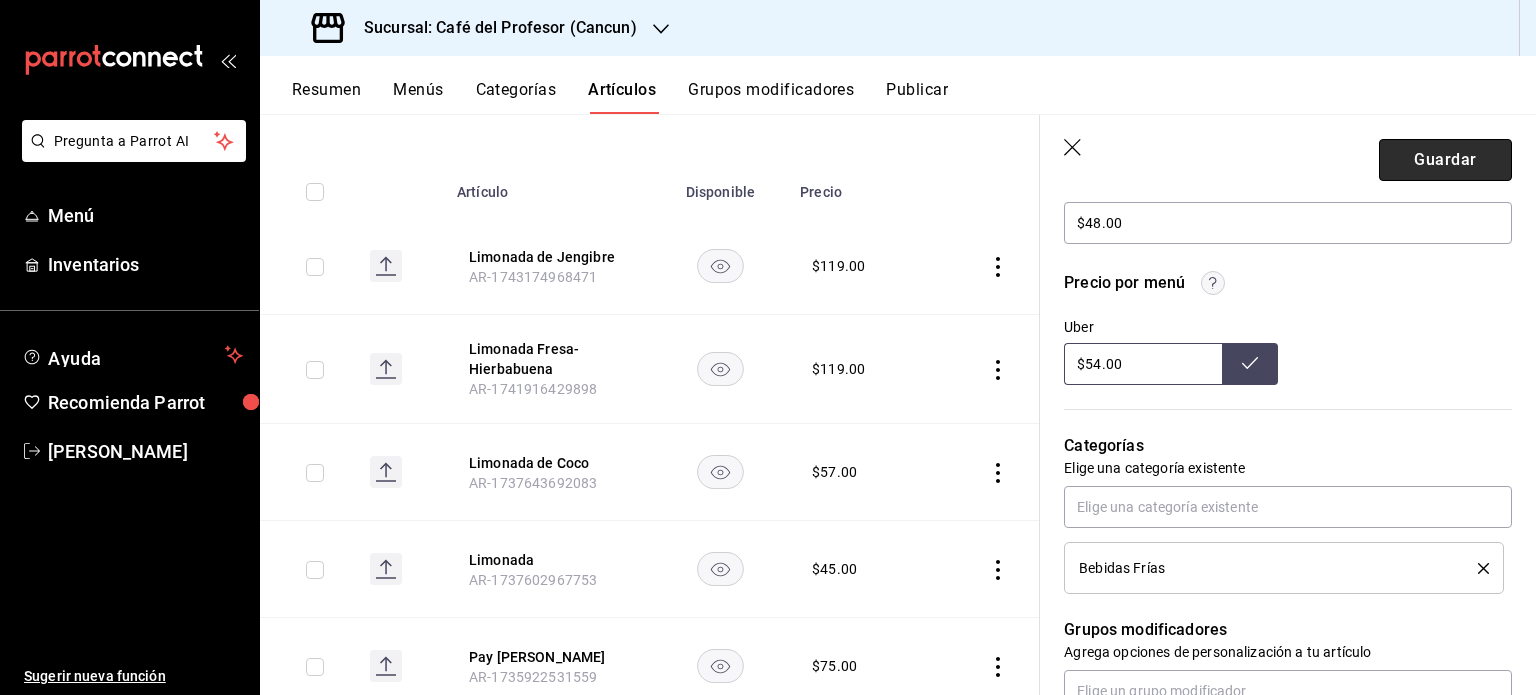 click on "Guardar" at bounding box center [1445, 160] 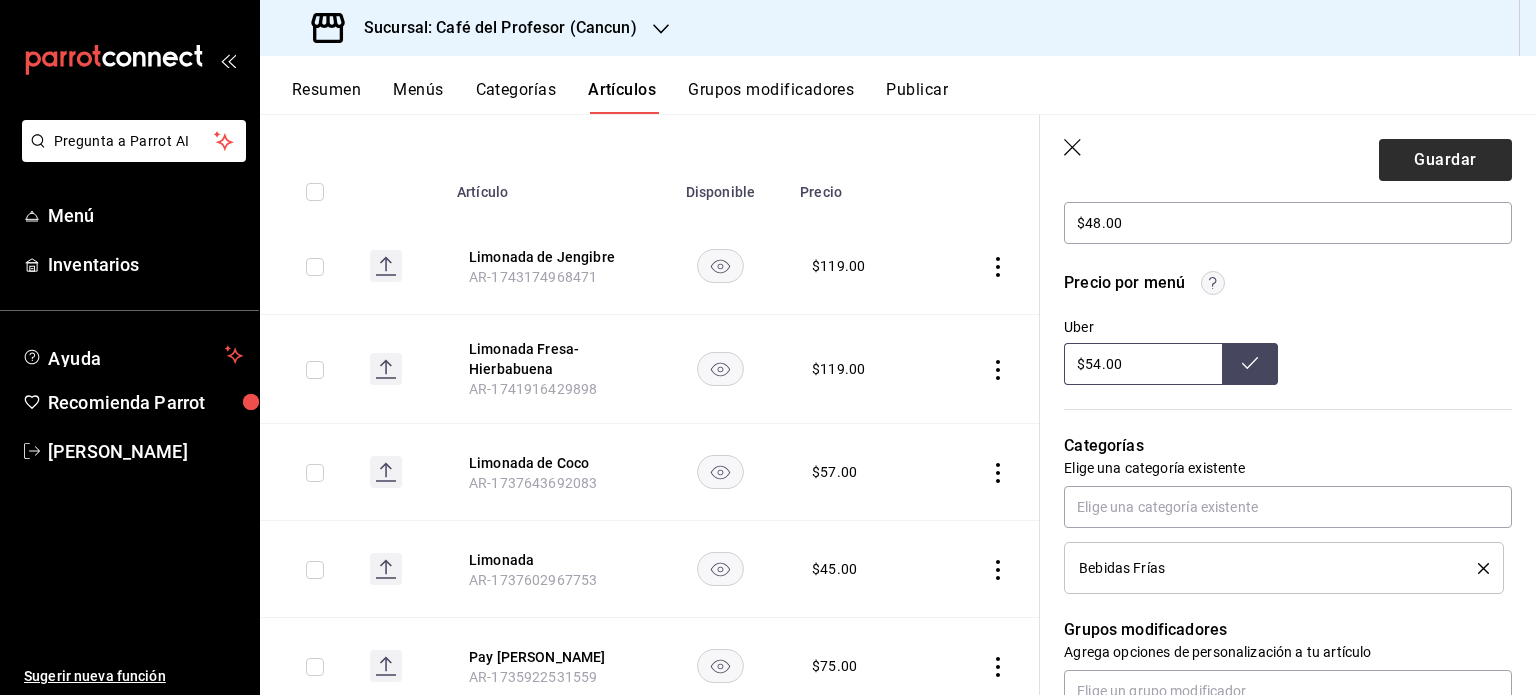 type on "$44.00" 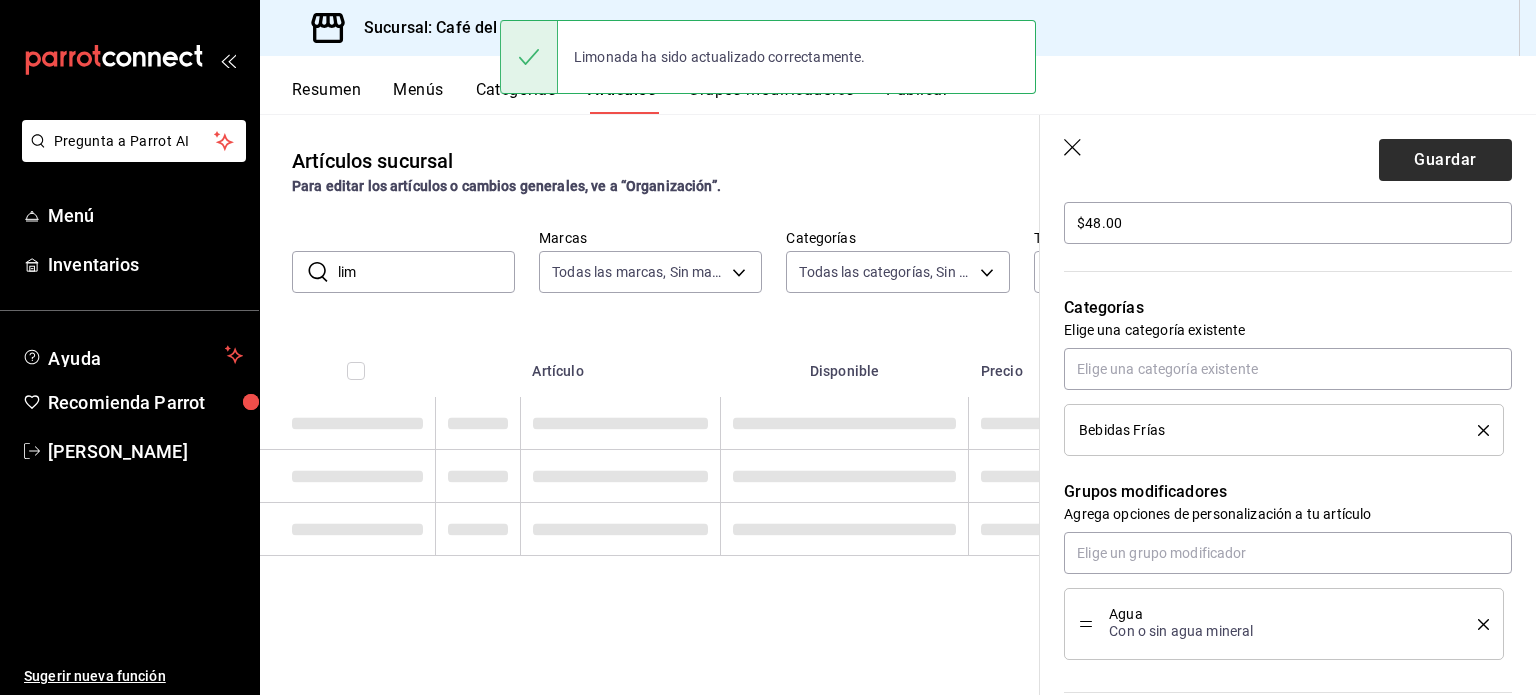 scroll, scrollTop: 0, scrollLeft: 0, axis: both 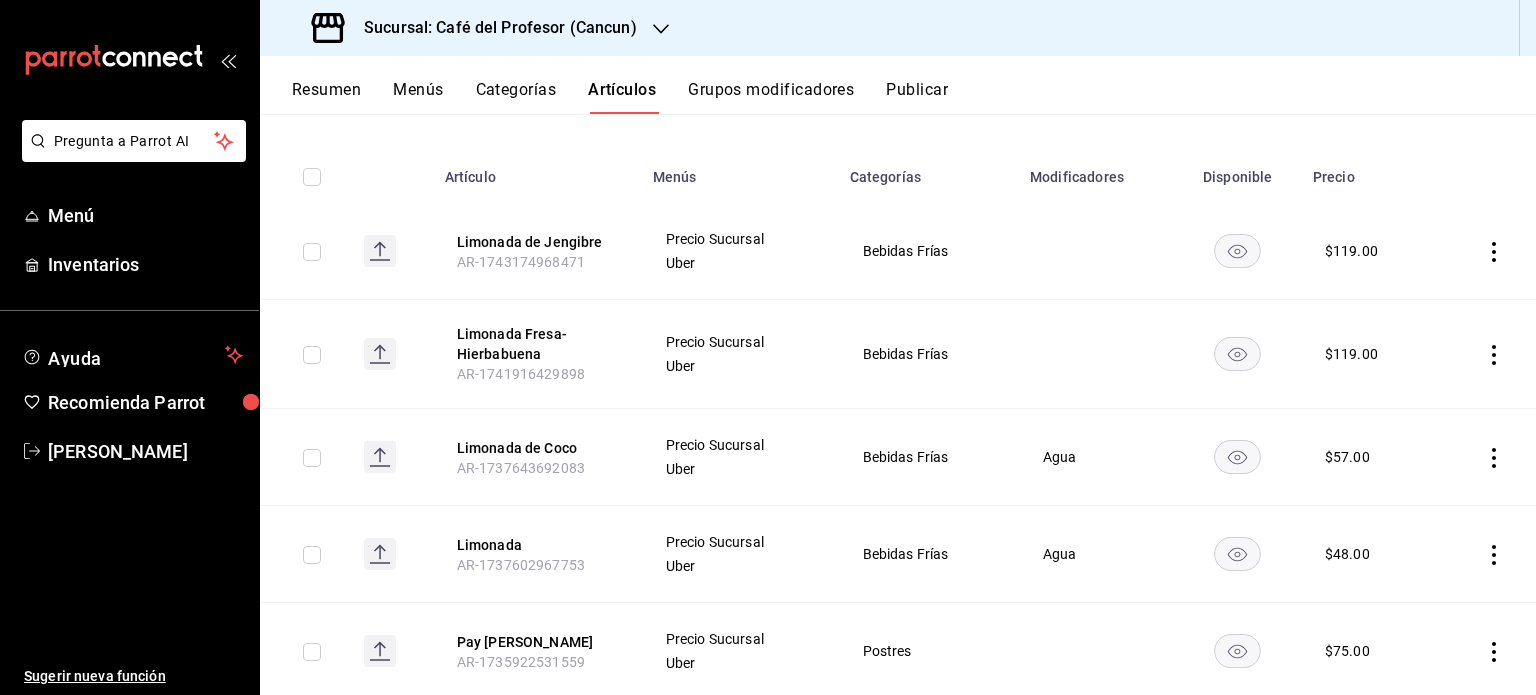 click 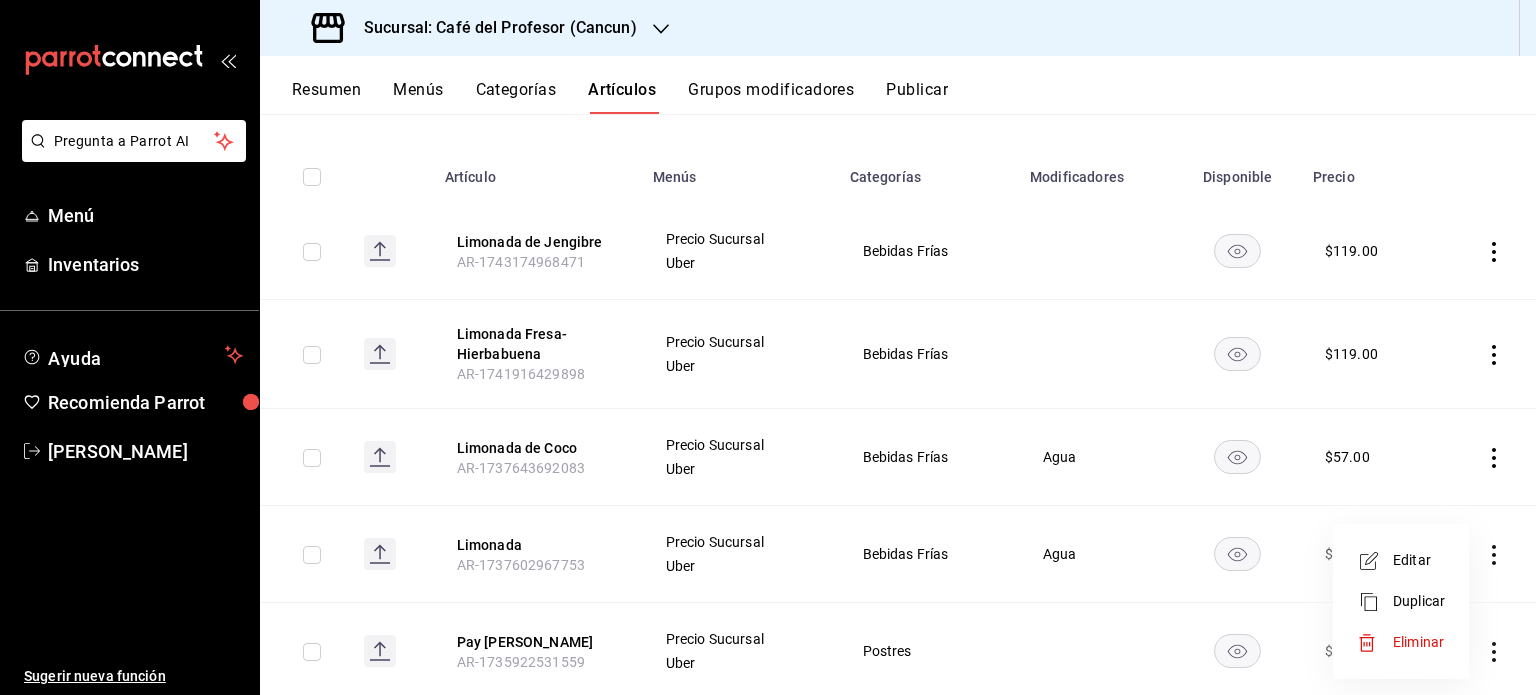 click on "Editar" at bounding box center (1419, 560) 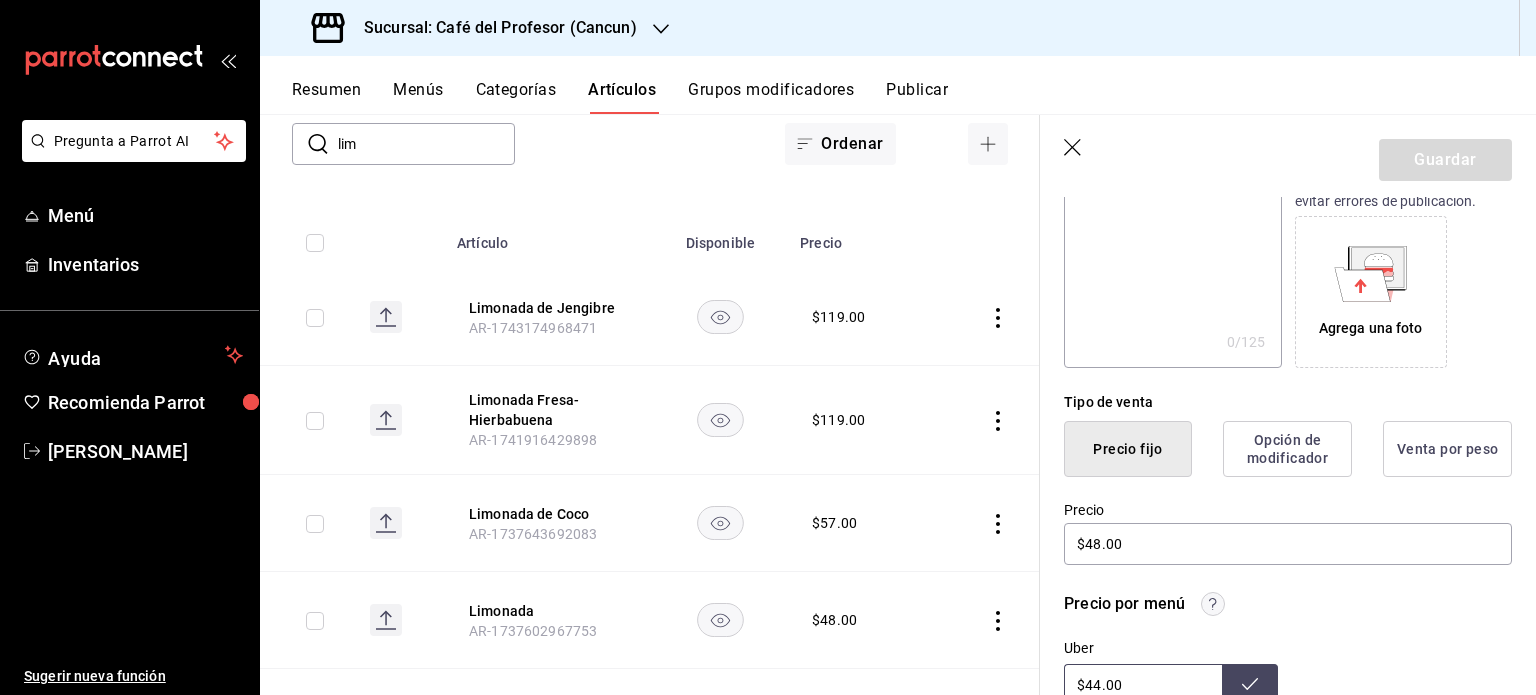 scroll, scrollTop: 423, scrollLeft: 0, axis: vertical 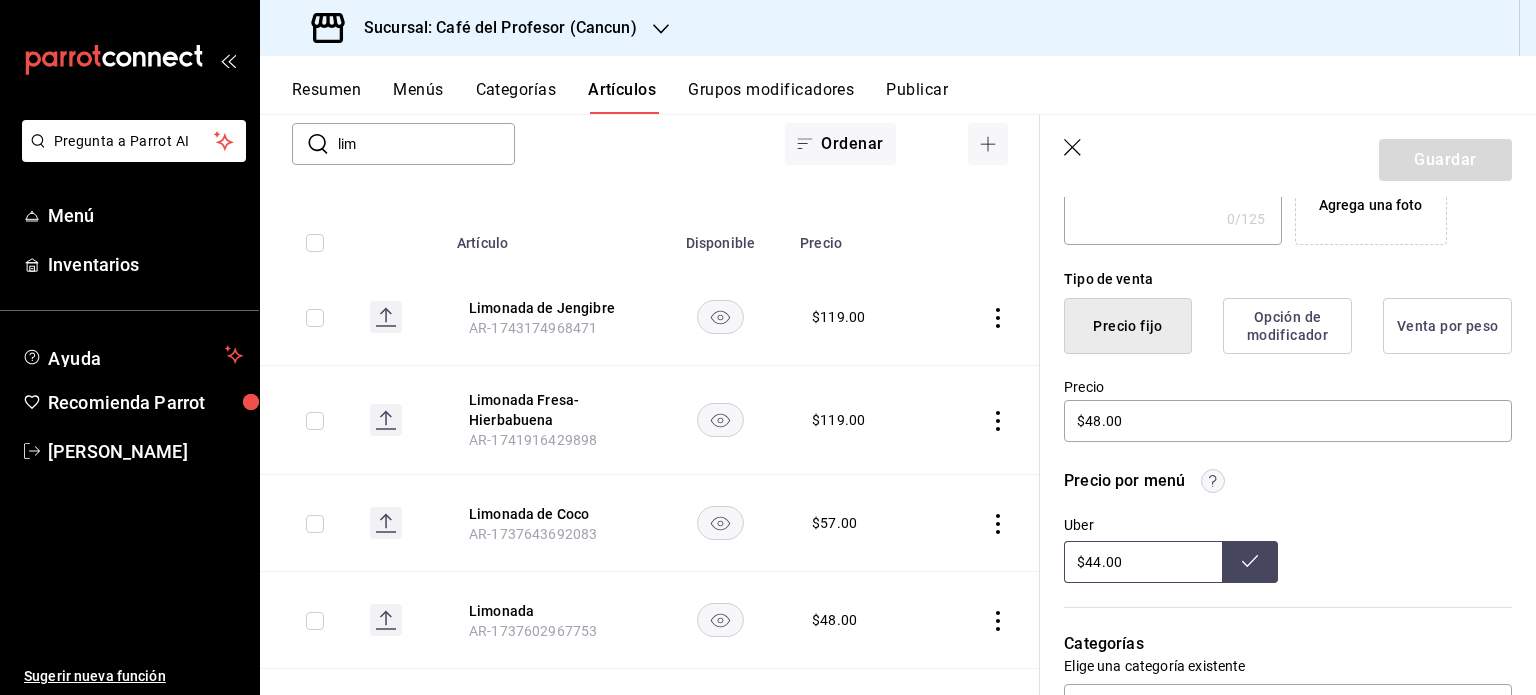 click on "Precio" at bounding box center (1288, 387) 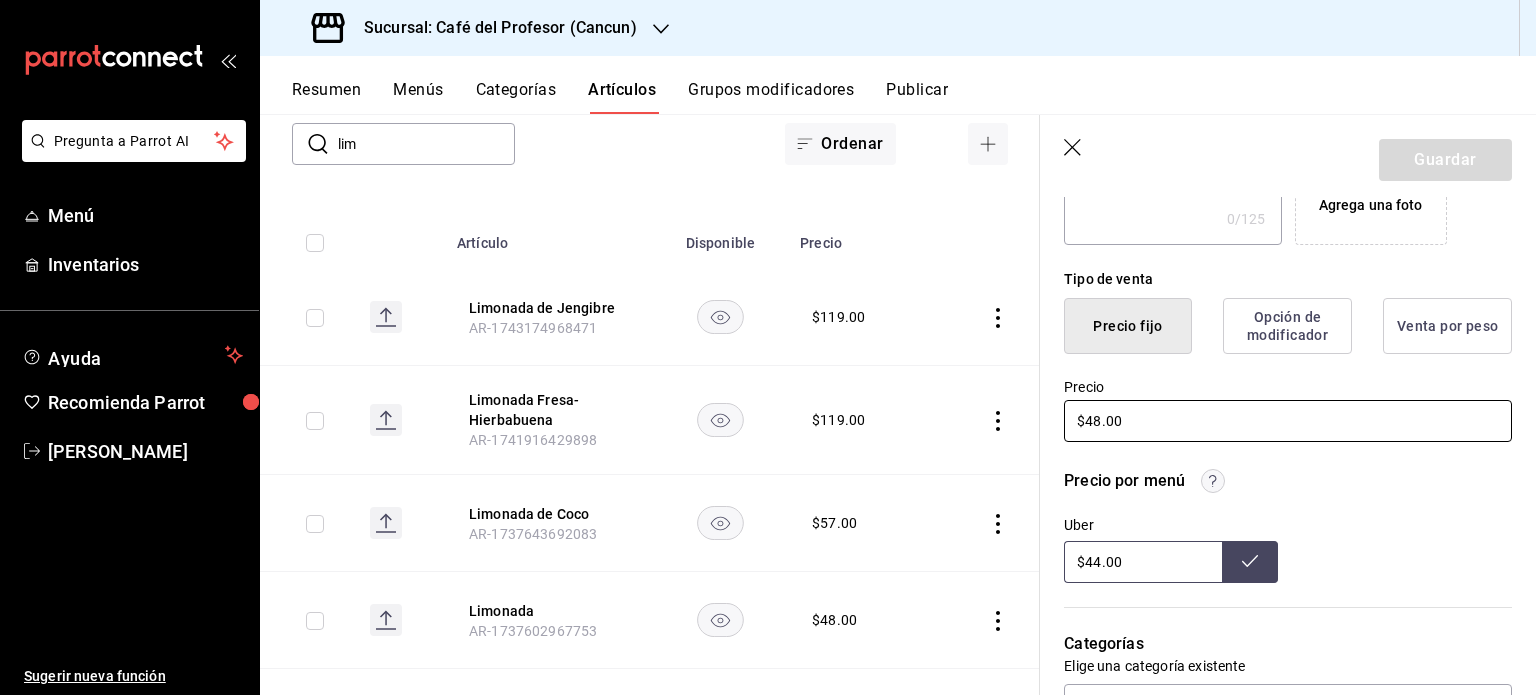 click on "$48.00" at bounding box center (1288, 421) 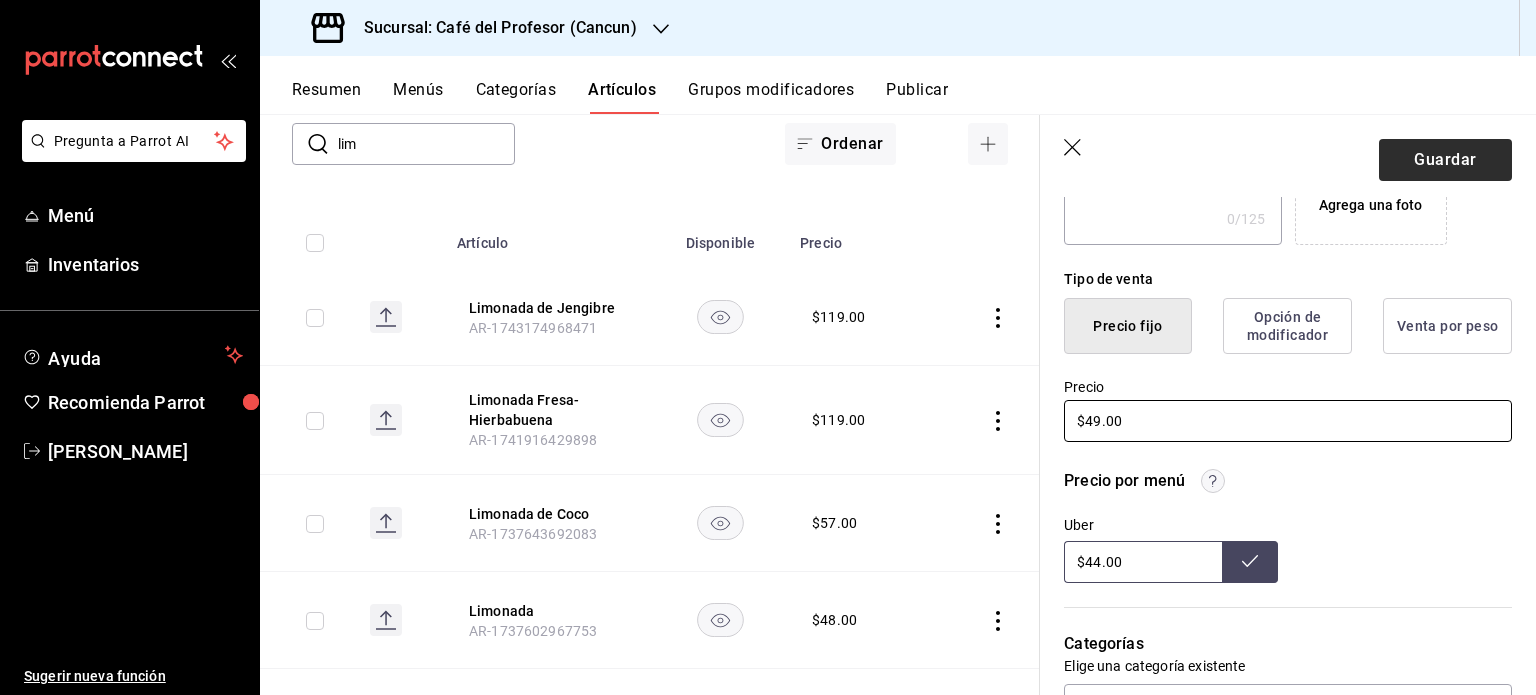 type on "$49.00" 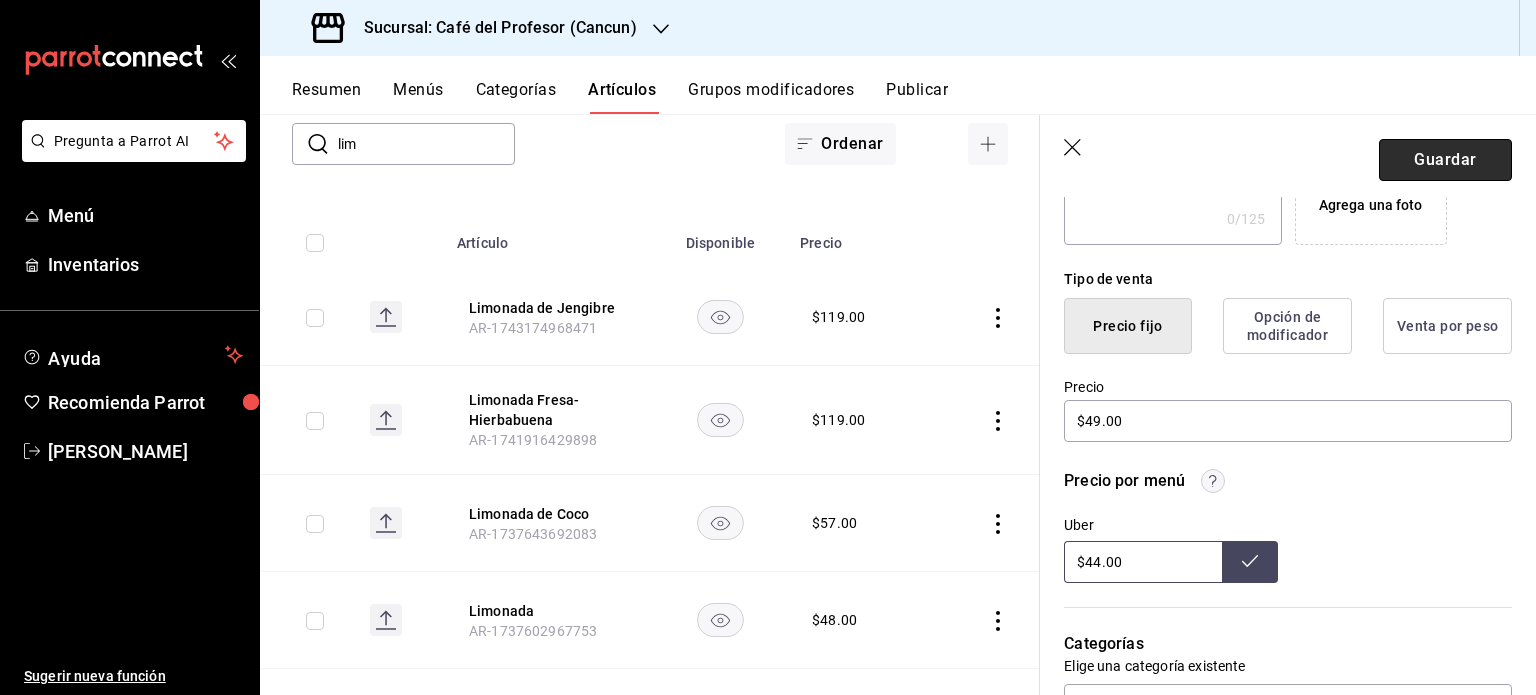 click on "Guardar" at bounding box center [1445, 160] 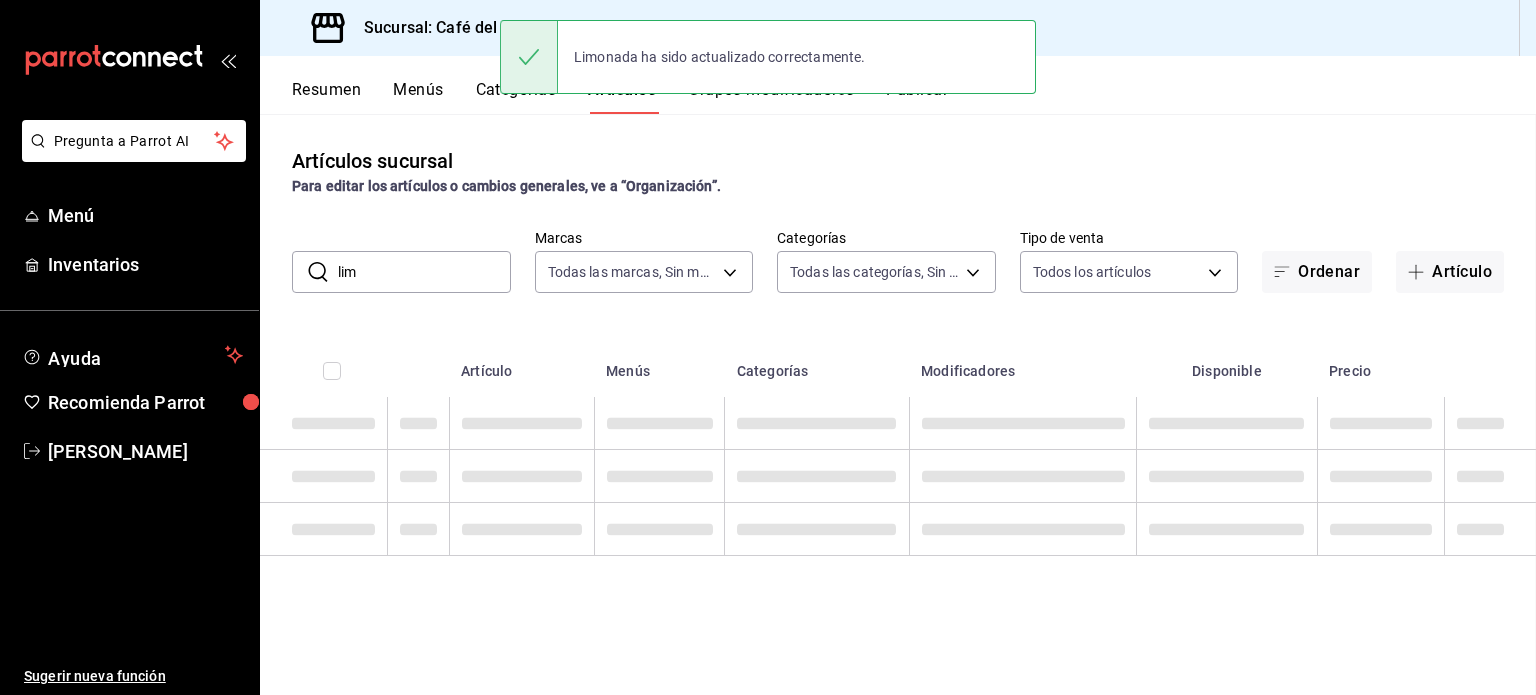 scroll, scrollTop: 0, scrollLeft: 0, axis: both 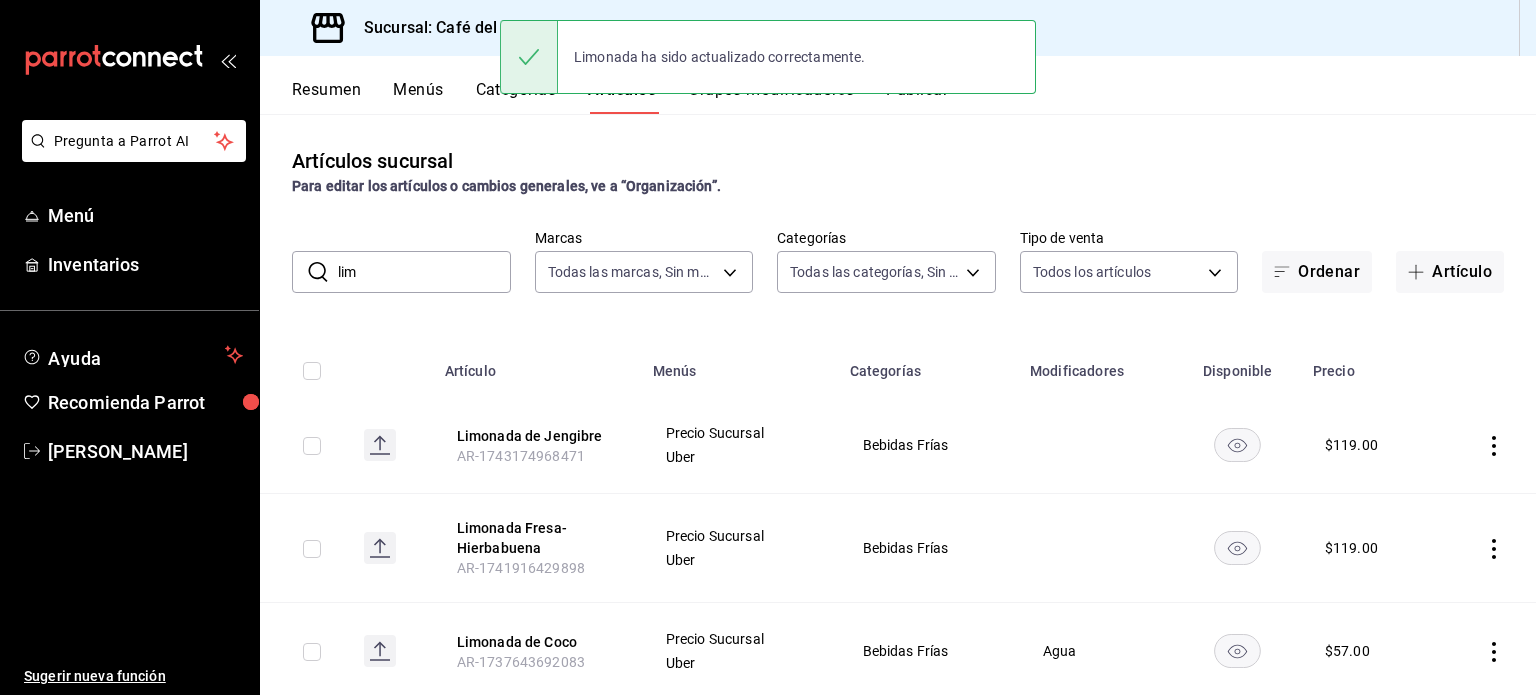 click on "lim" at bounding box center (424, 272) 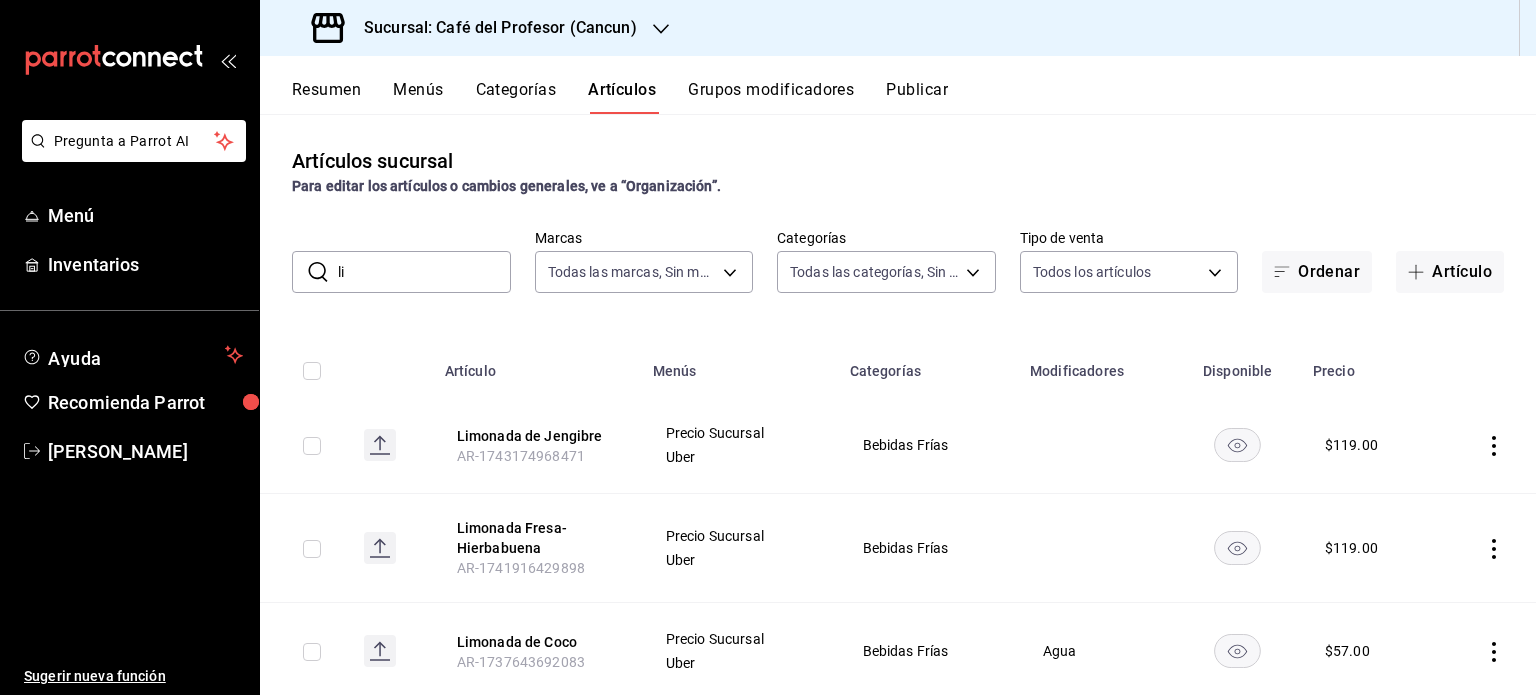 type on "l" 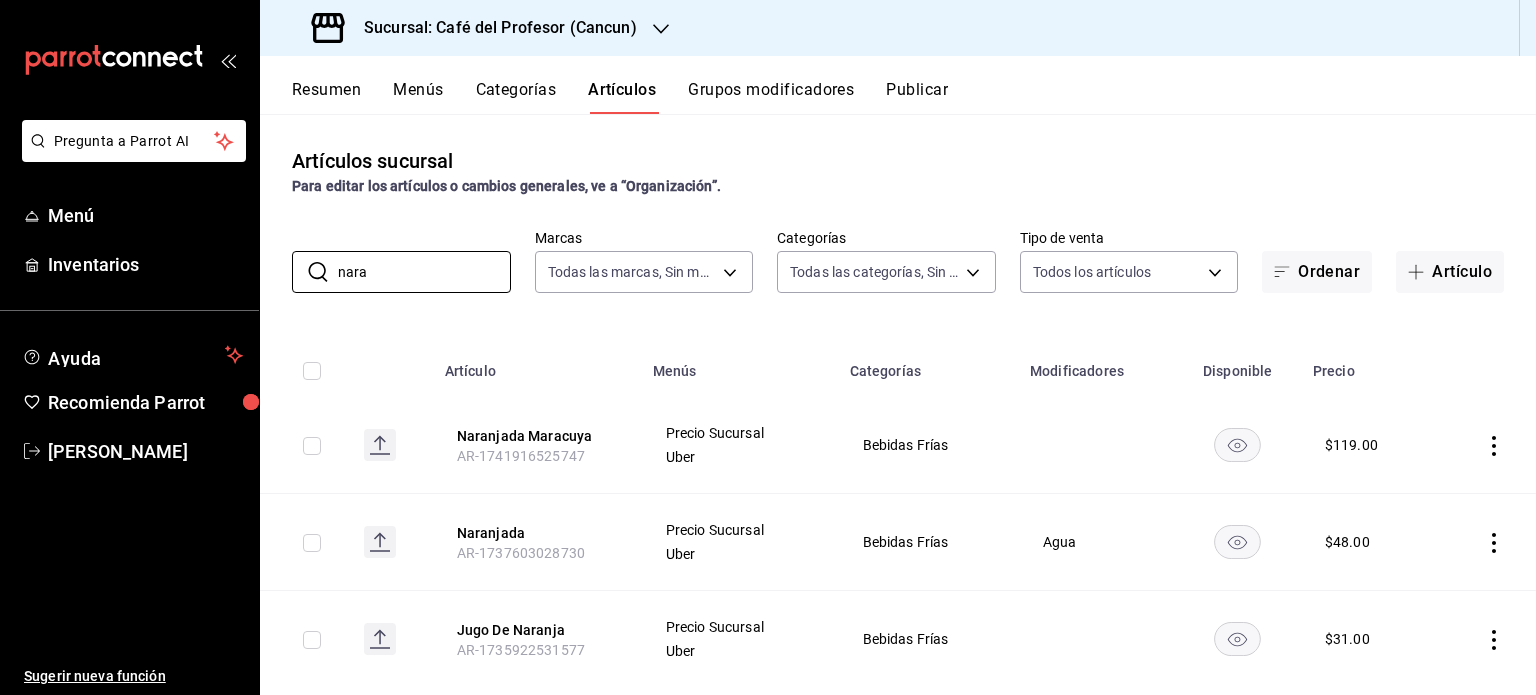 type on "nara" 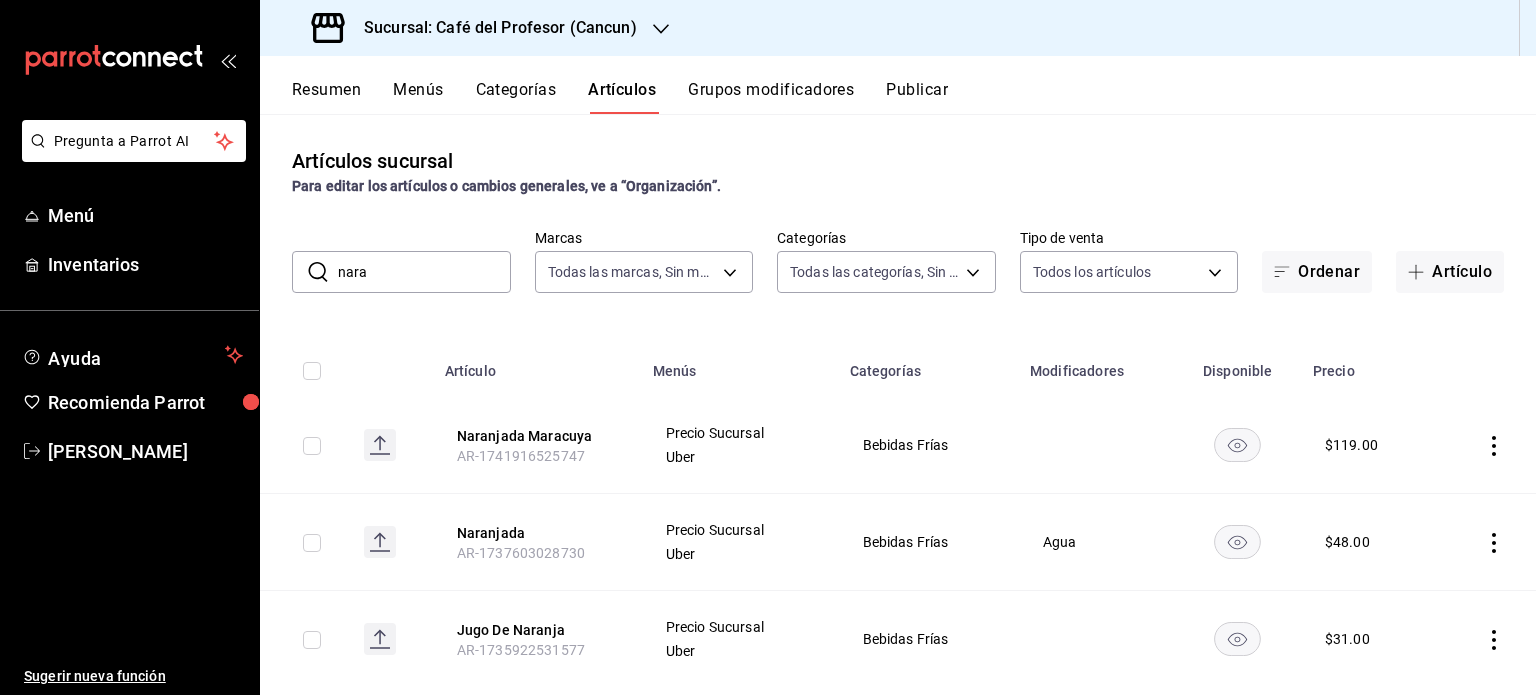 click 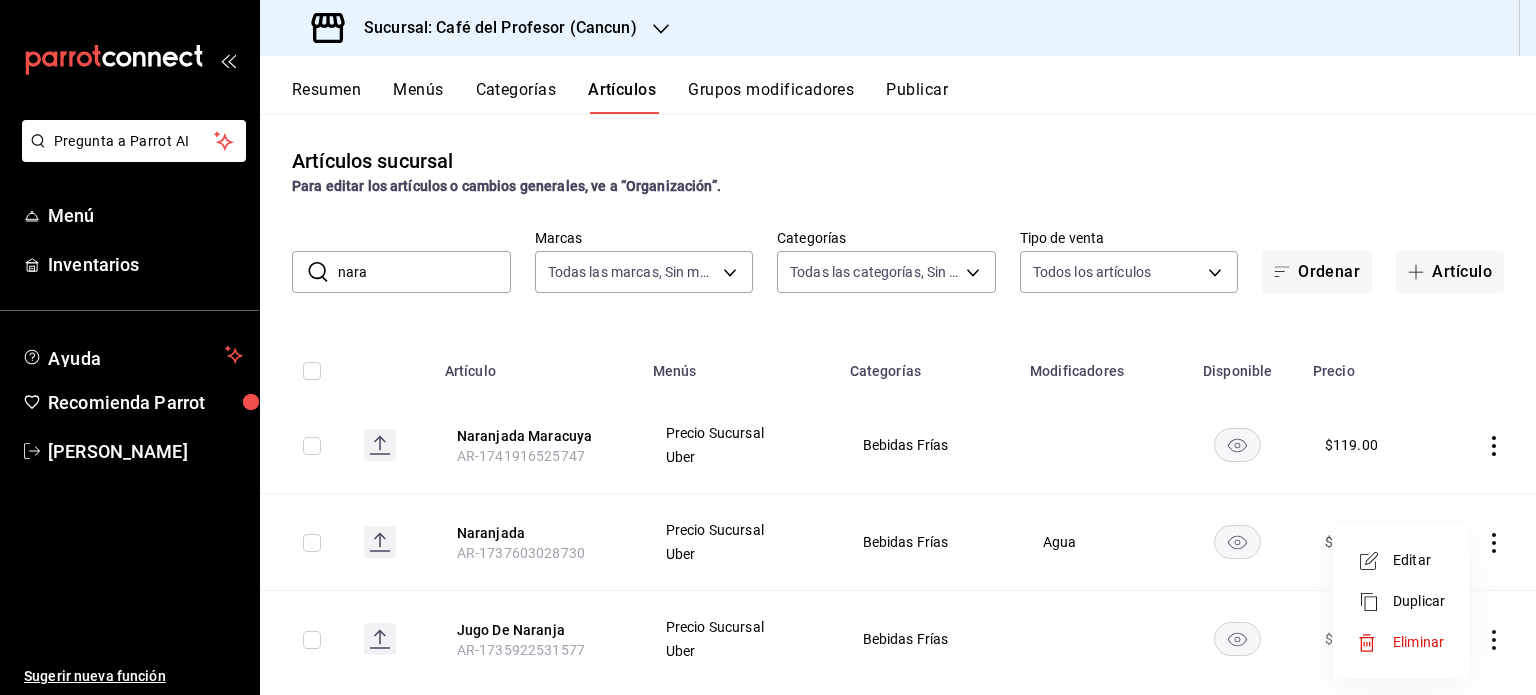 click on "Editar" at bounding box center (1419, 560) 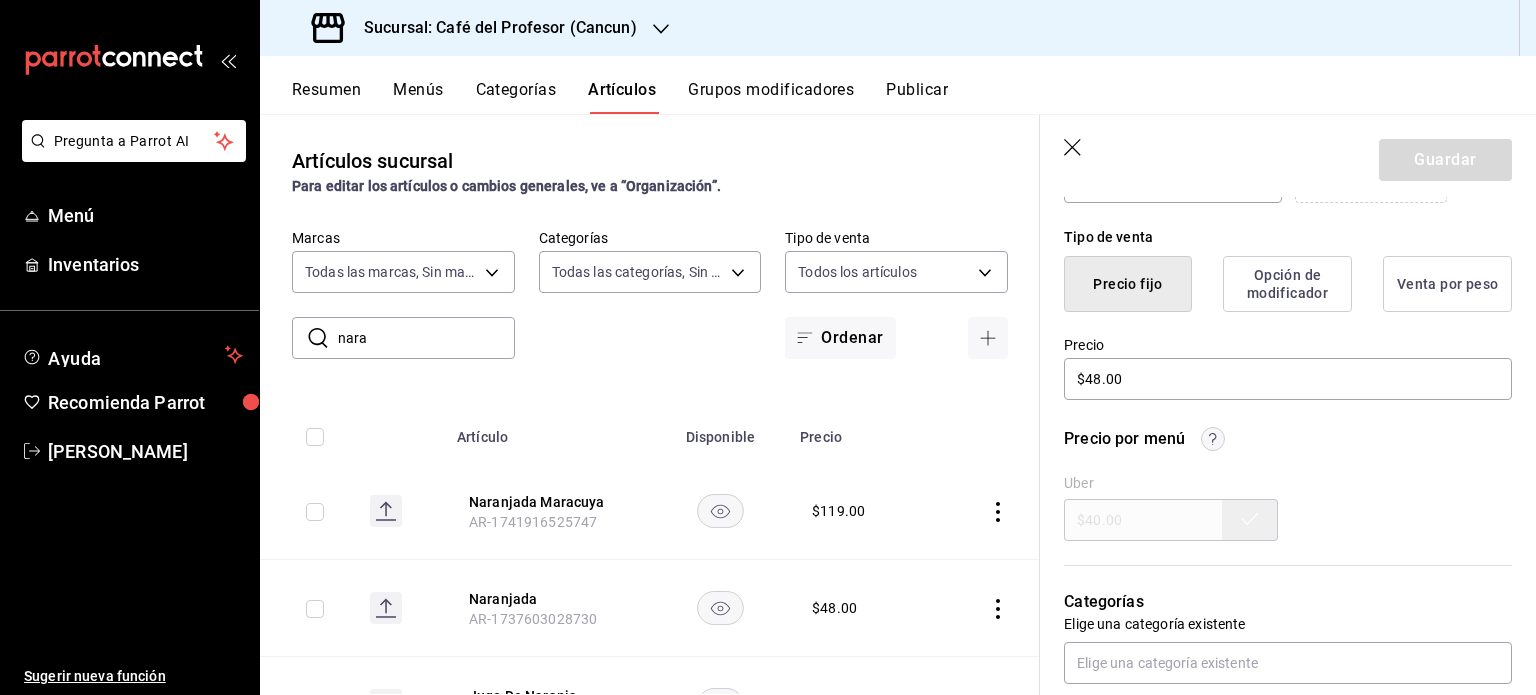 scroll, scrollTop: 468, scrollLeft: 0, axis: vertical 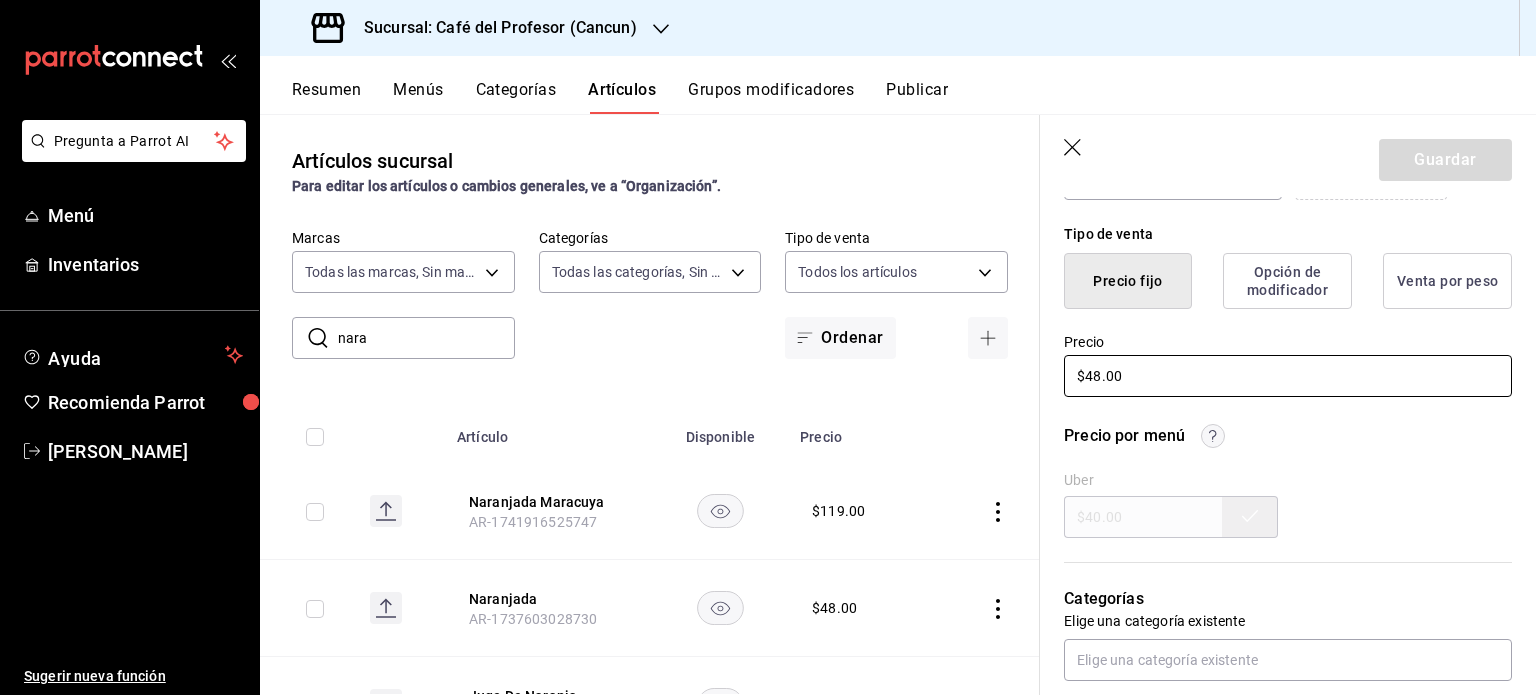 click on "$48.00" at bounding box center (1288, 376) 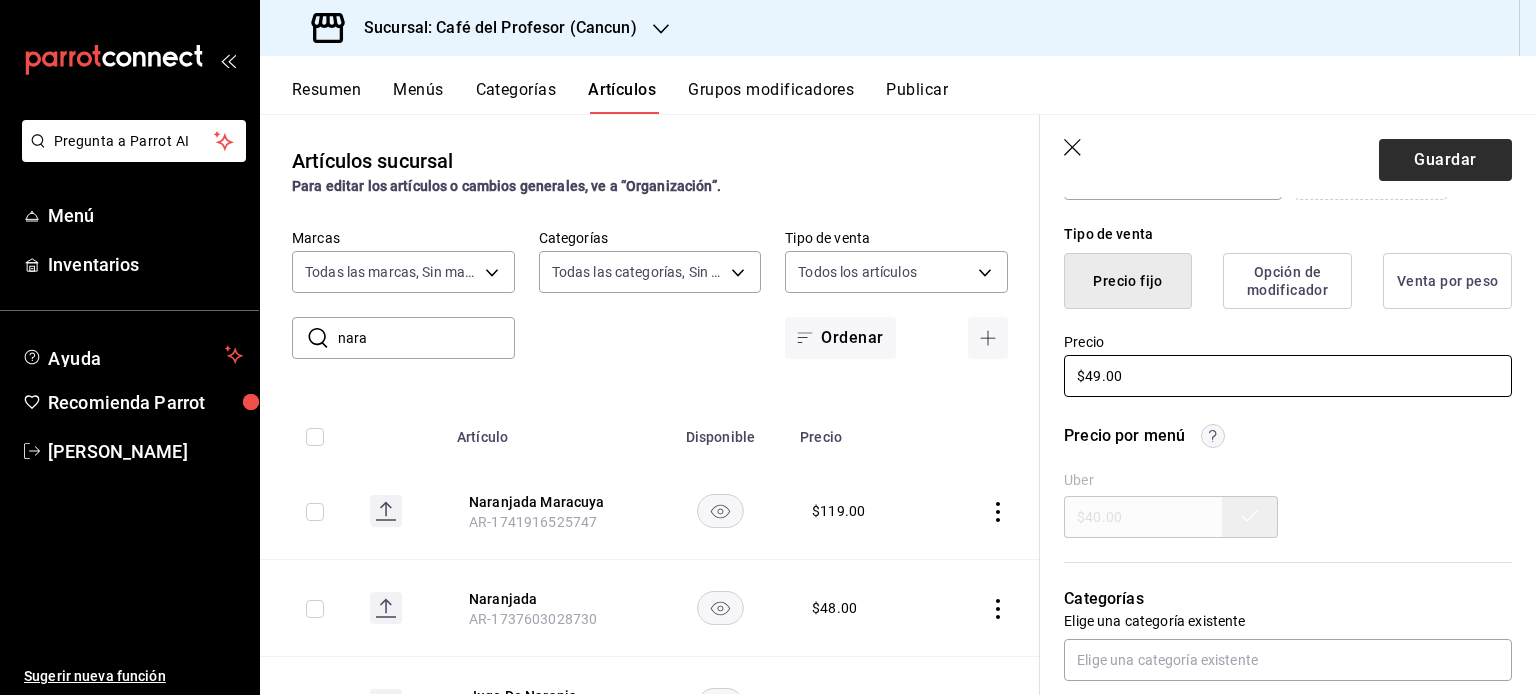 type on "$49.00" 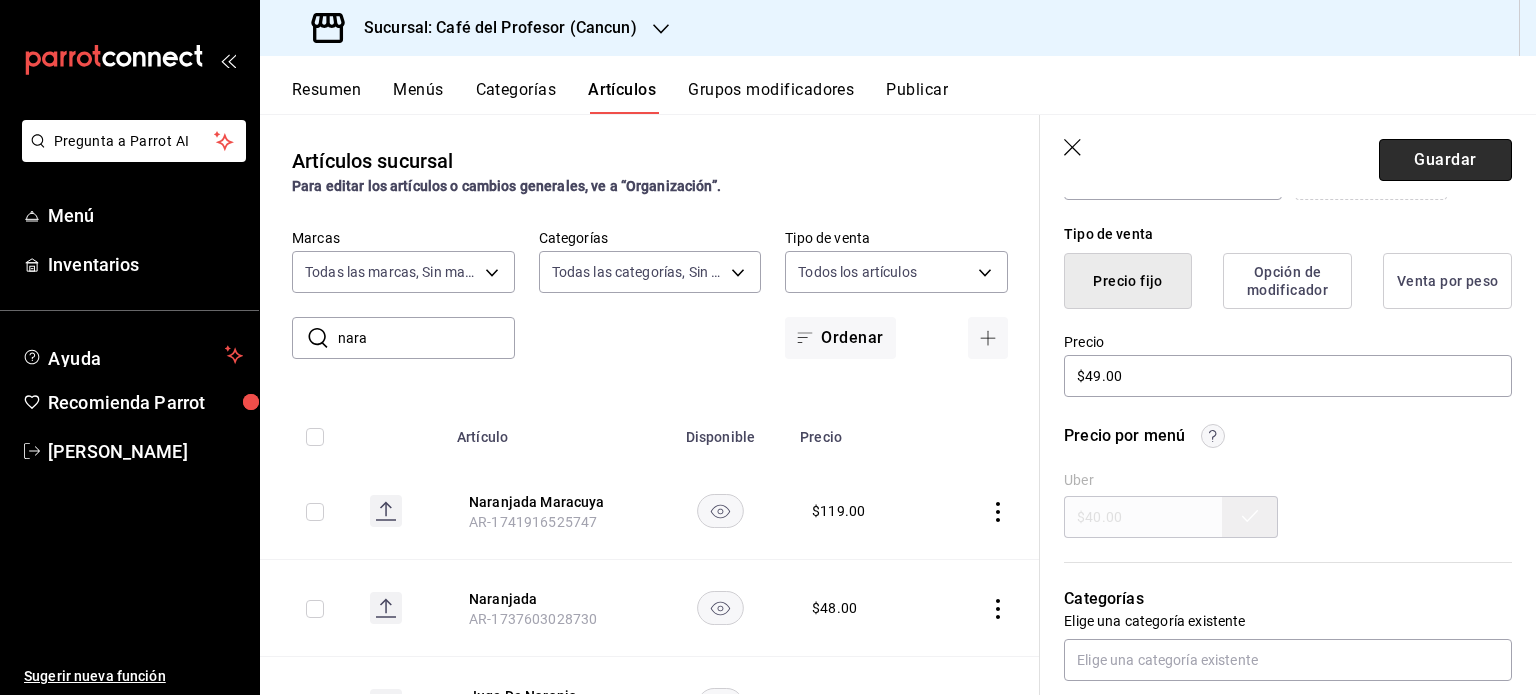click on "Guardar" at bounding box center (1445, 160) 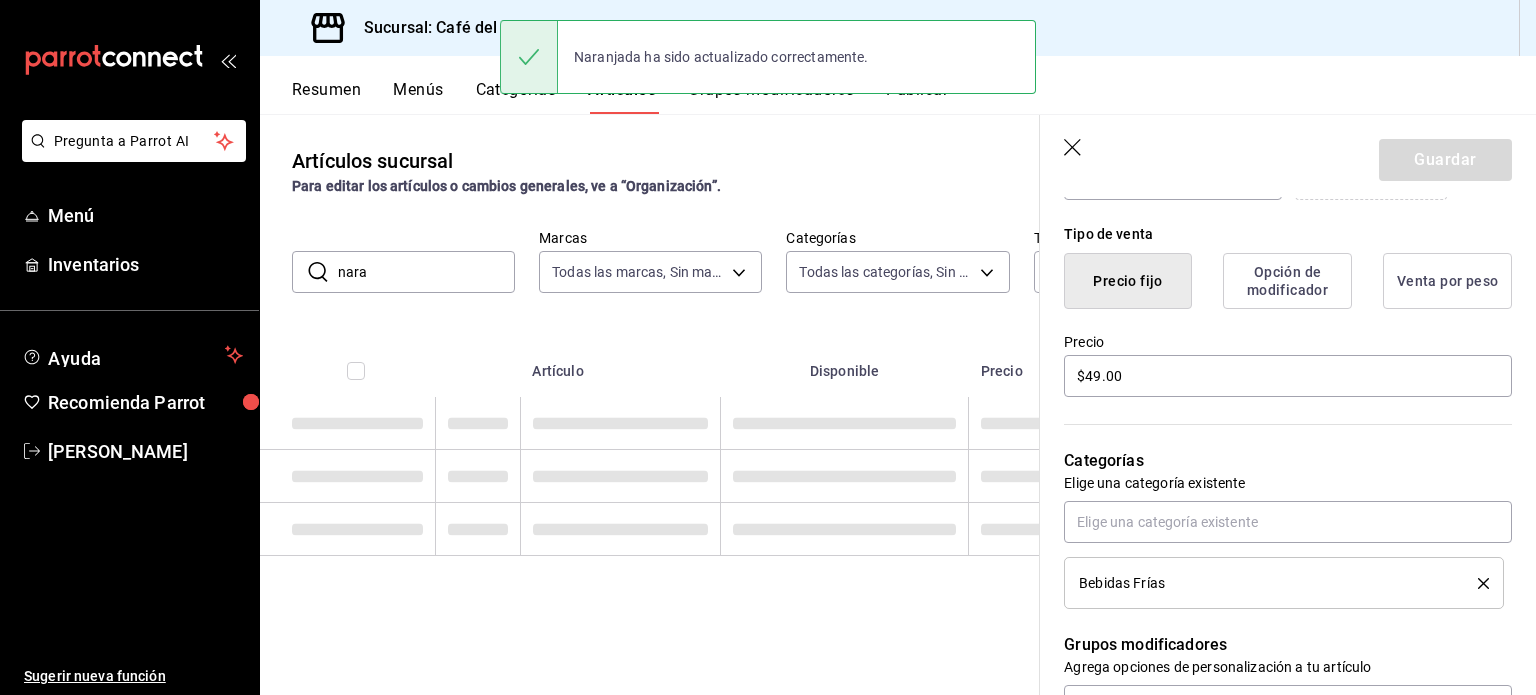 scroll, scrollTop: 0, scrollLeft: 0, axis: both 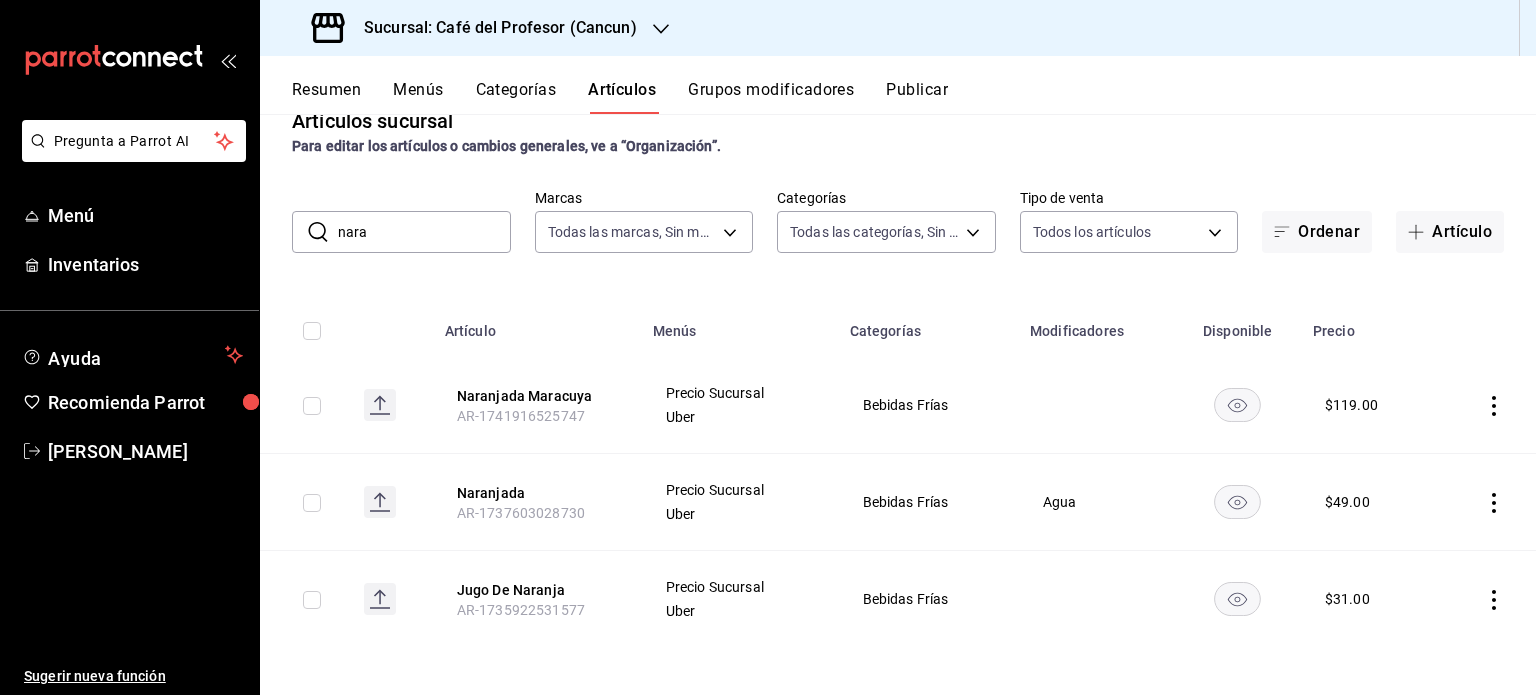 click on "nara" at bounding box center [424, 232] 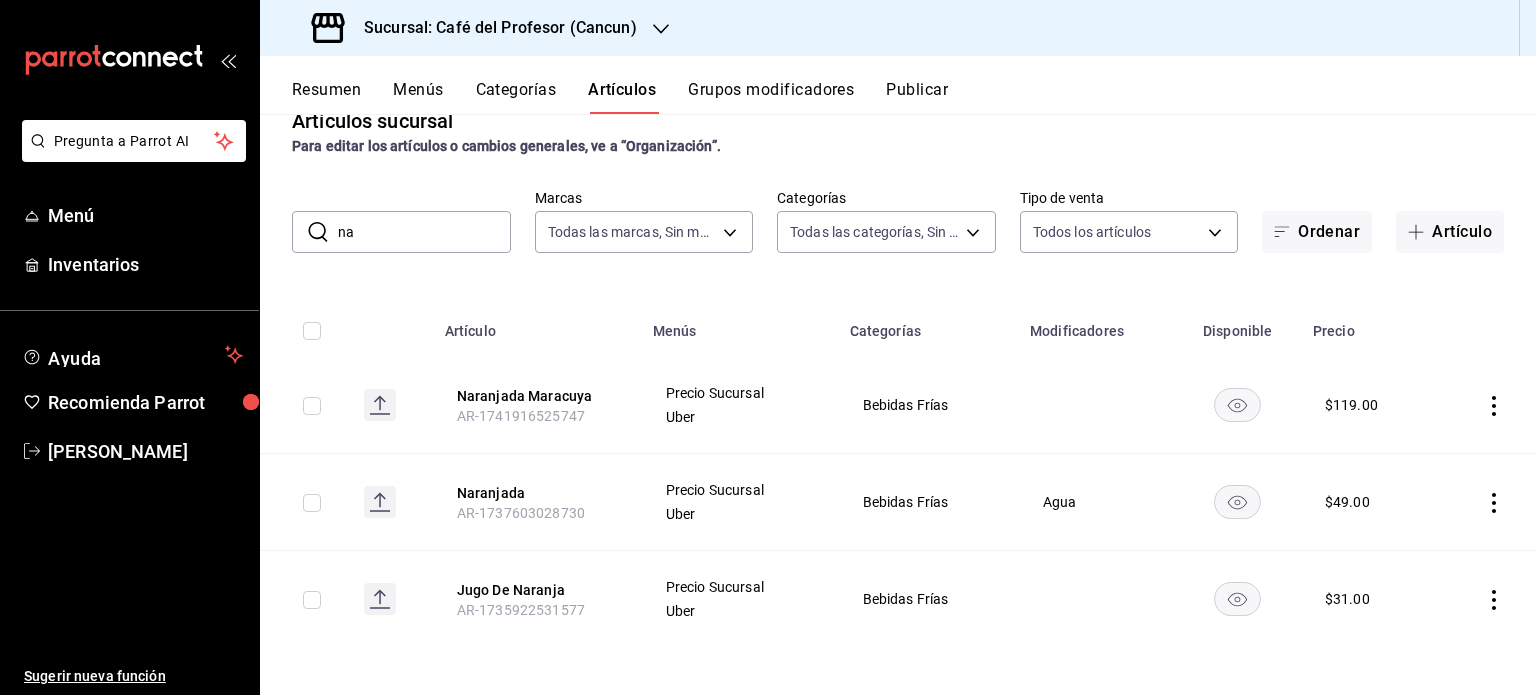 type on "n" 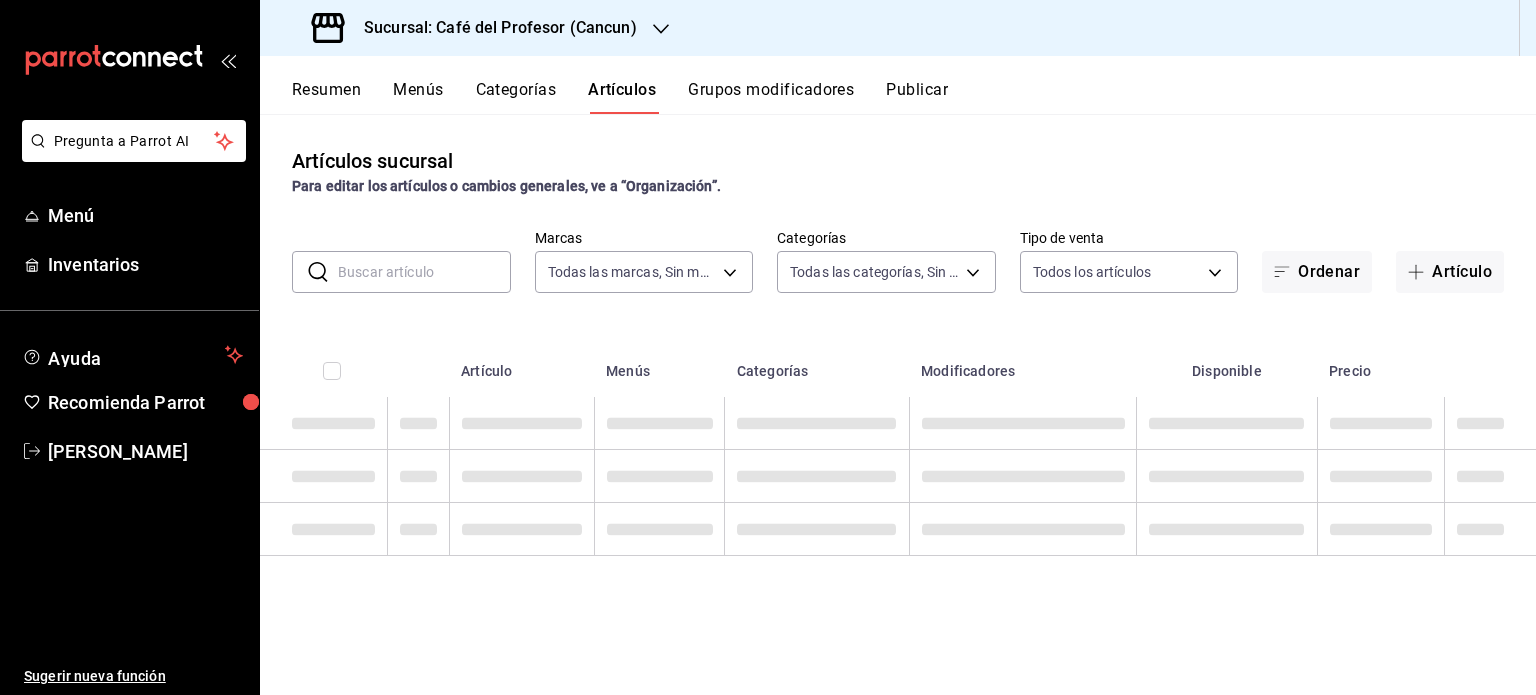 scroll, scrollTop: 0, scrollLeft: 0, axis: both 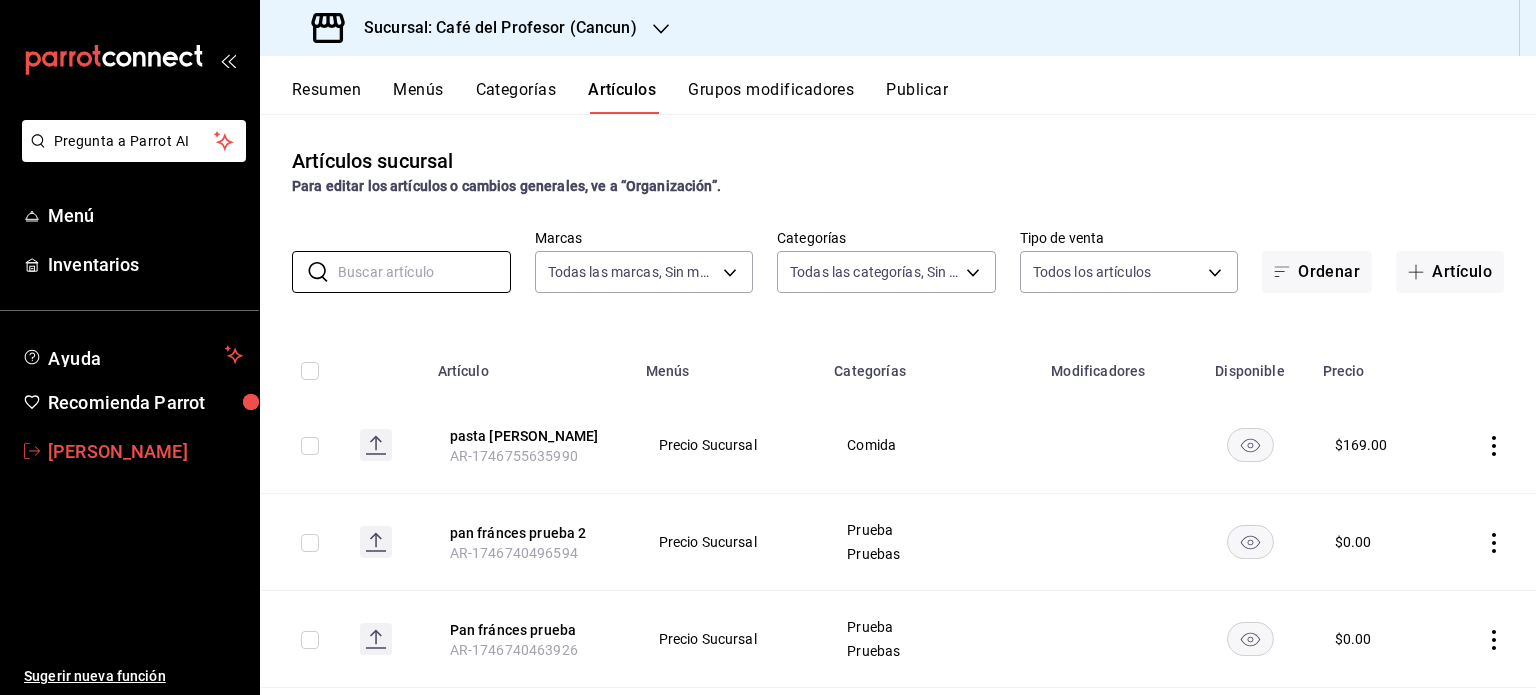 type 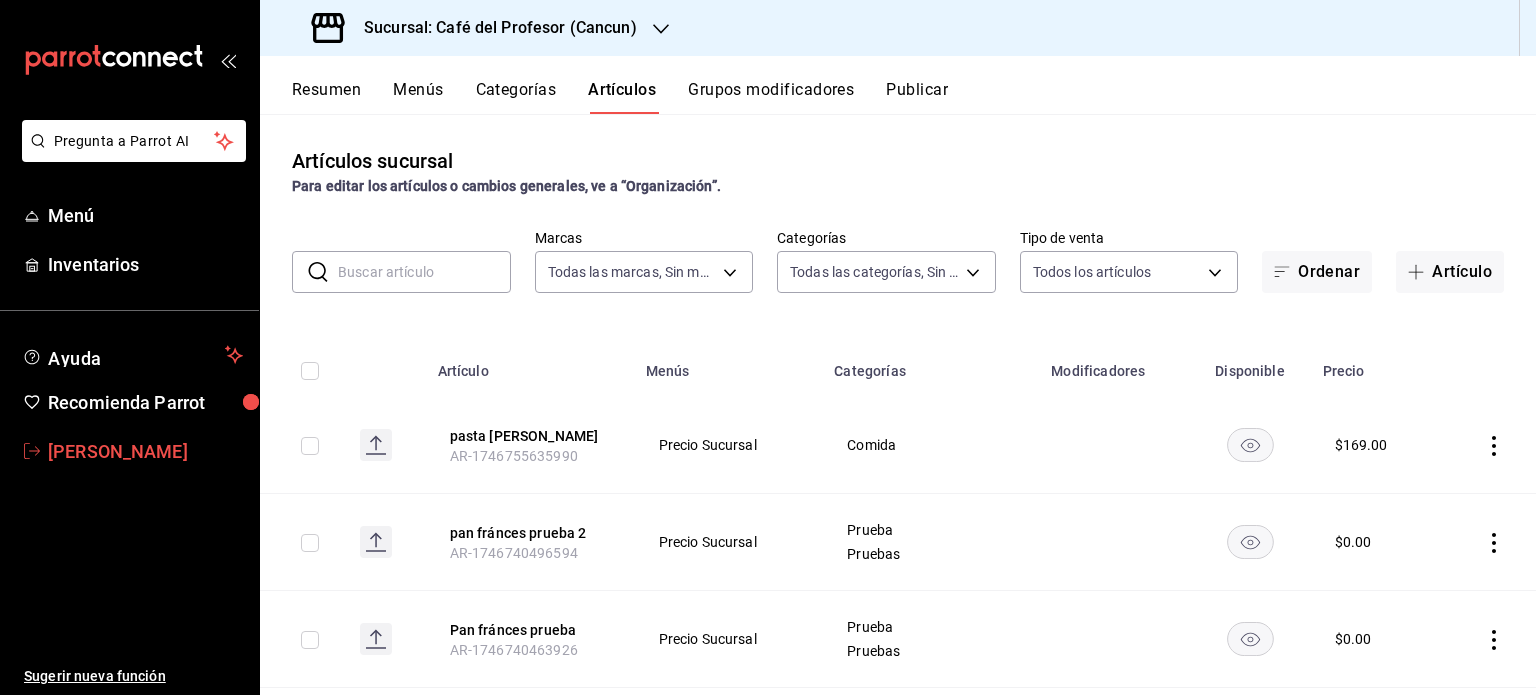 click on "[PERSON_NAME]" at bounding box center [145, 451] 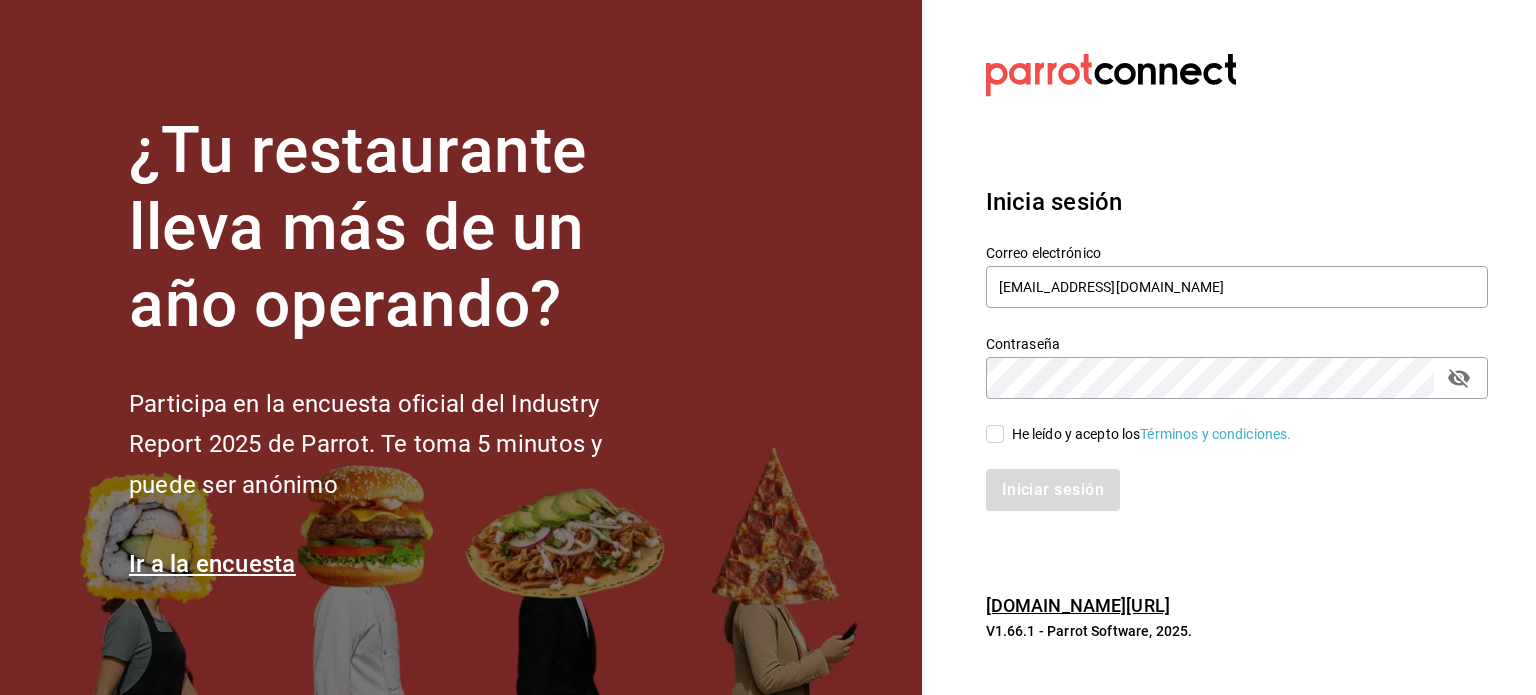 click on "Contraseña Contraseña" at bounding box center (1225, 355) 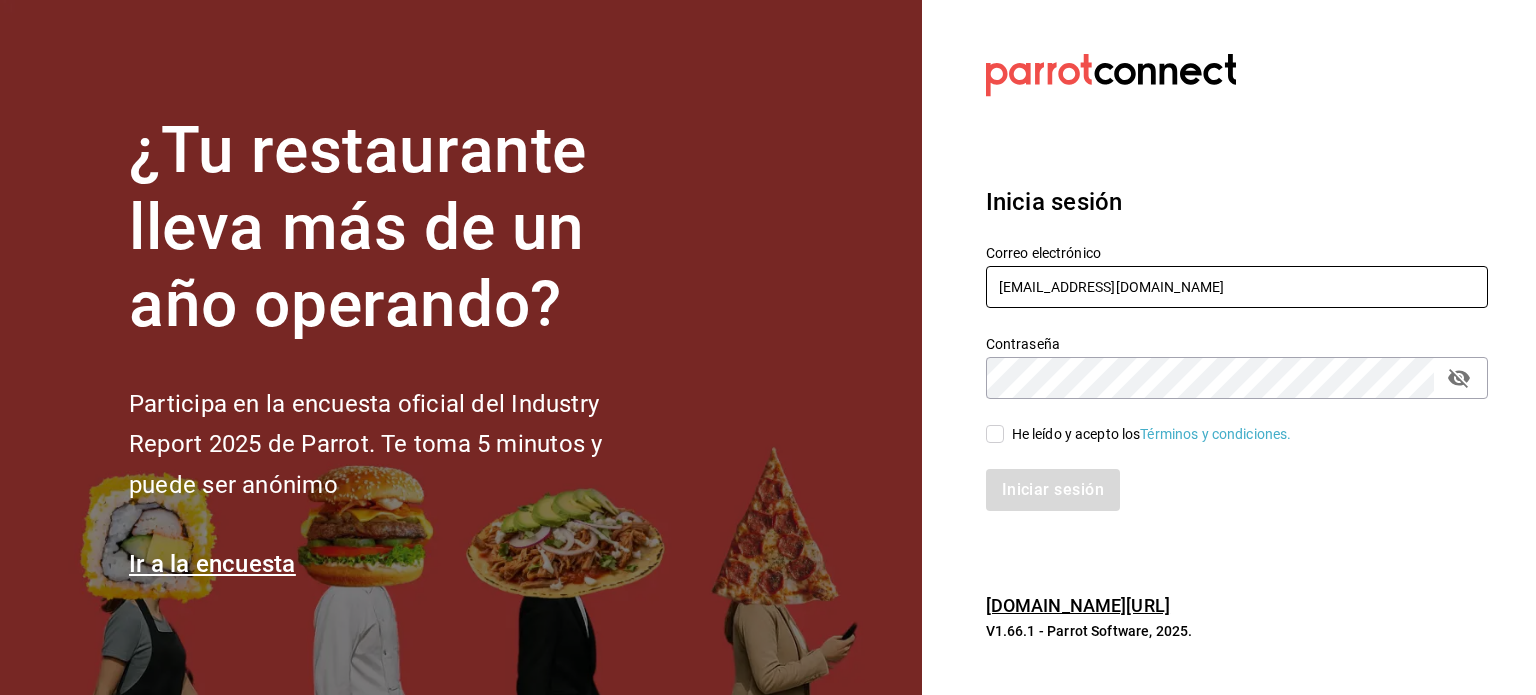 click on "operacioncocina@cafedelprofesor.mx" at bounding box center [1237, 287] 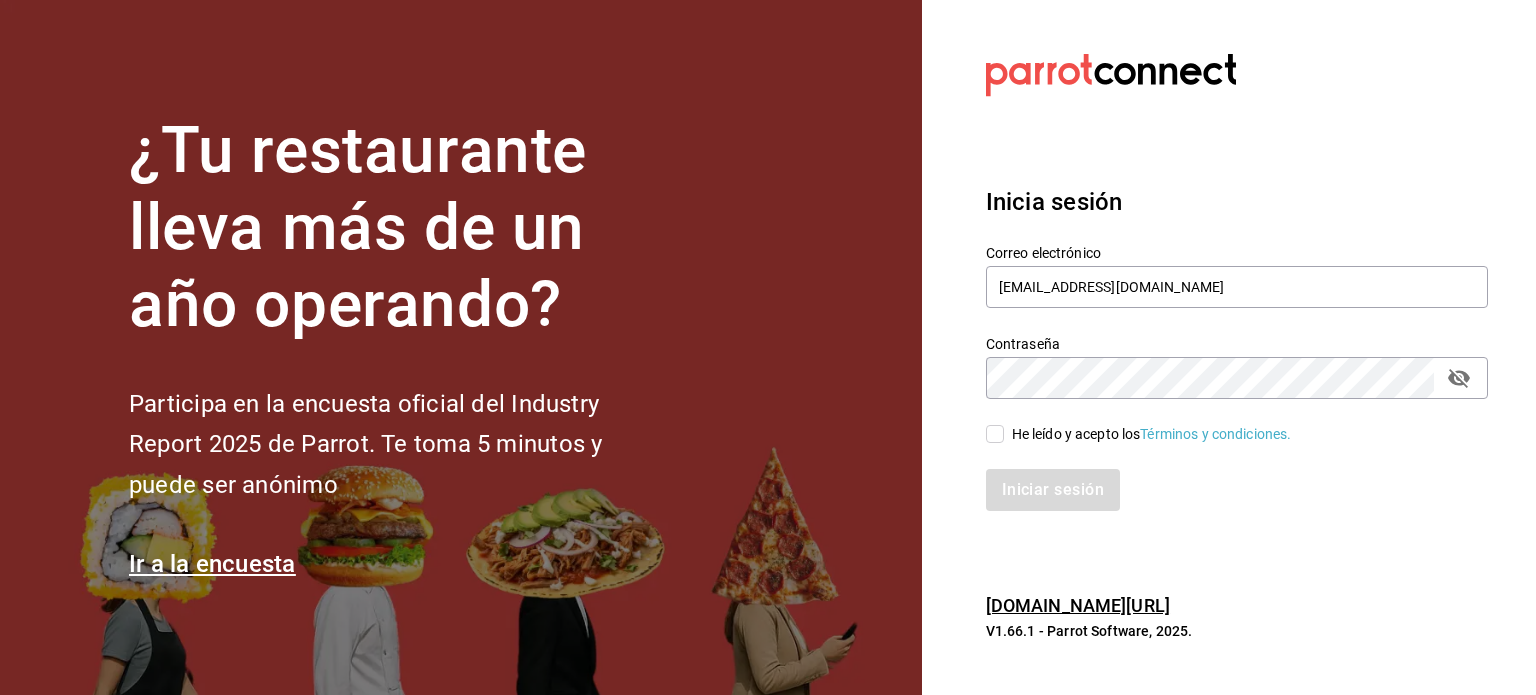 click on "He leído y acepto los  Términos y condiciones." at bounding box center (995, 434) 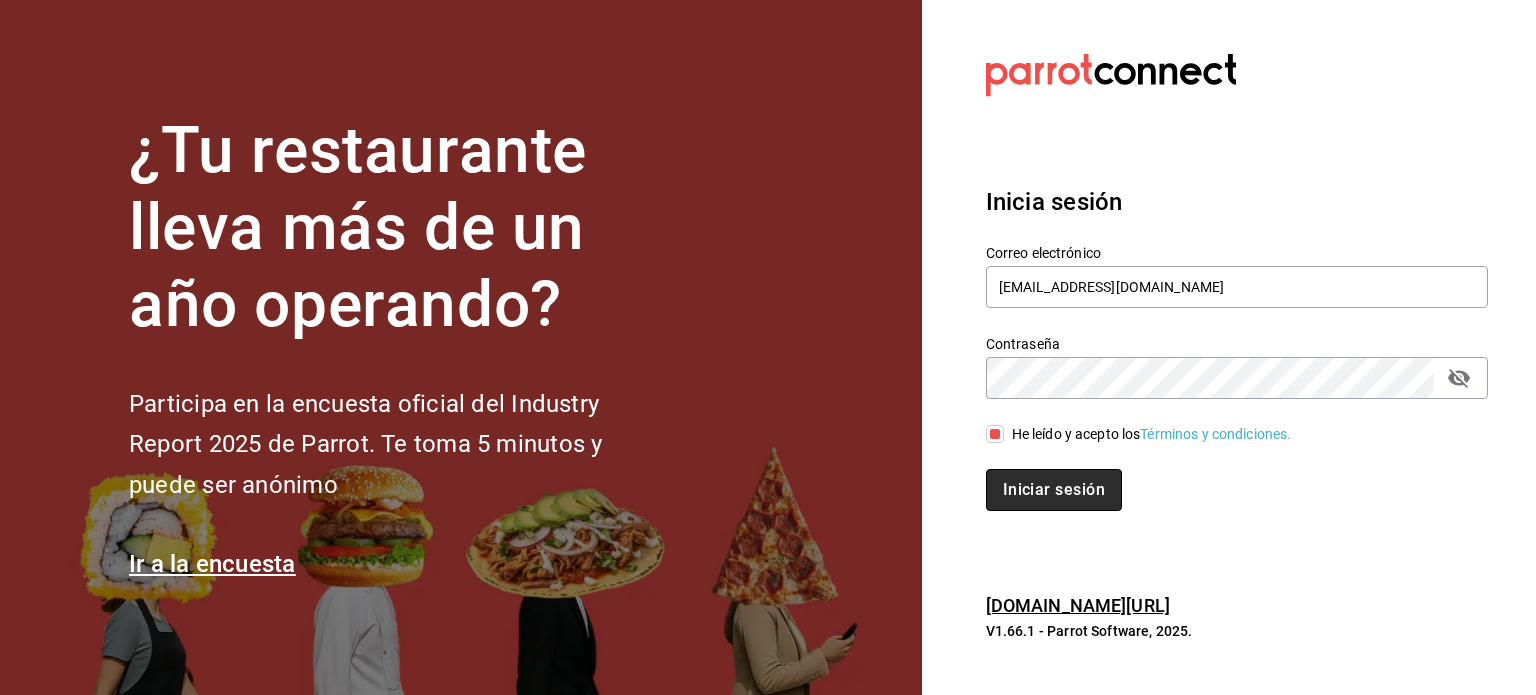 click on "Iniciar sesión" at bounding box center (1054, 490) 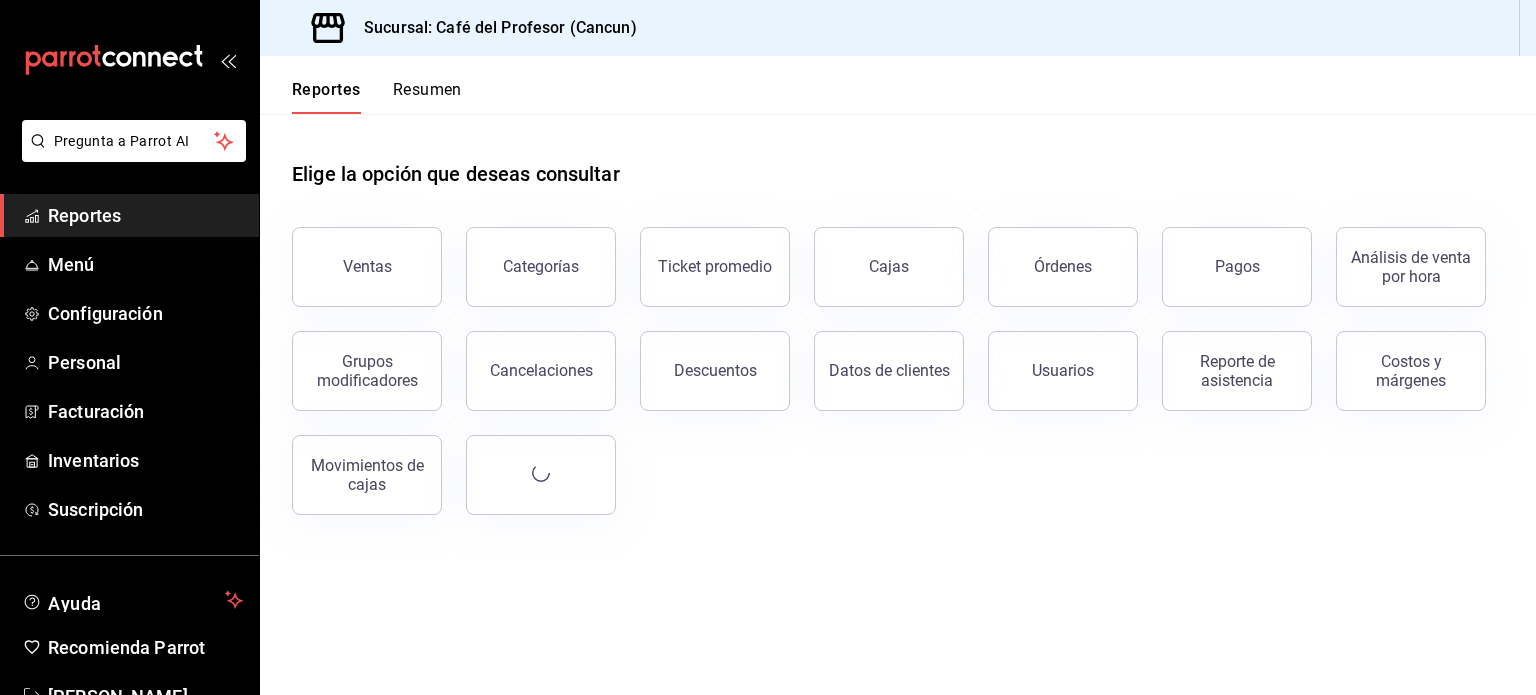 scroll, scrollTop: 0, scrollLeft: 0, axis: both 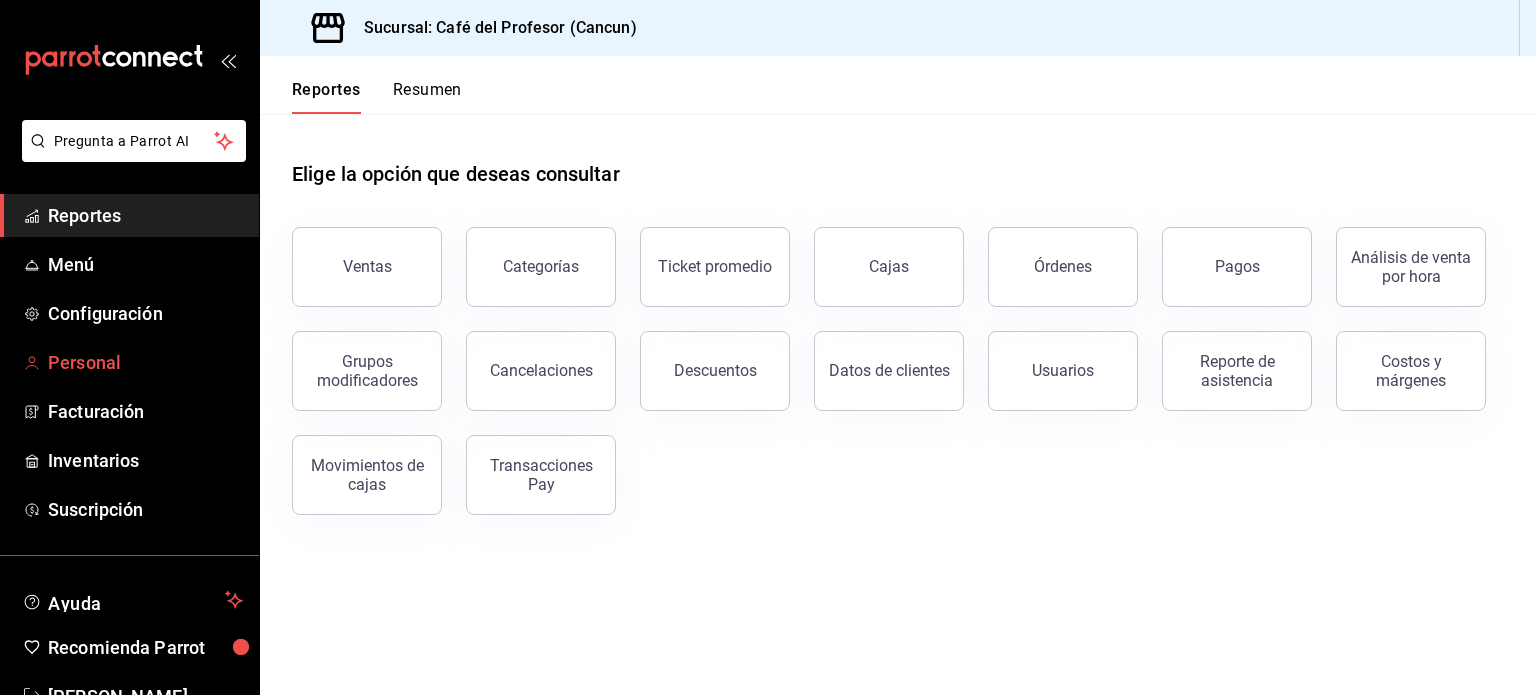 click on "Personal" at bounding box center [145, 362] 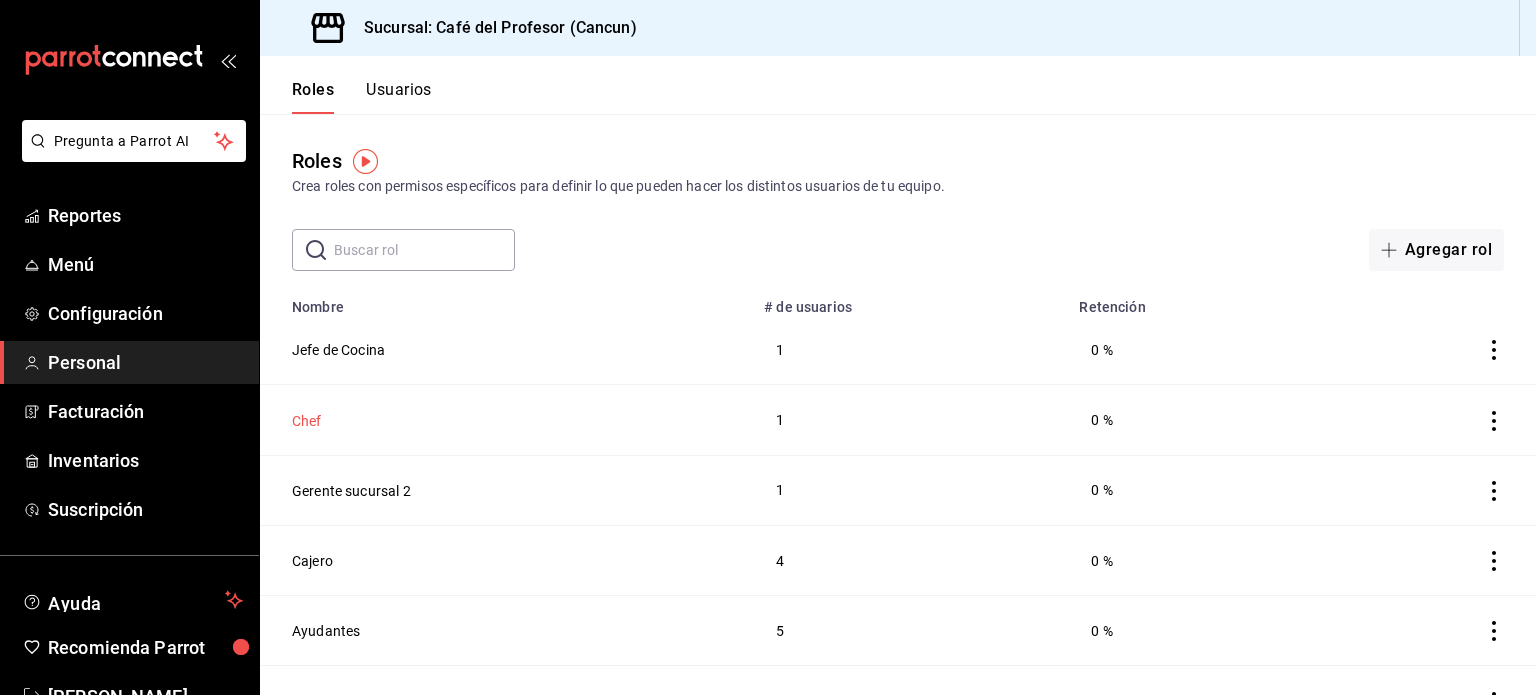 click on "Chef" at bounding box center [307, 421] 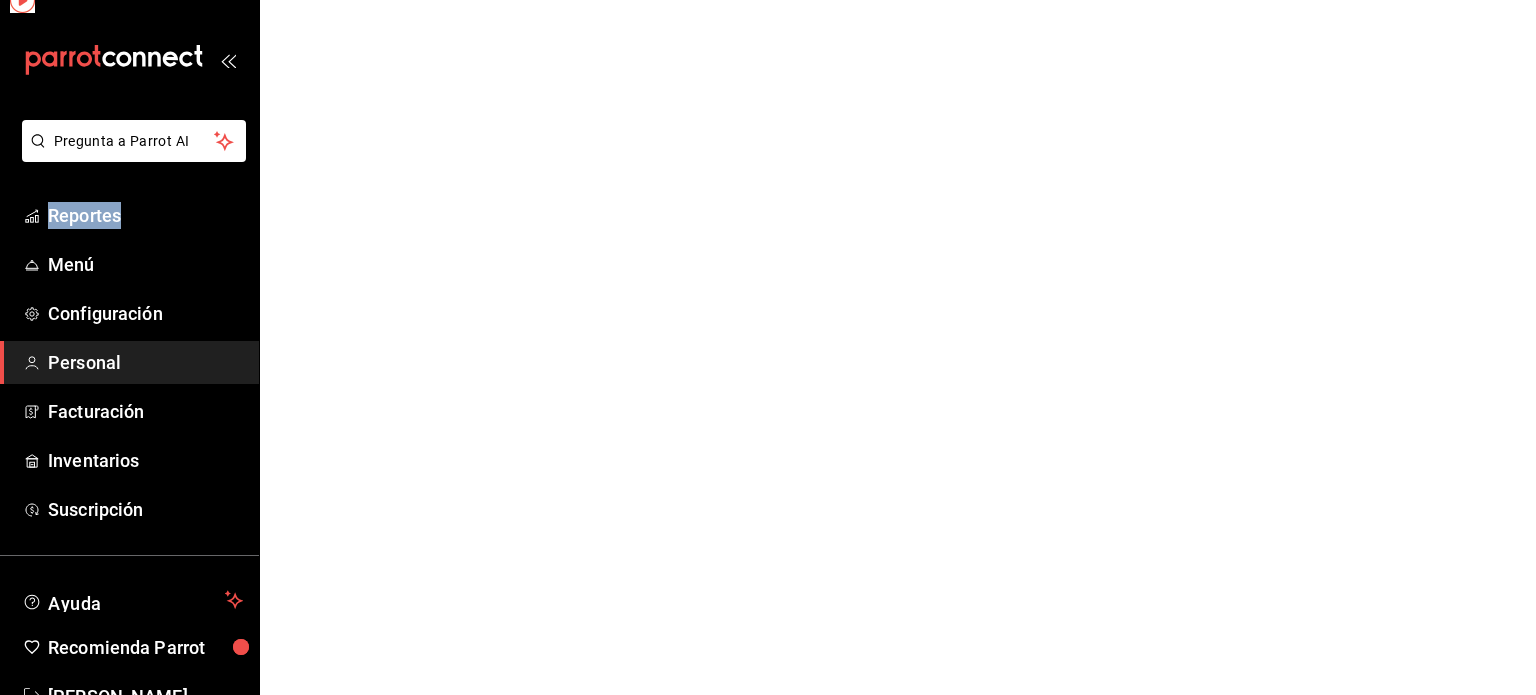 click on "Pregunta a Parrot AI Reportes   Menú   Configuración   Personal   Facturación   Inventarios   Suscripción   Ayuda Recomienda Parrot   [PERSON_NAME]   Sugerir nueva función   GANA 1 MES GRATIS EN TU SUSCRIPCIÓN AQUÍ ¿Recuerdas cómo empezó tu restaurante?
[DATE] puedes ayudar a un colega a tener el mismo cambio que tú viviste.
Recomienda Parrot directamente desde tu Portal Administrador.
Es fácil y rápido.
🎁 Por cada restaurante que se una, ganas 1 mes gratis. Ver video tutorial Ir a video Pregunta a Parrot AI Reportes   Menú   Configuración   Personal   Facturación   Inventarios   Suscripción   Ayuda Recomienda Parrot   [PERSON_NAME]   Sugerir nueva función   Visitar centro de ayuda [PHONE_NUMBER] [EMAIL_ADDRESS][DOMAIN_NAME] Visitar centro de ayuda [PHONE_NUMBER] [EMAIL_ADDRESS][DOMAIN_NAME]" at bounding box center (768, 0) 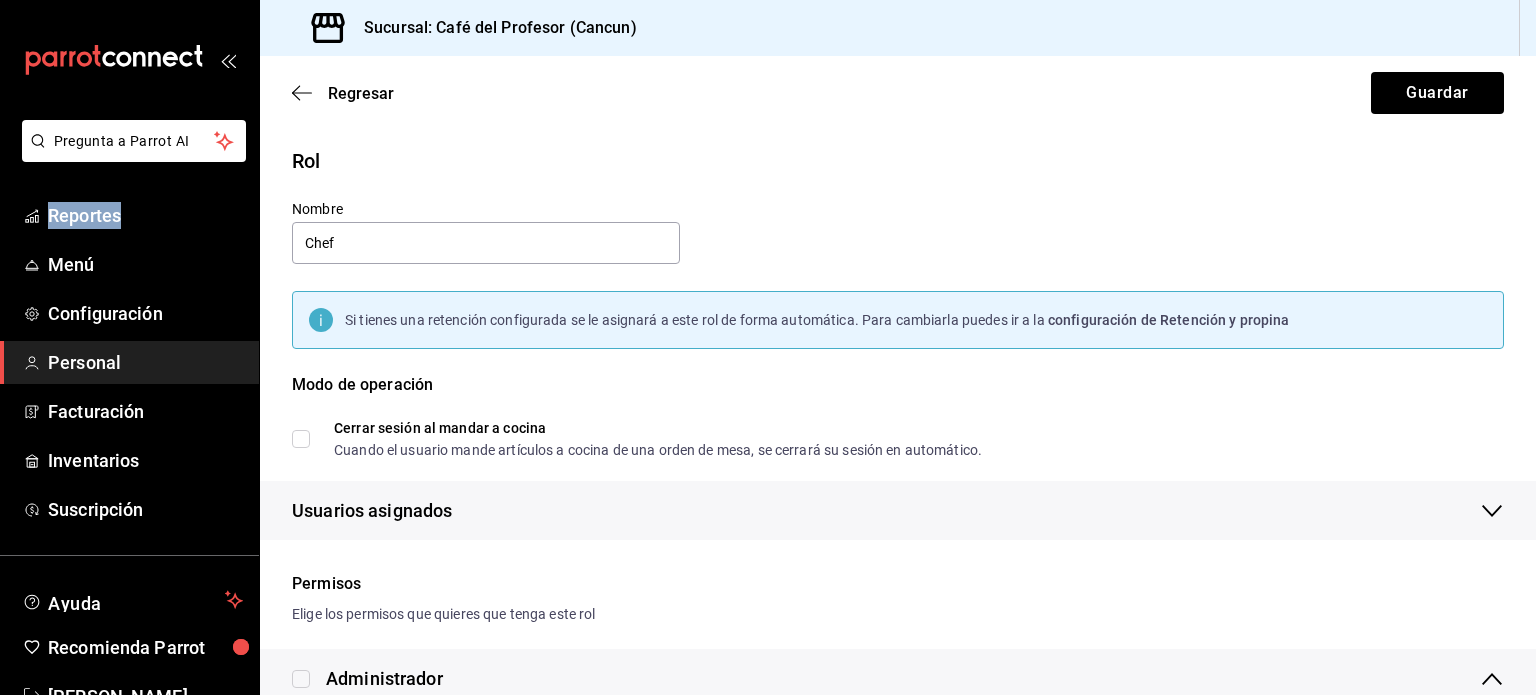 checkbox on "true" 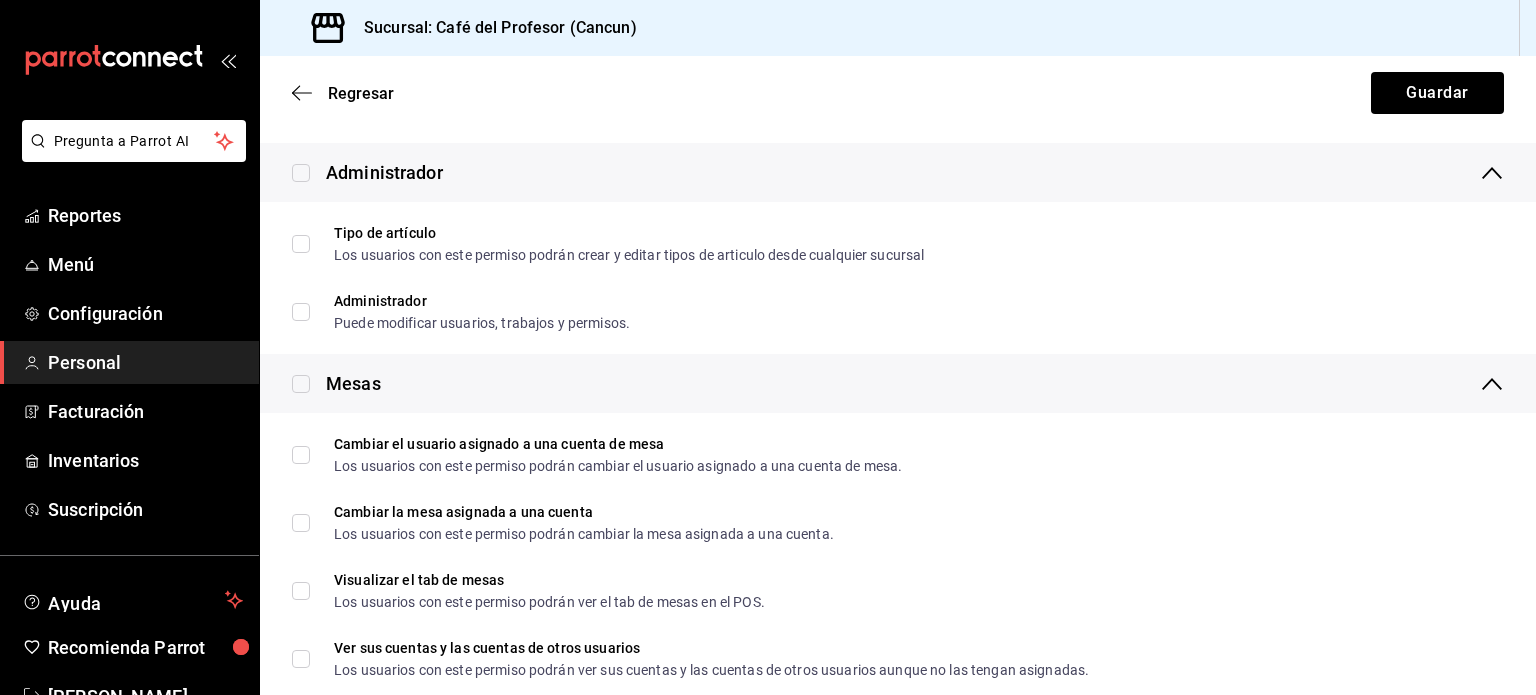 scroll, scrollTop: 546, scrollLeft: 0, axis: vertical 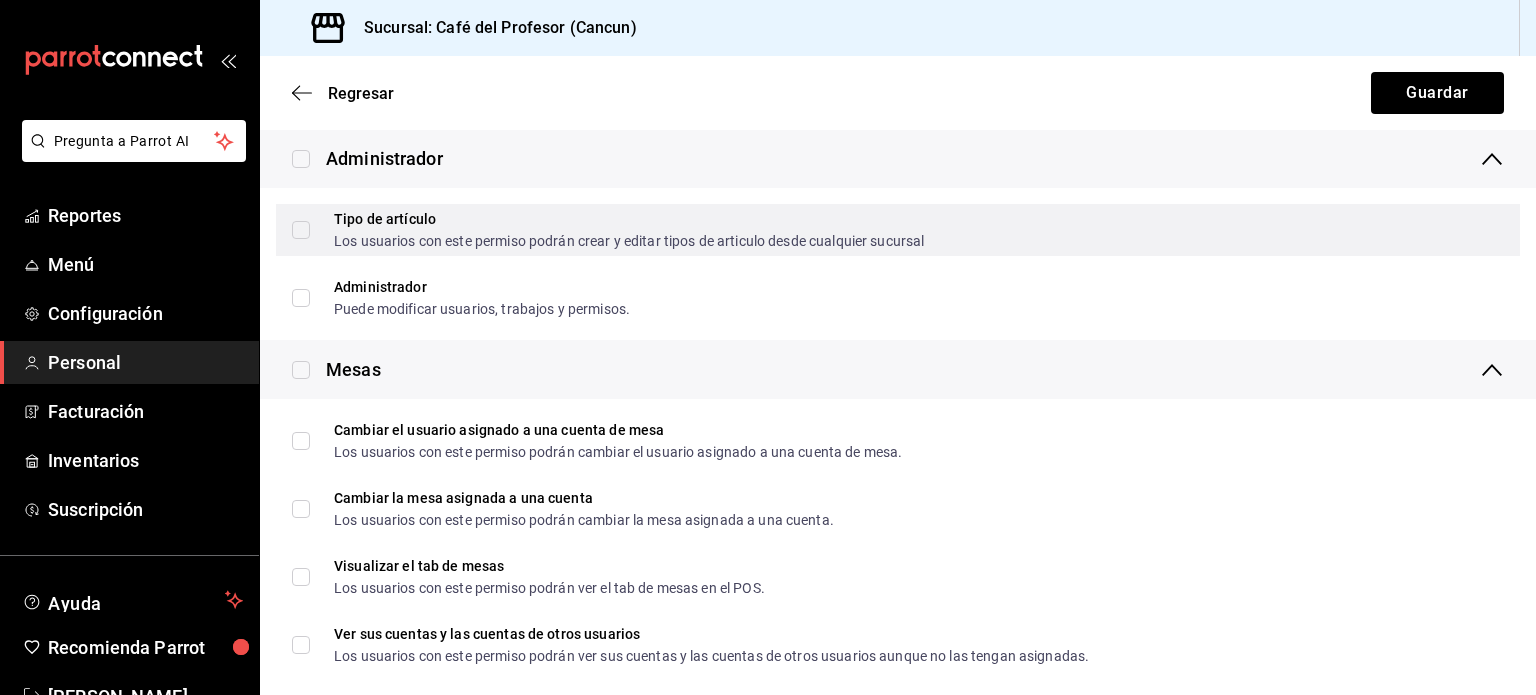 click on "Tipo de artículo Los usuarios con este permiso podrán crear y editar tipos de articulo desde cualquier sucursal" at bounding box center [301, 230] 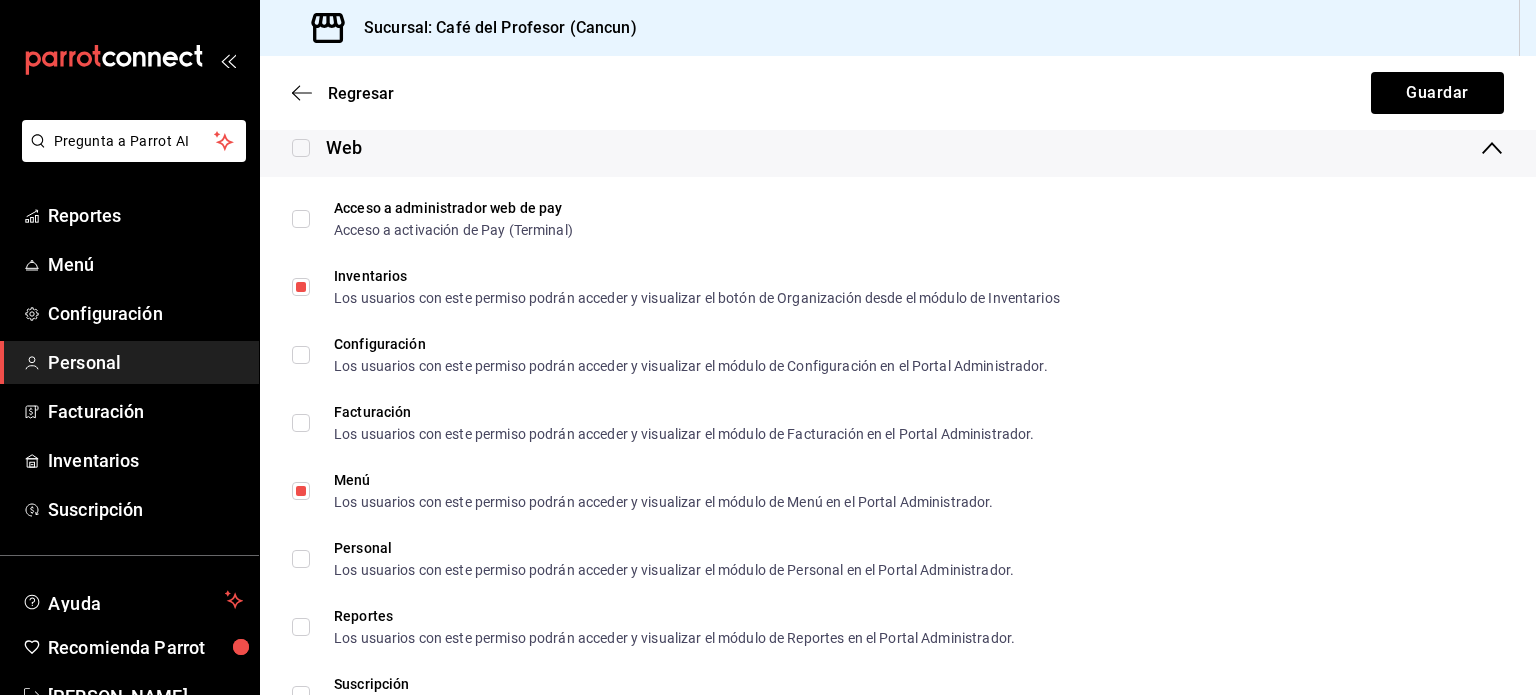 scroll, scrollTop: 1333, scrollLeft: 0, axis: vertical 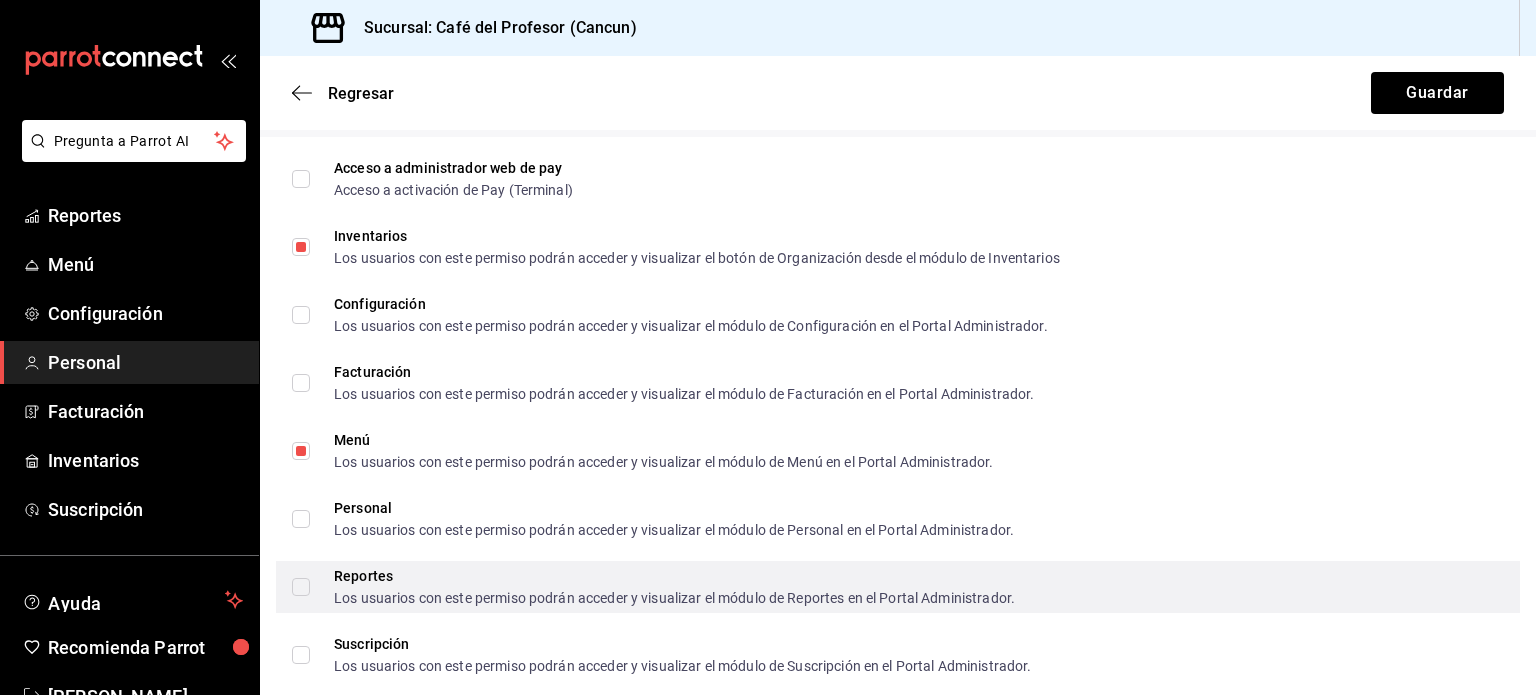 click on "Reportes Los usuarios con este permiso podrán acceder y visualizar el módulo de Reportes en el Portal Administrador." at bounding box center [301, 587] 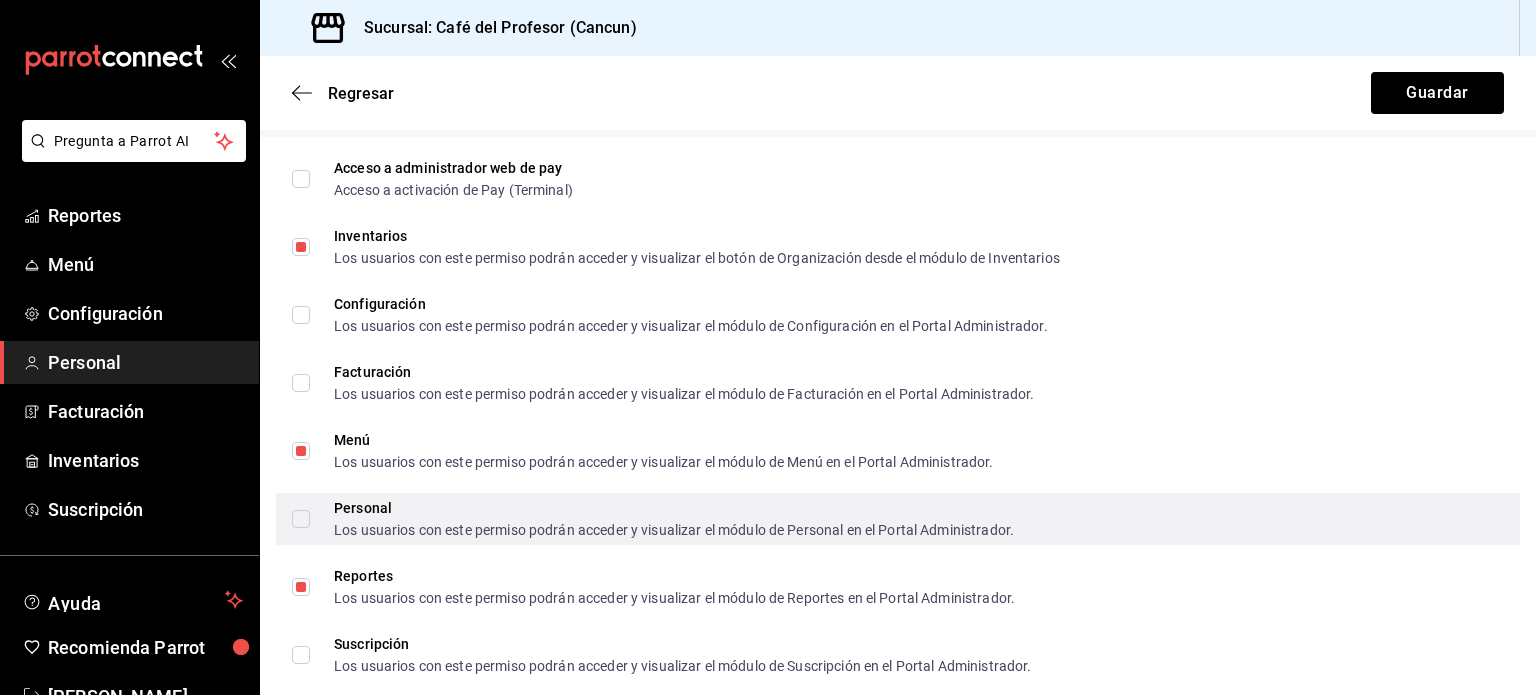 click on "Personal Los usuarios con este permiso podrán acceder y visualizar el módulo de Personal en el Portal Administrador." at bounding box center [301, 519] 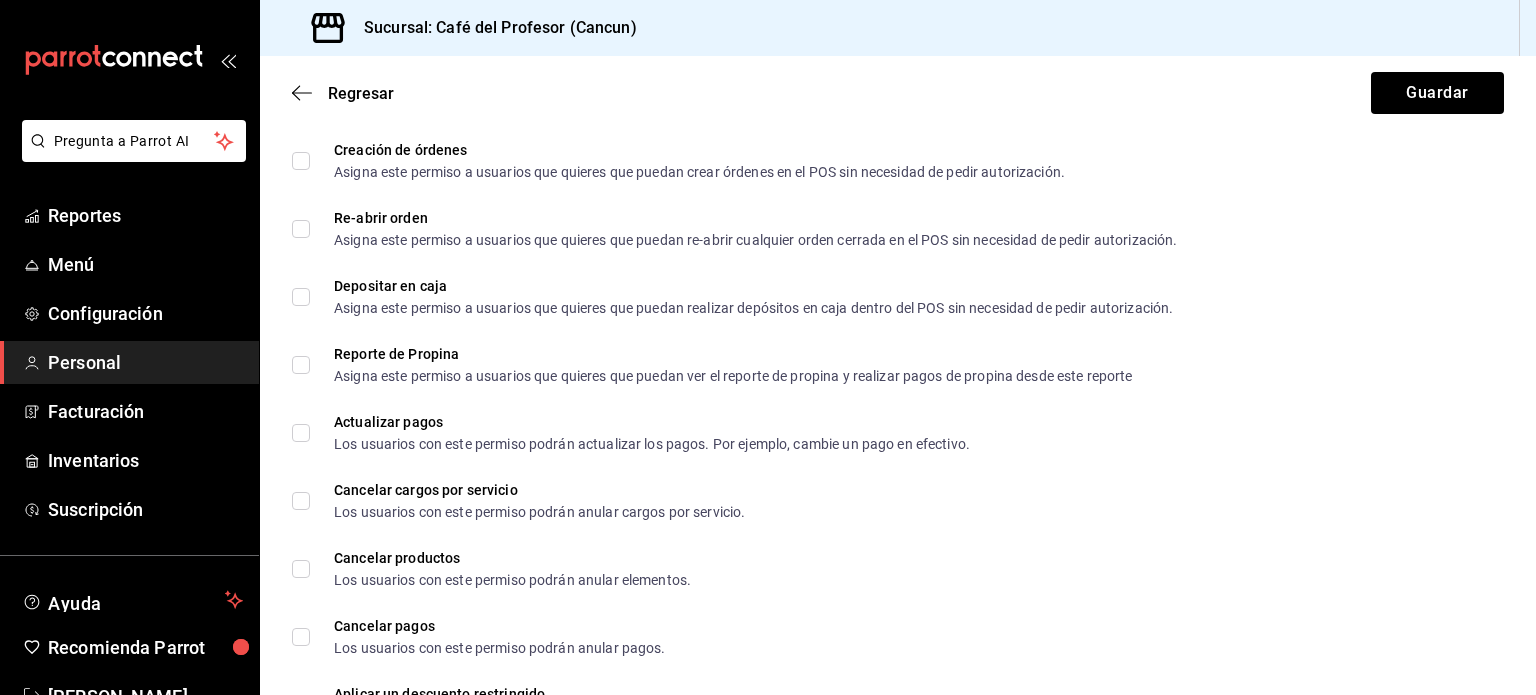 scroll, scrollTop: 2772, scrollLeft: 0, axis: vertical 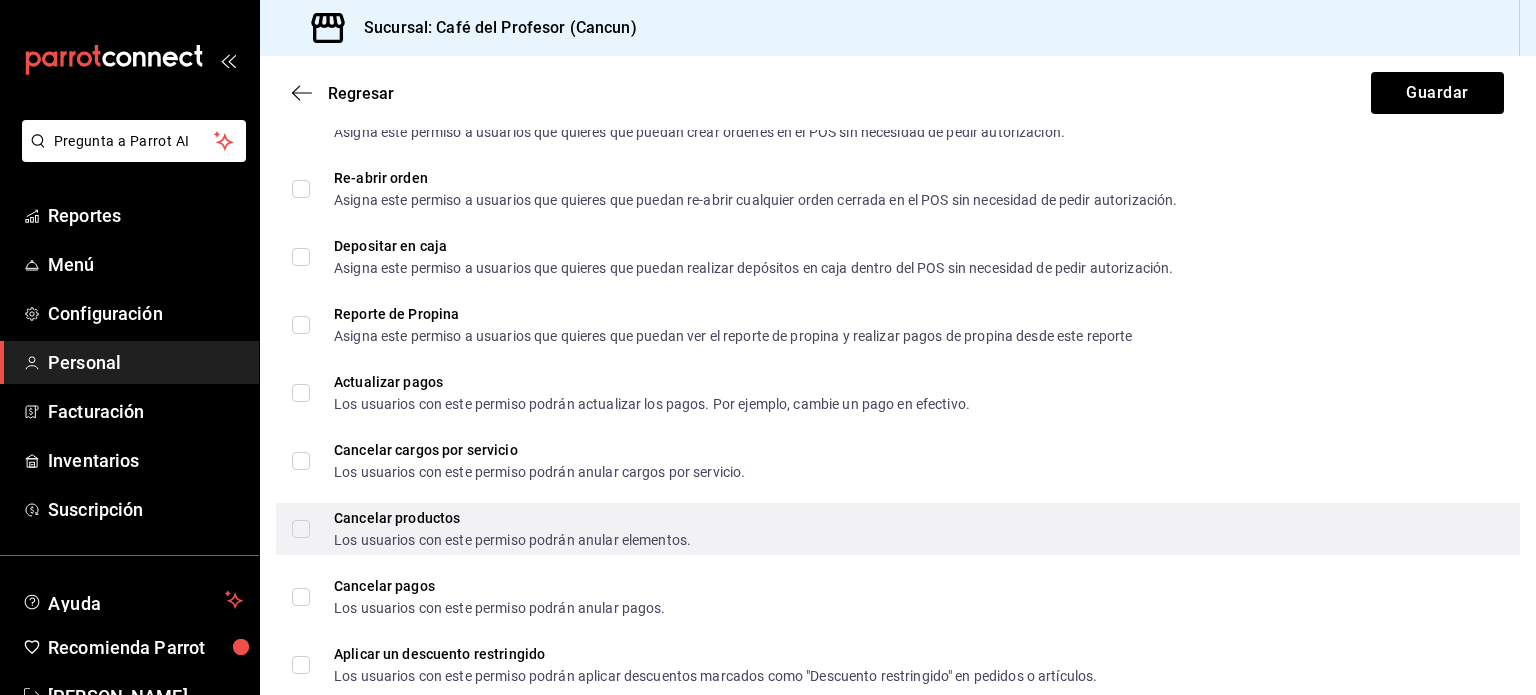 click on "Cancelar productos Los usuarios con este permiso podrán anular elementos." at bounding box center [301, 529] 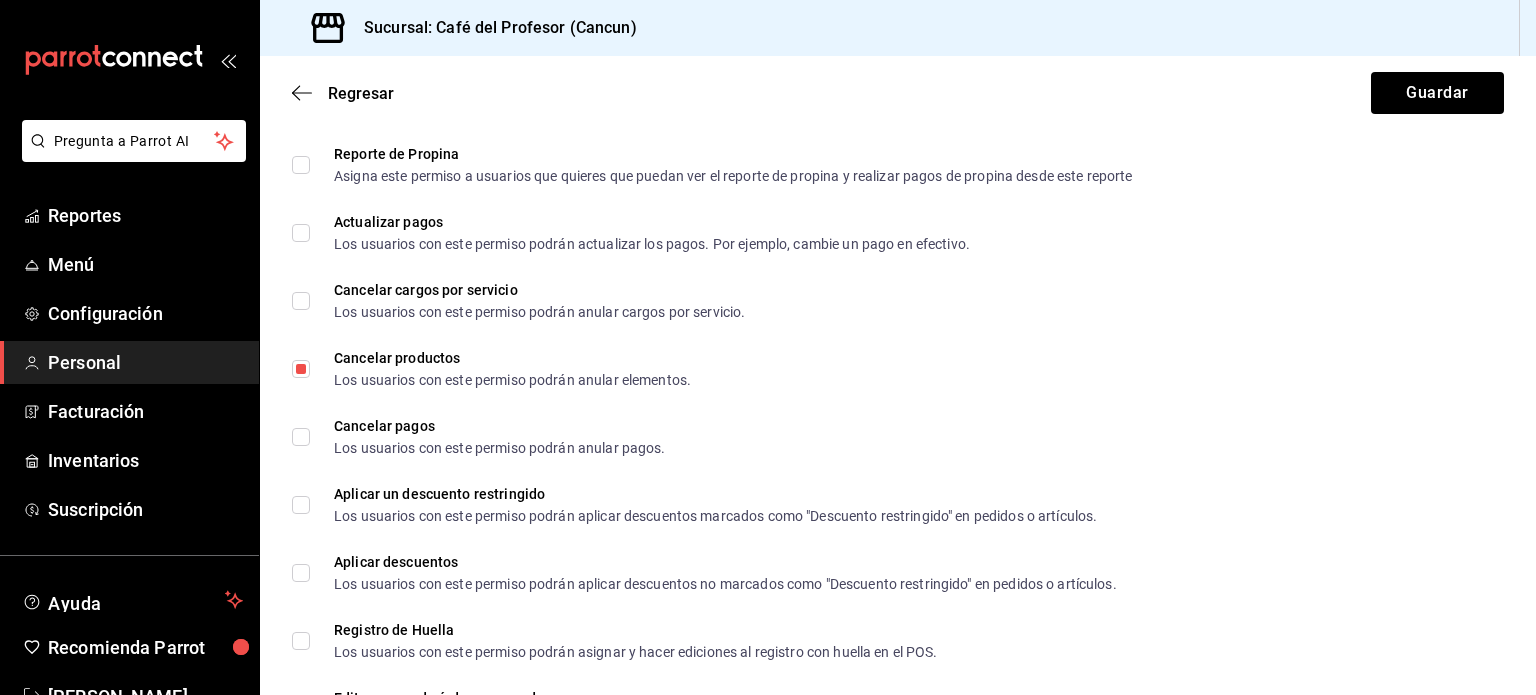 scroll, scrollTop: 2972, scrollLeft: 0, axis: vertical 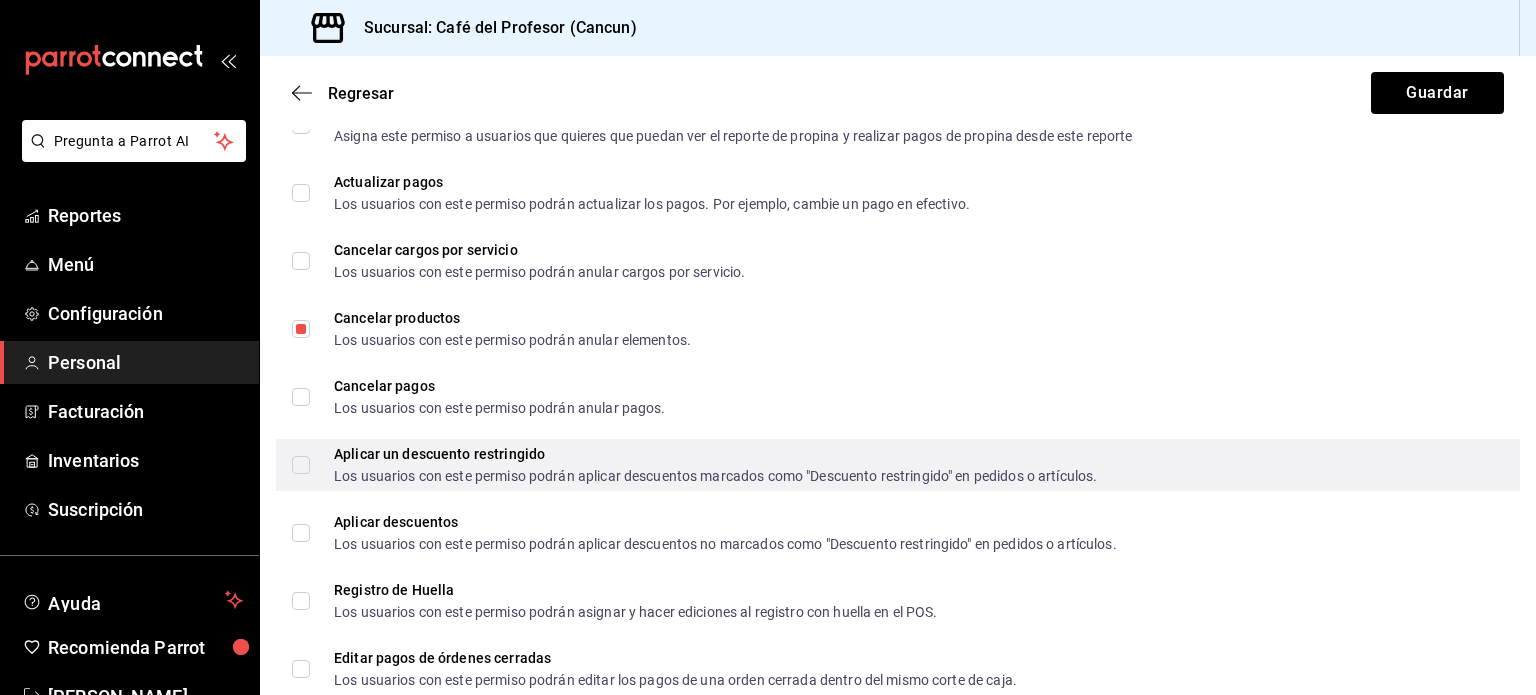 click on "Aplicar un descuento restringido Los usuarios con este permiso podrán aplicar descuentos marcados como "Descuento restringido" en pedidos o artículos." at bounding box center (301, 465) 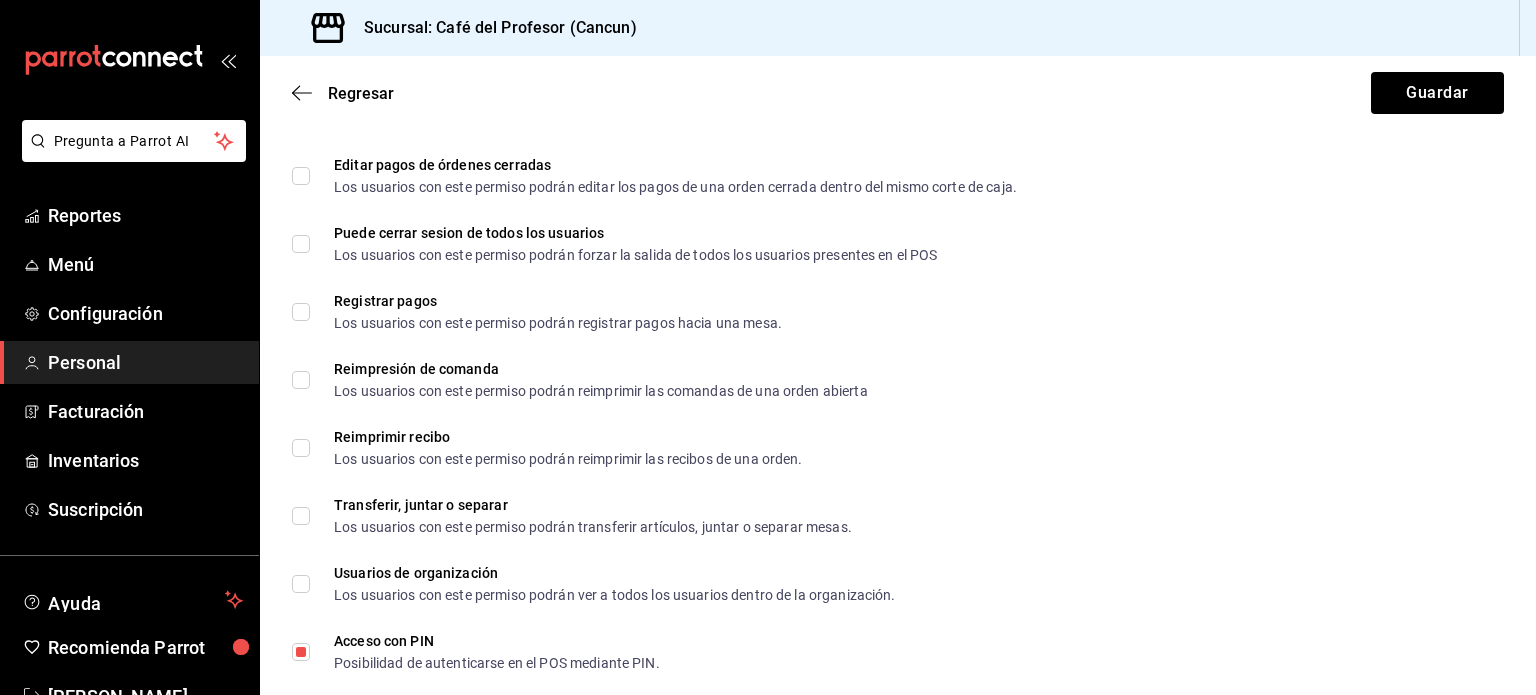 scroll, scrollTop: 3572, scrollLeft: 0, axis: vertical 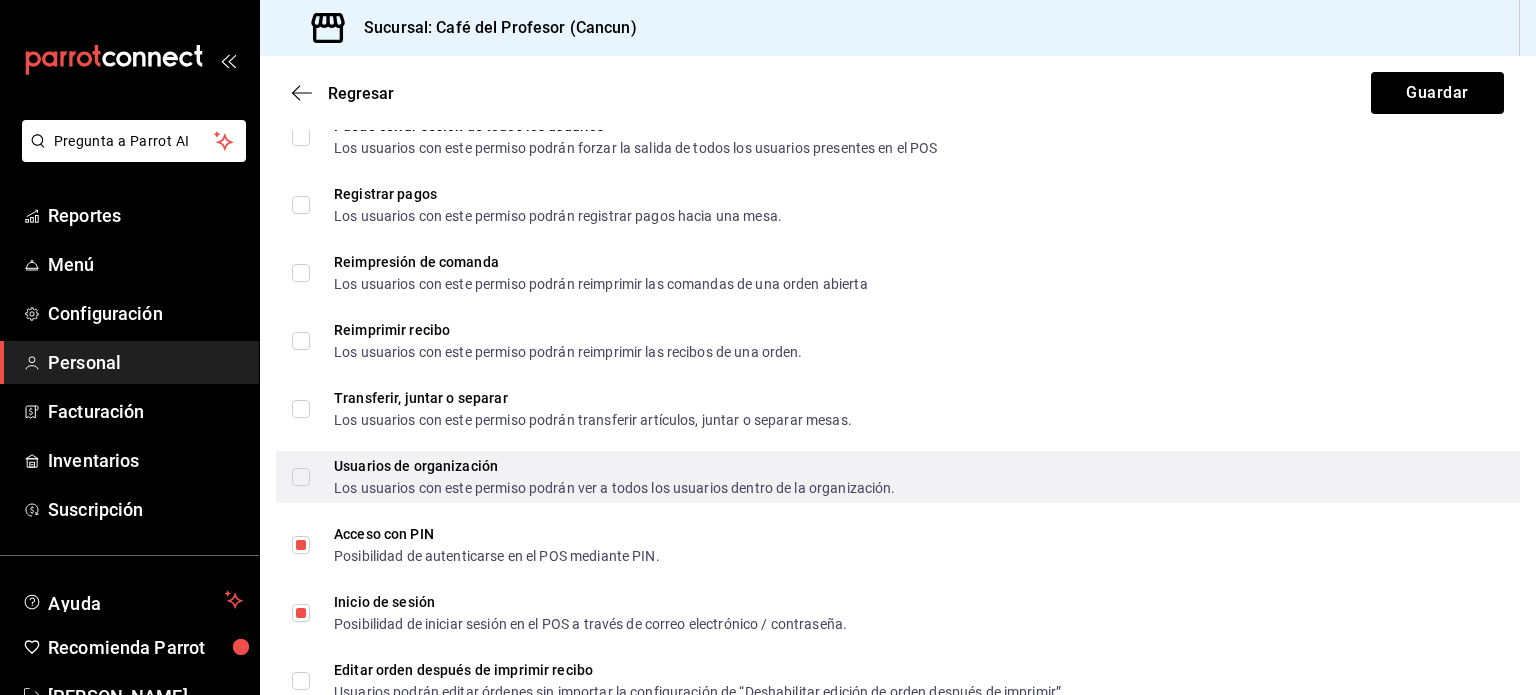click on "Usuarios de organización Los usuarios con este permiso podrán ver a todos los usuarios dentro de la organización." at bounding box center [301, 477] 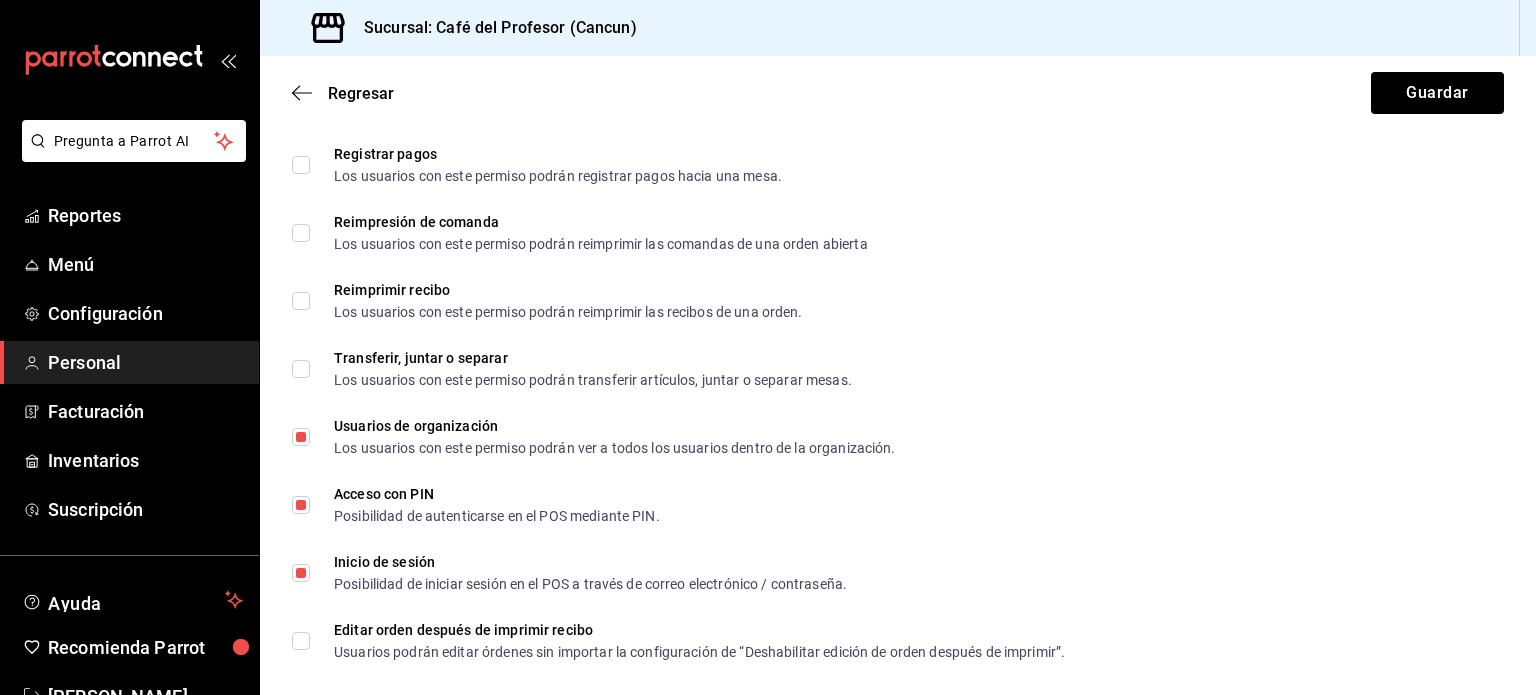 scroll, scrollTop: 3631, scrollLeft: 0, axis: vertical 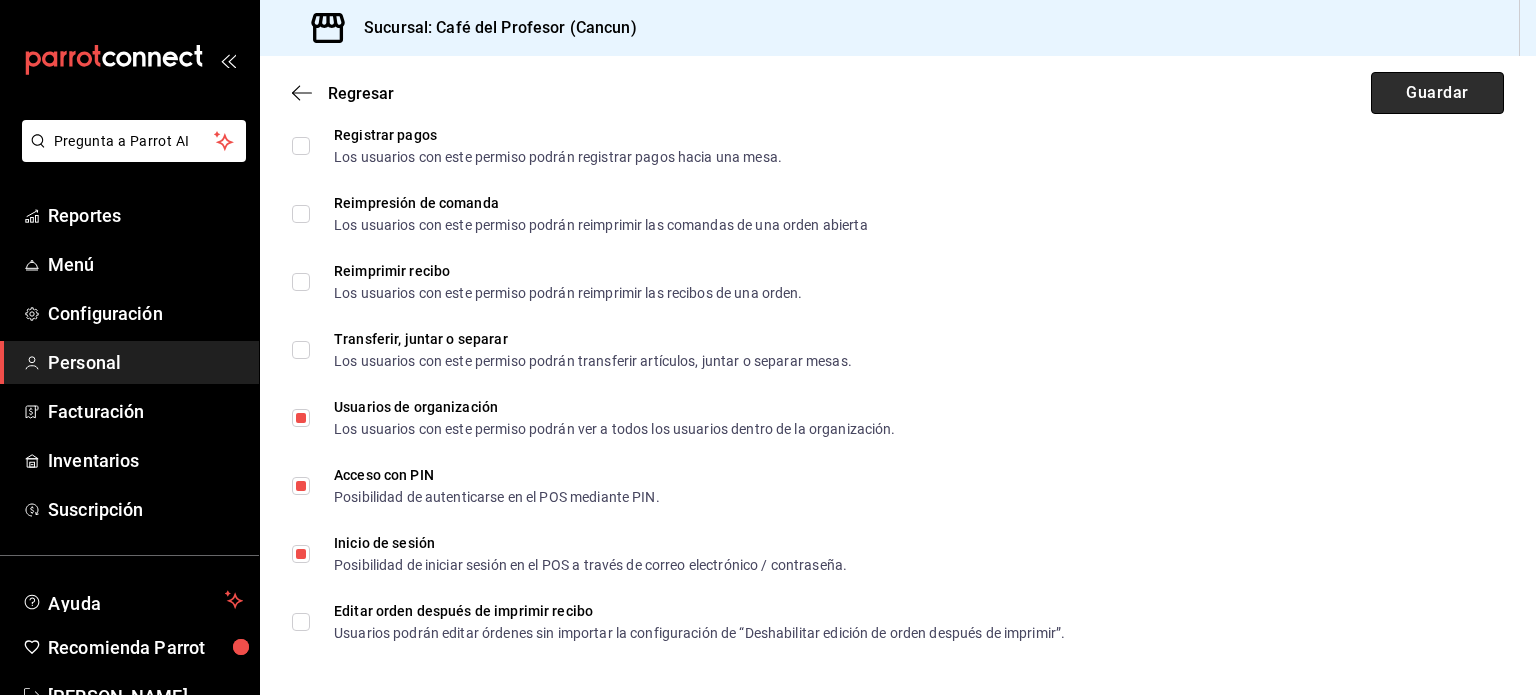 click on "Guardar" at bounding box center [1437, 93] 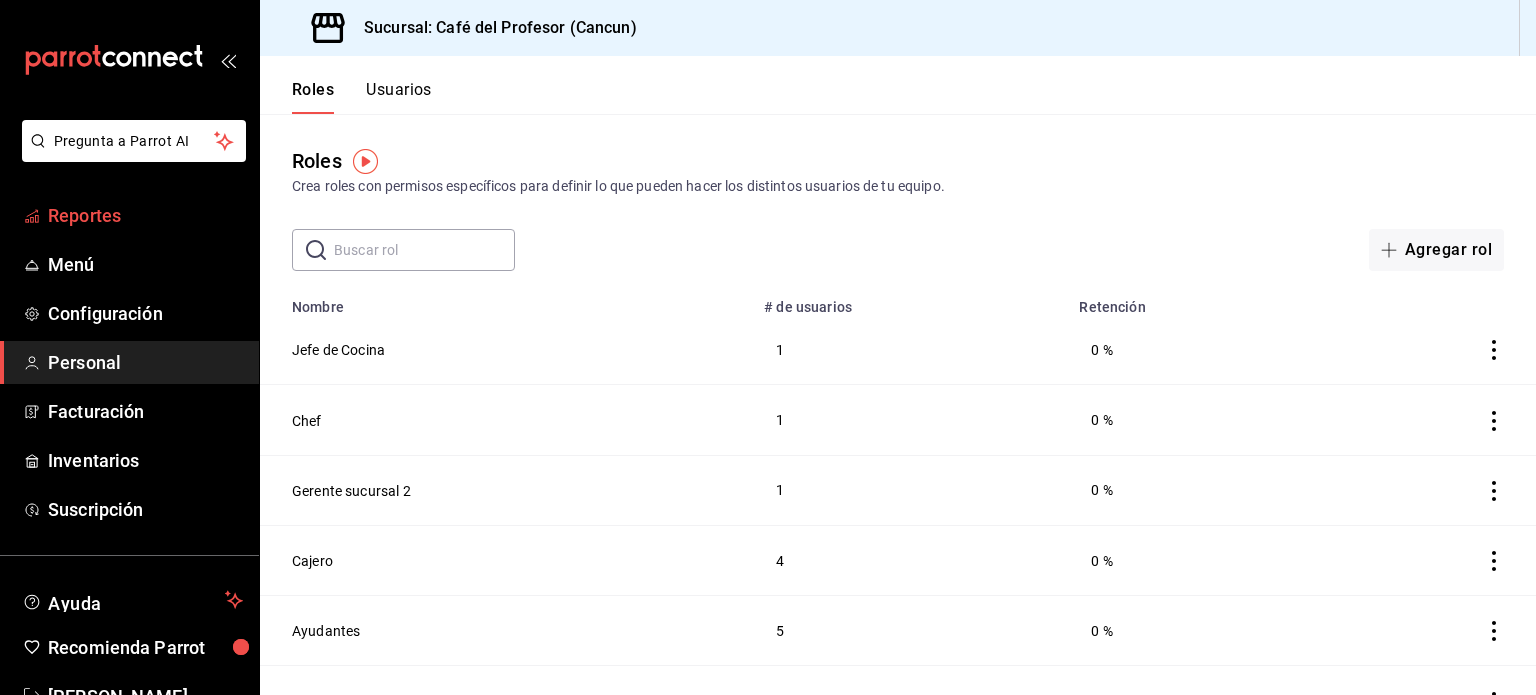 click on "Reportes" at bounding box center [145, 215] 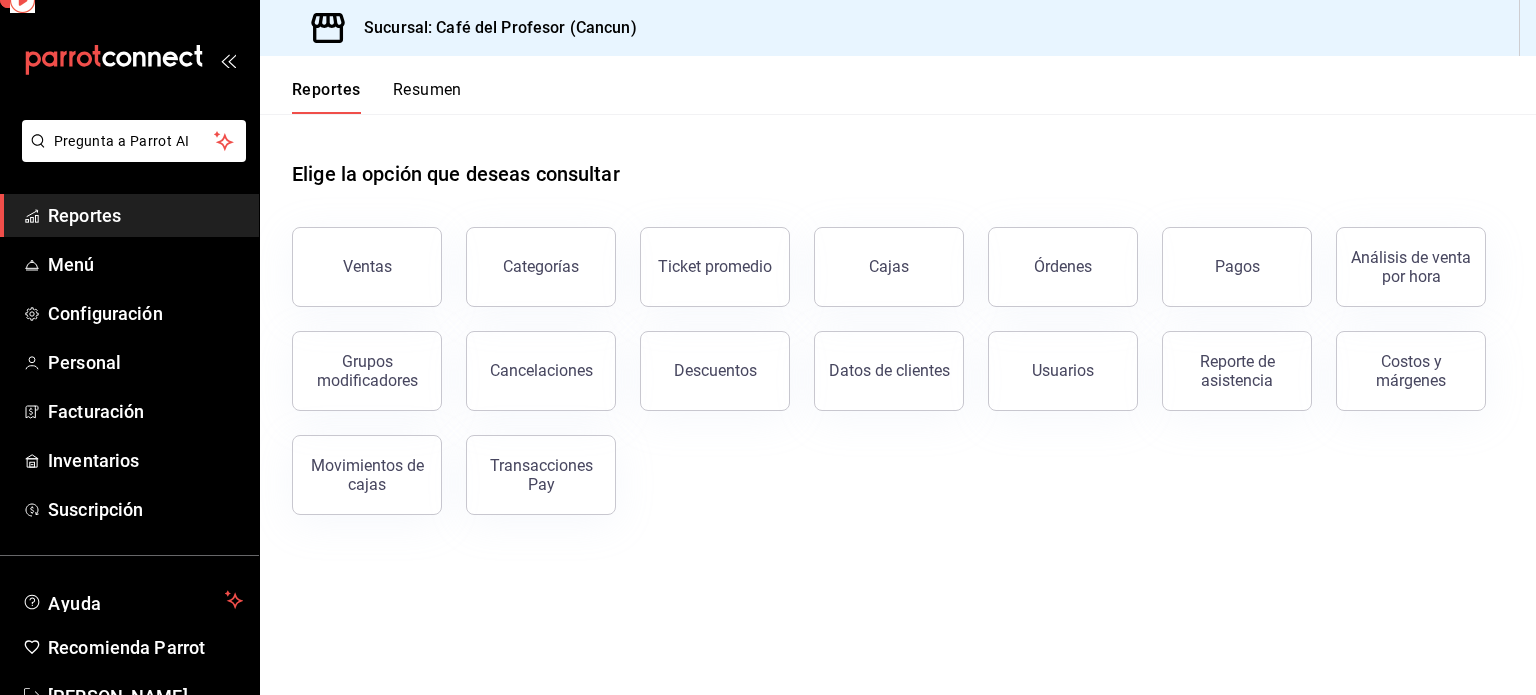 click on "Reportes" at bounding box center [145, 215] 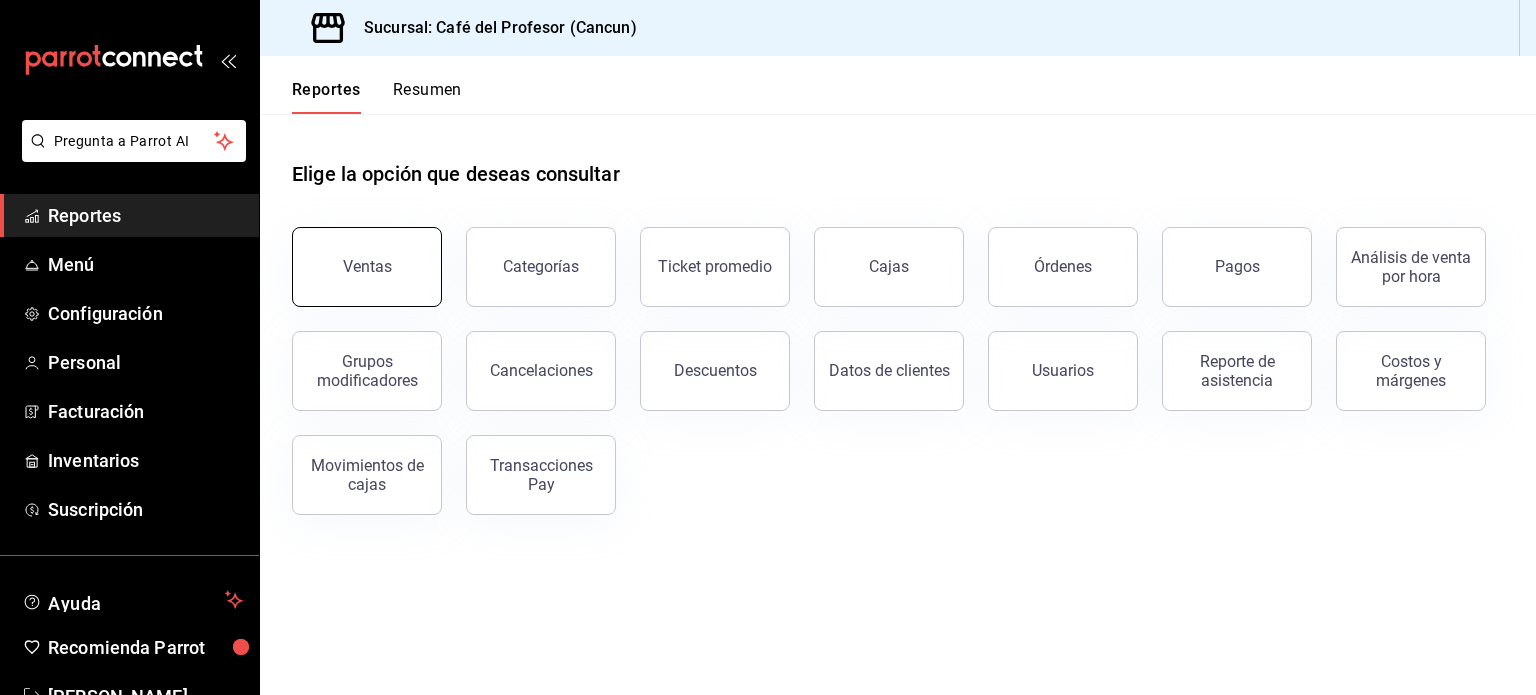 click on "Ventas" at bounding box center [367, 267] 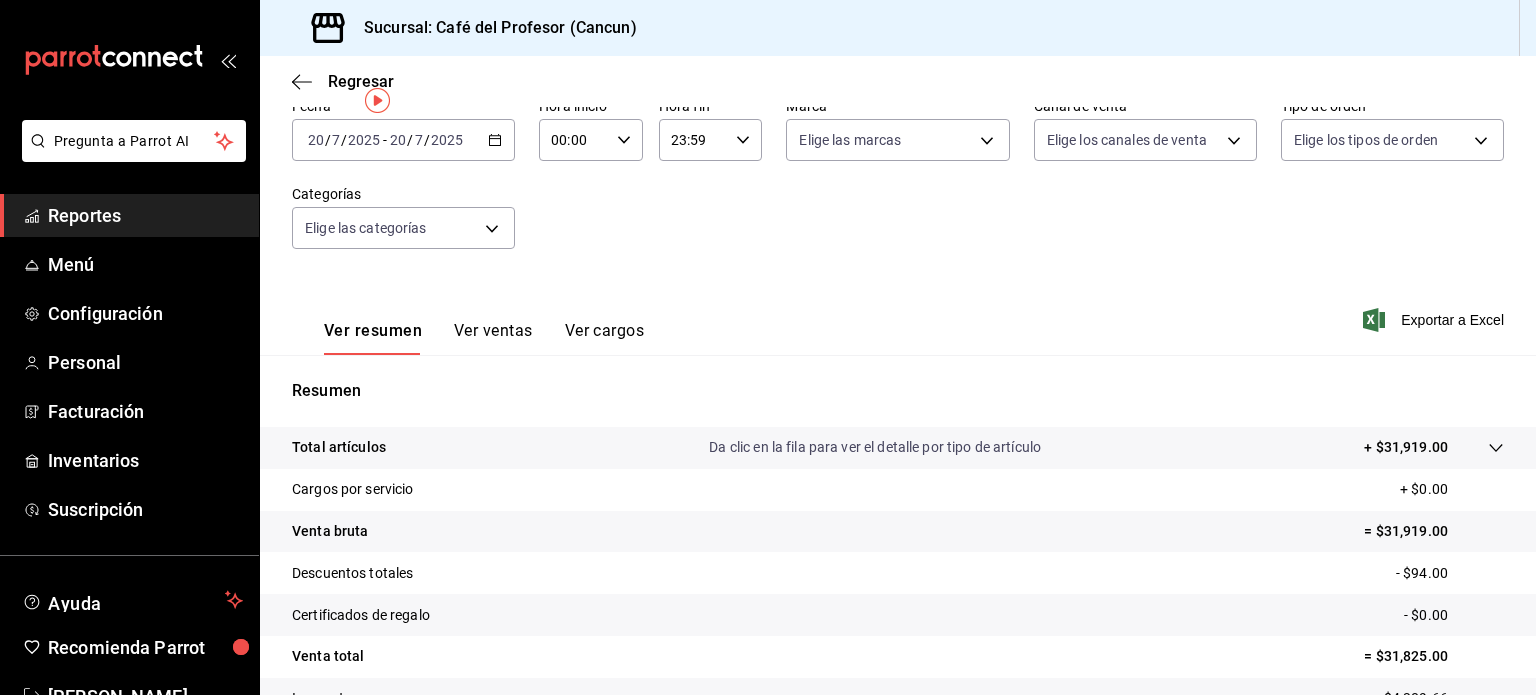 scroll, scrollTop: 0, scrollLeft: 0, axis: both 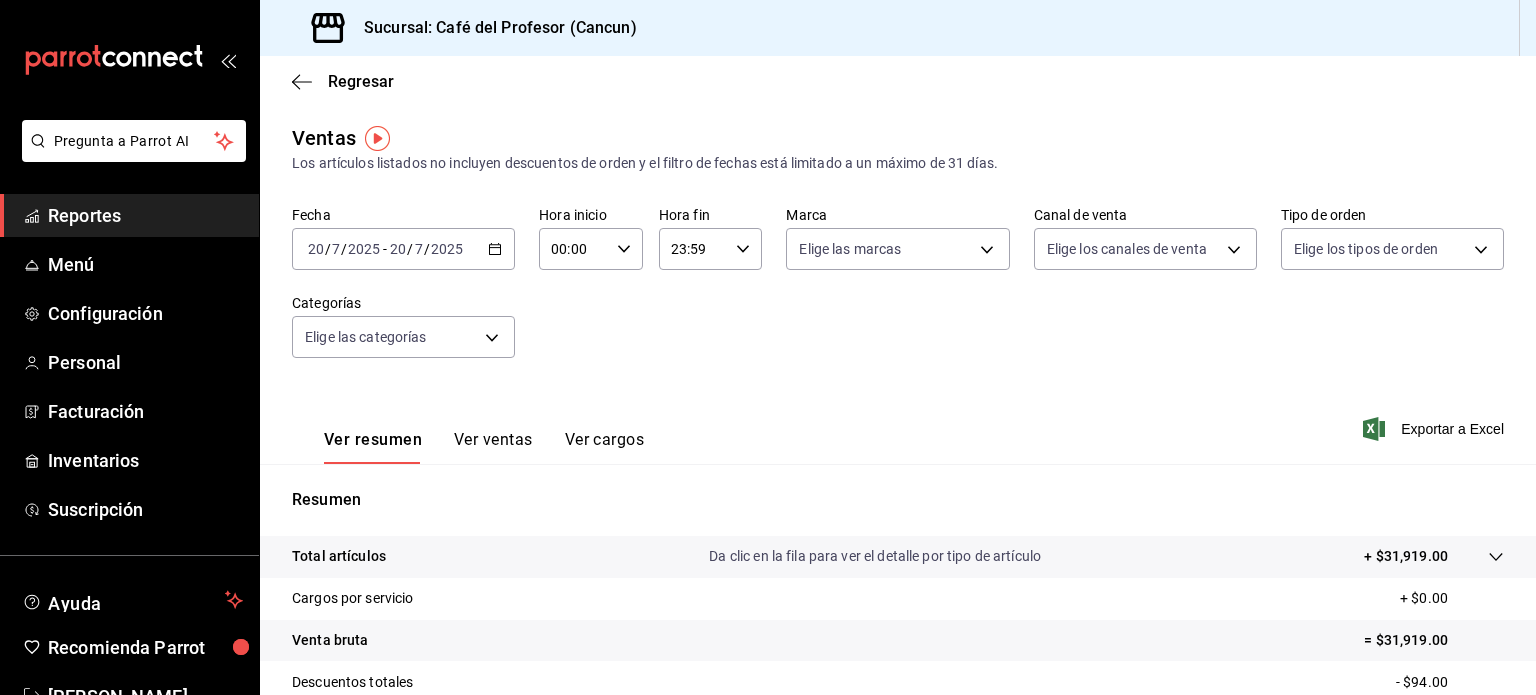 click on "Sucursal: Café del Profesor (Cancun)" at bounding box center [492, 28] 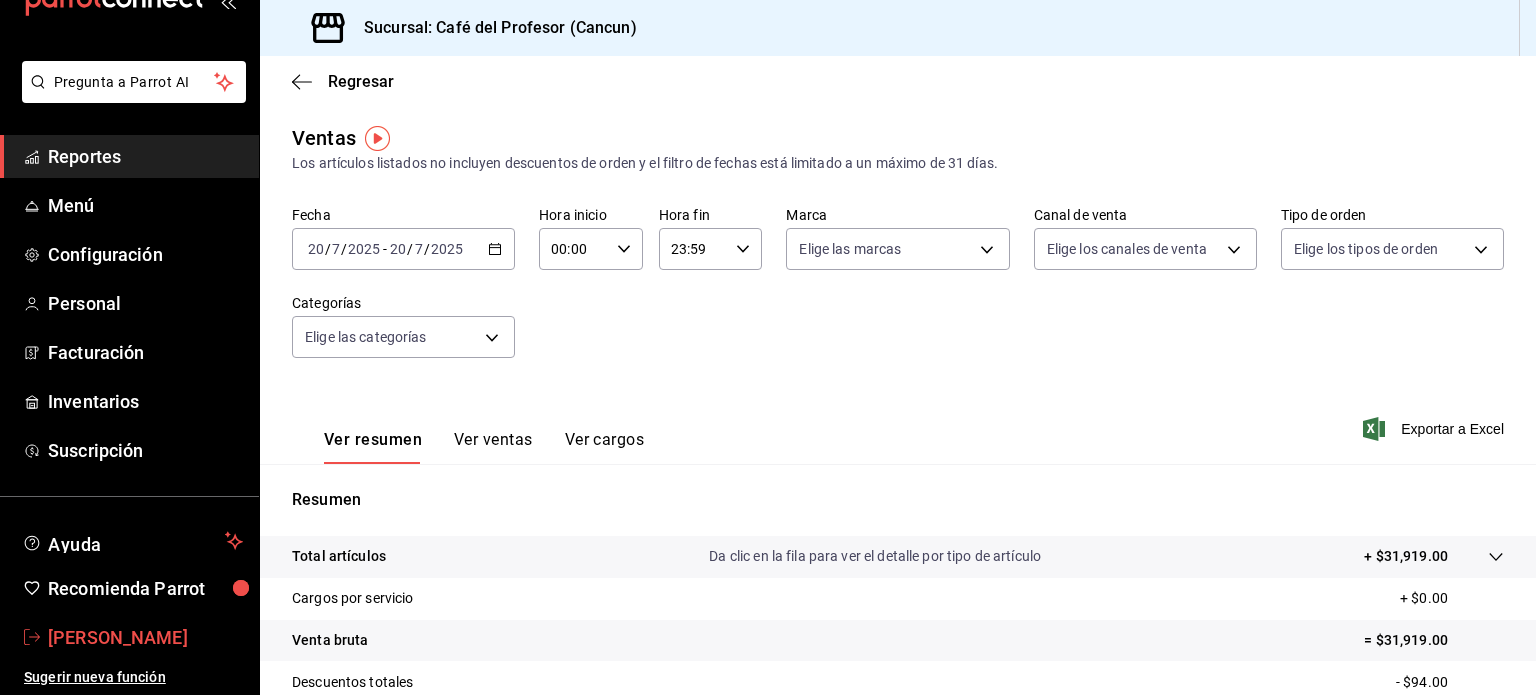 click on "Mariela Gonzalez Contreras" at bounding box center (129, 637) 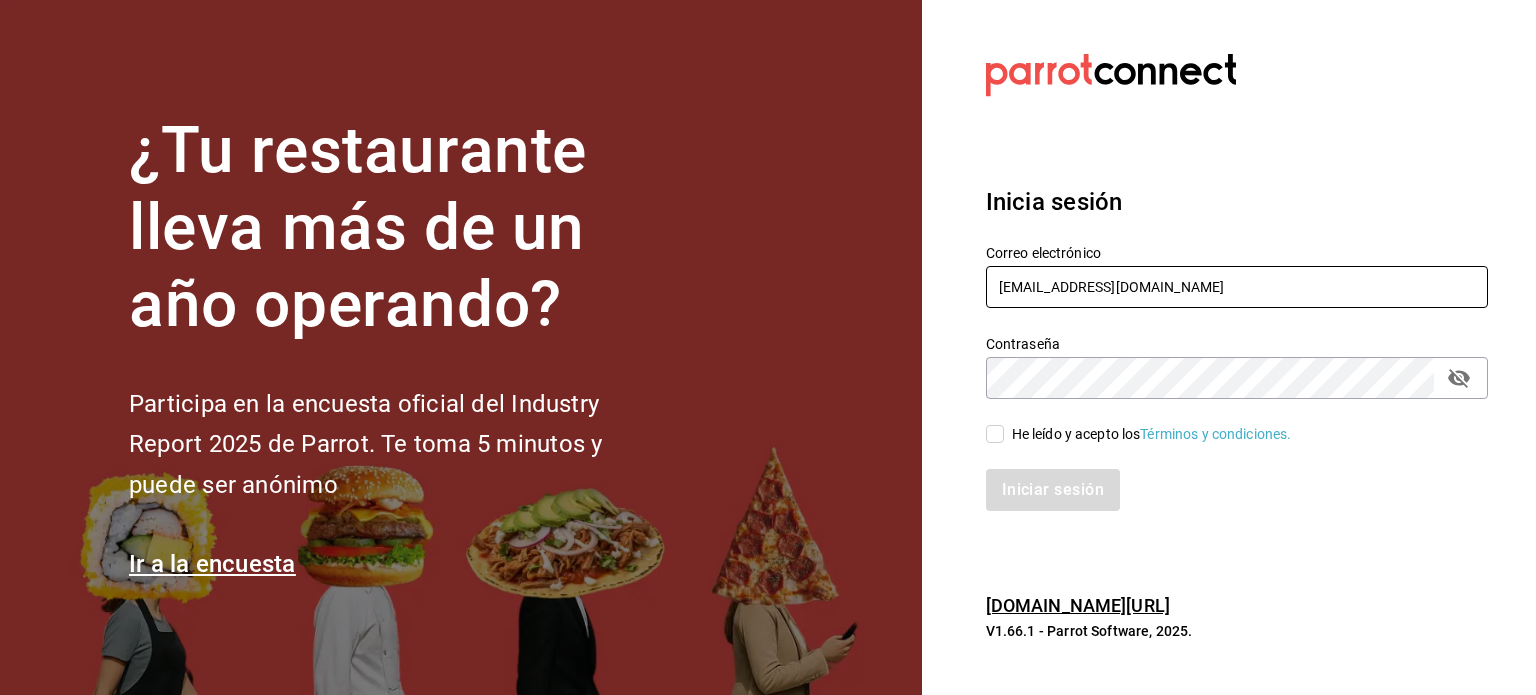 click on "makys202@gmail.com" at bounding box center [1237, 287] 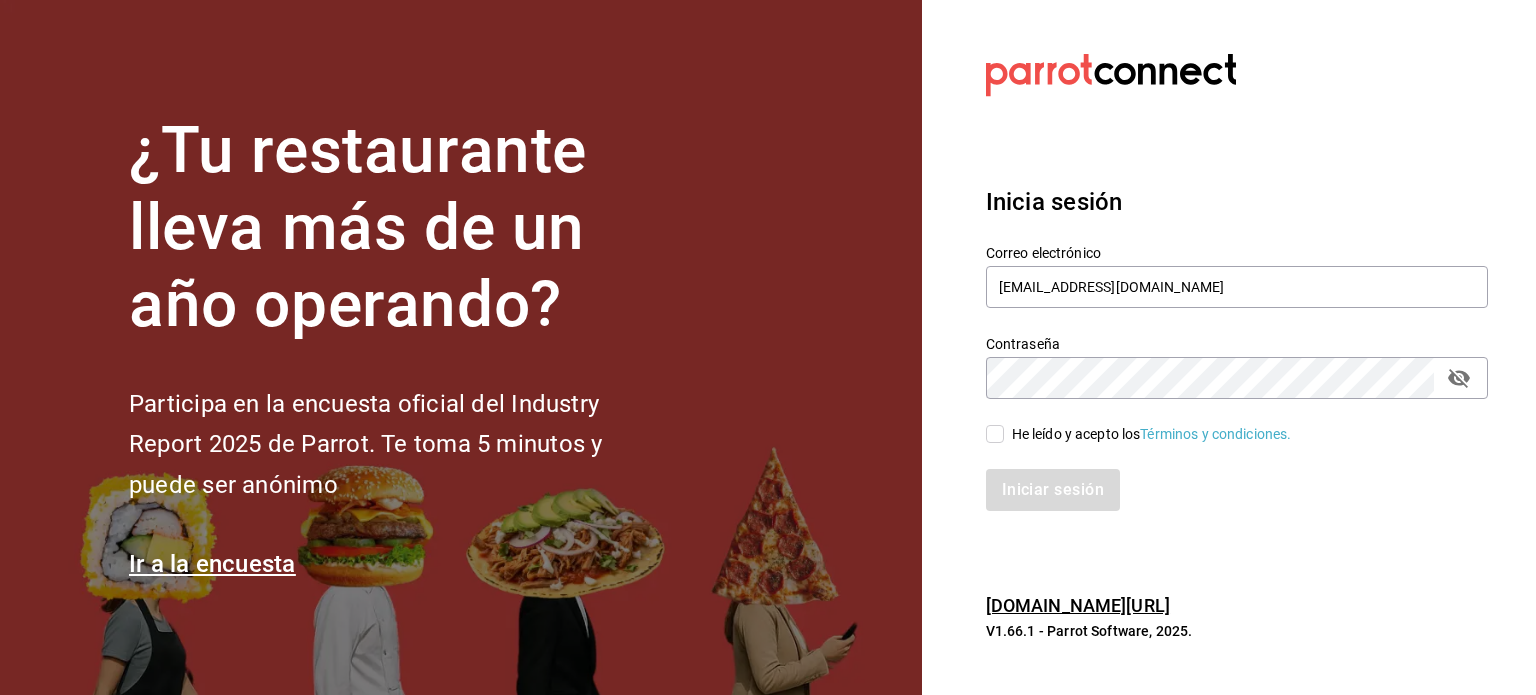 click on "He leído y acepto los  Términos y condiciones." at bounding box center (995, 434) 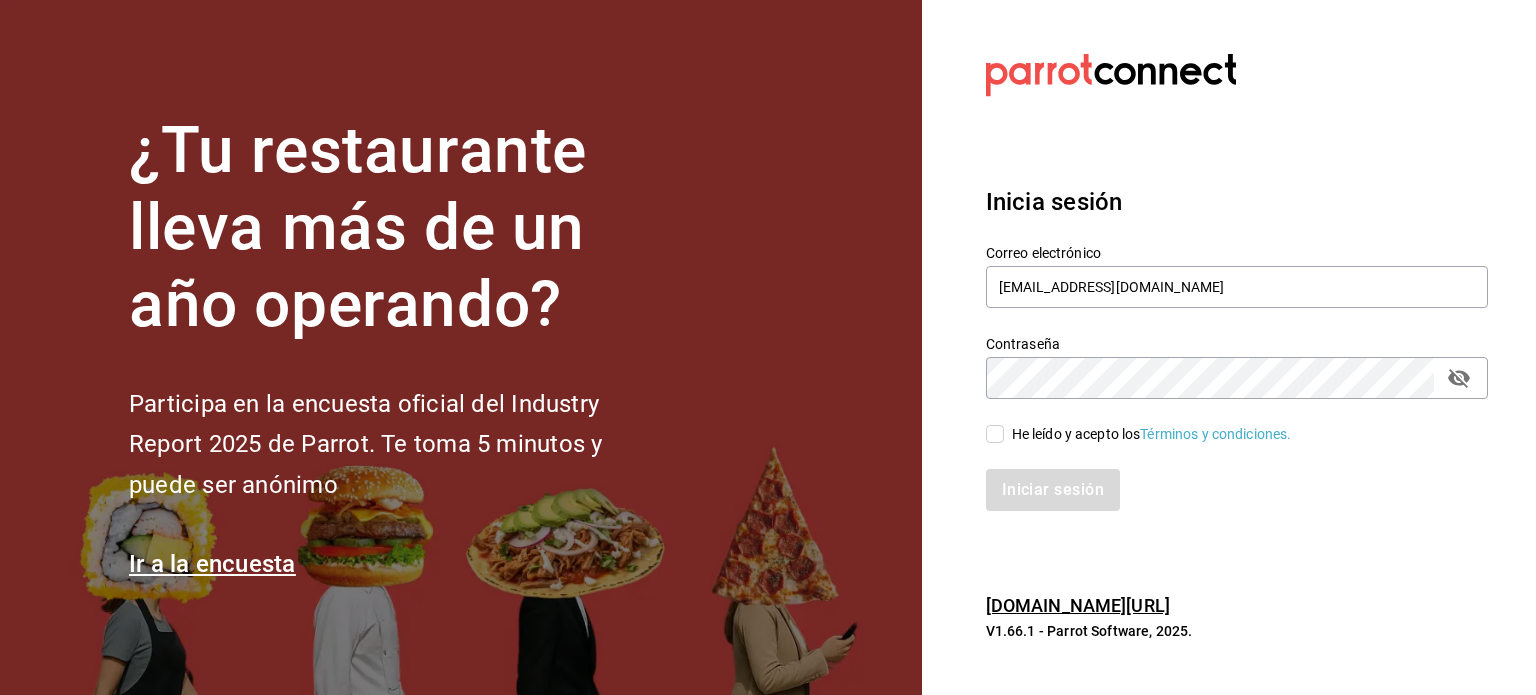 checkbox on "true" 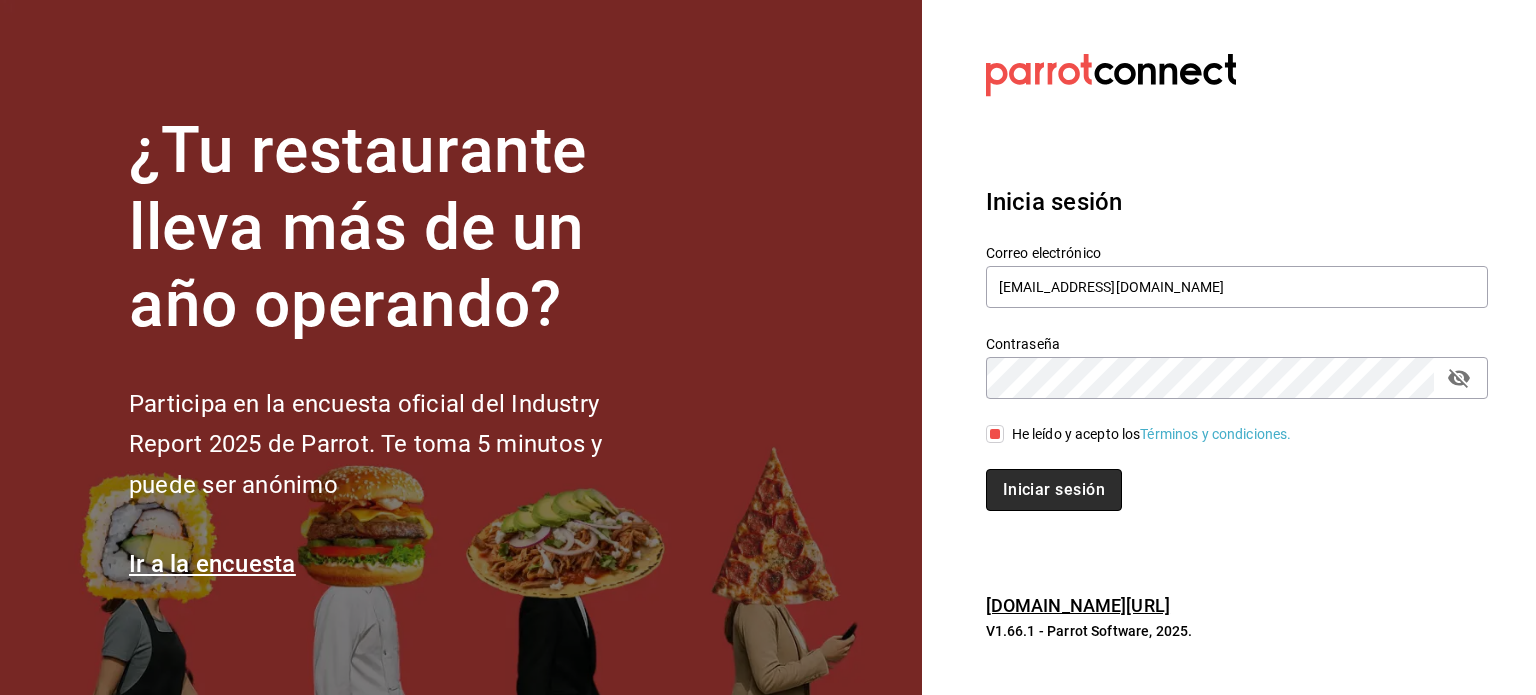 click on "Iniciar sesión" at bounding box center (1054, 490) 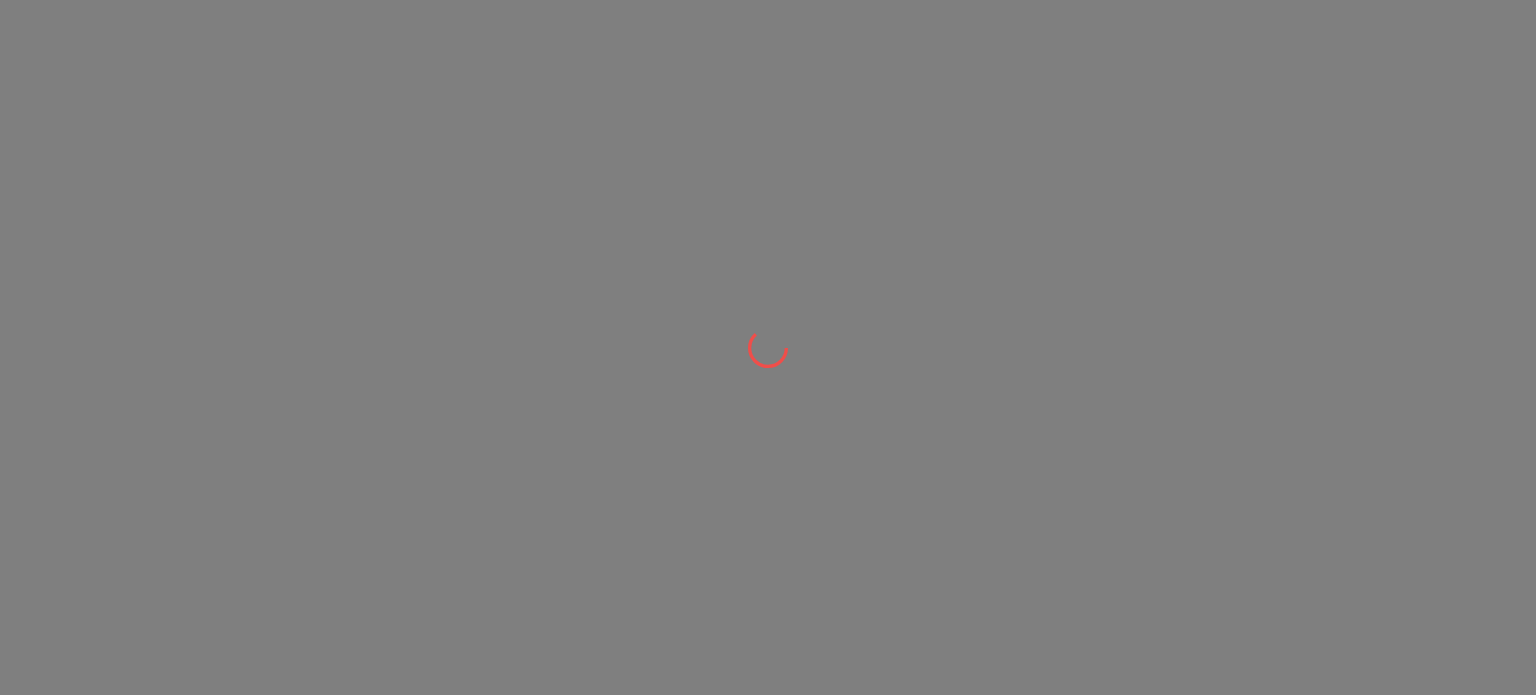 scroll, scrollTop: 0, scrollLeft: 0, axis: both 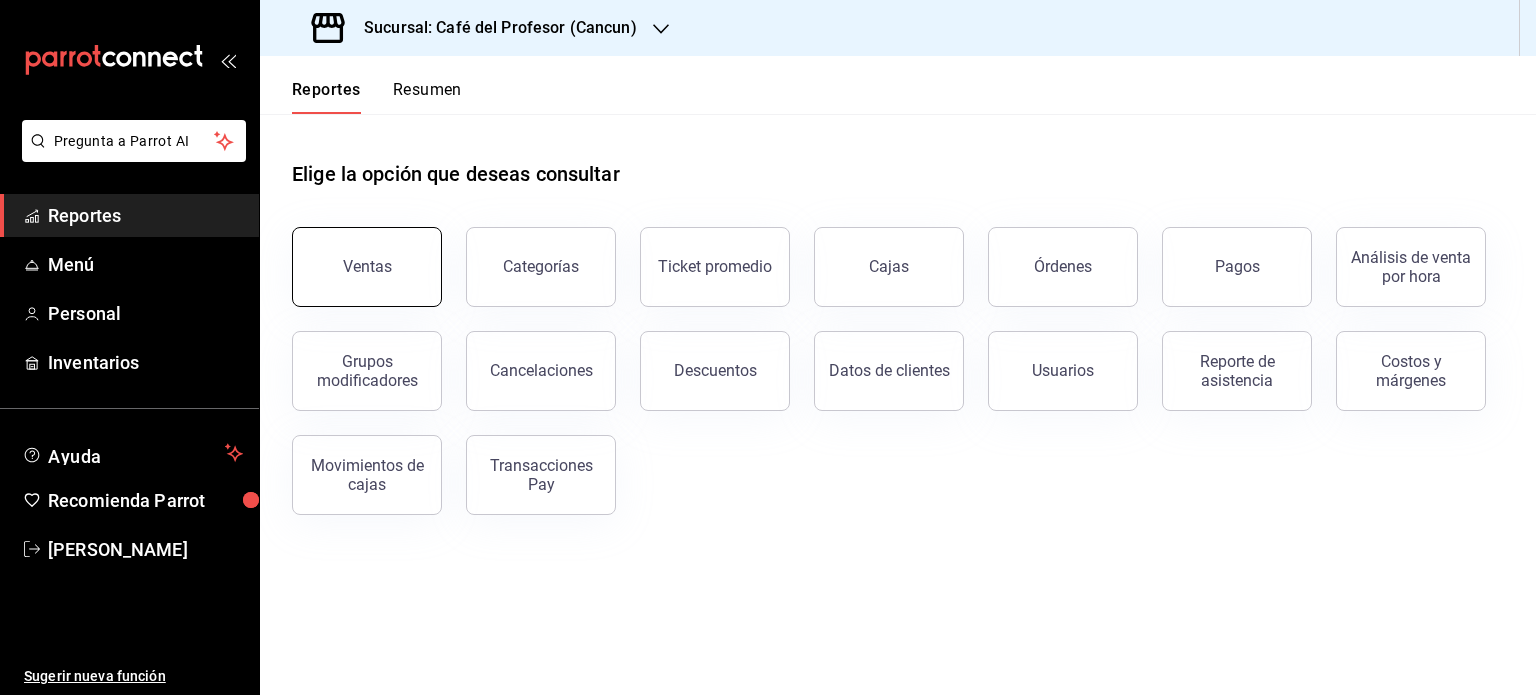 click on "Ventas" at bounding box center (367, 267) 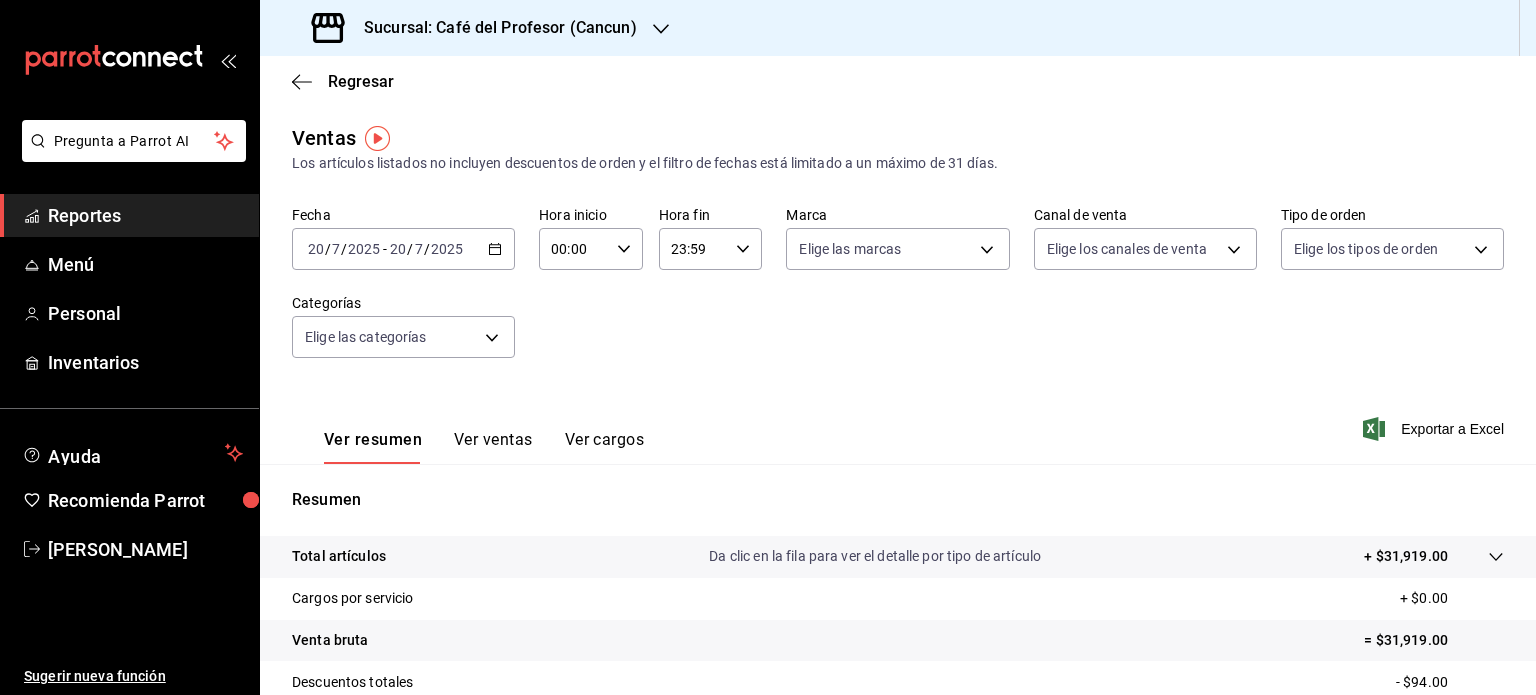 click 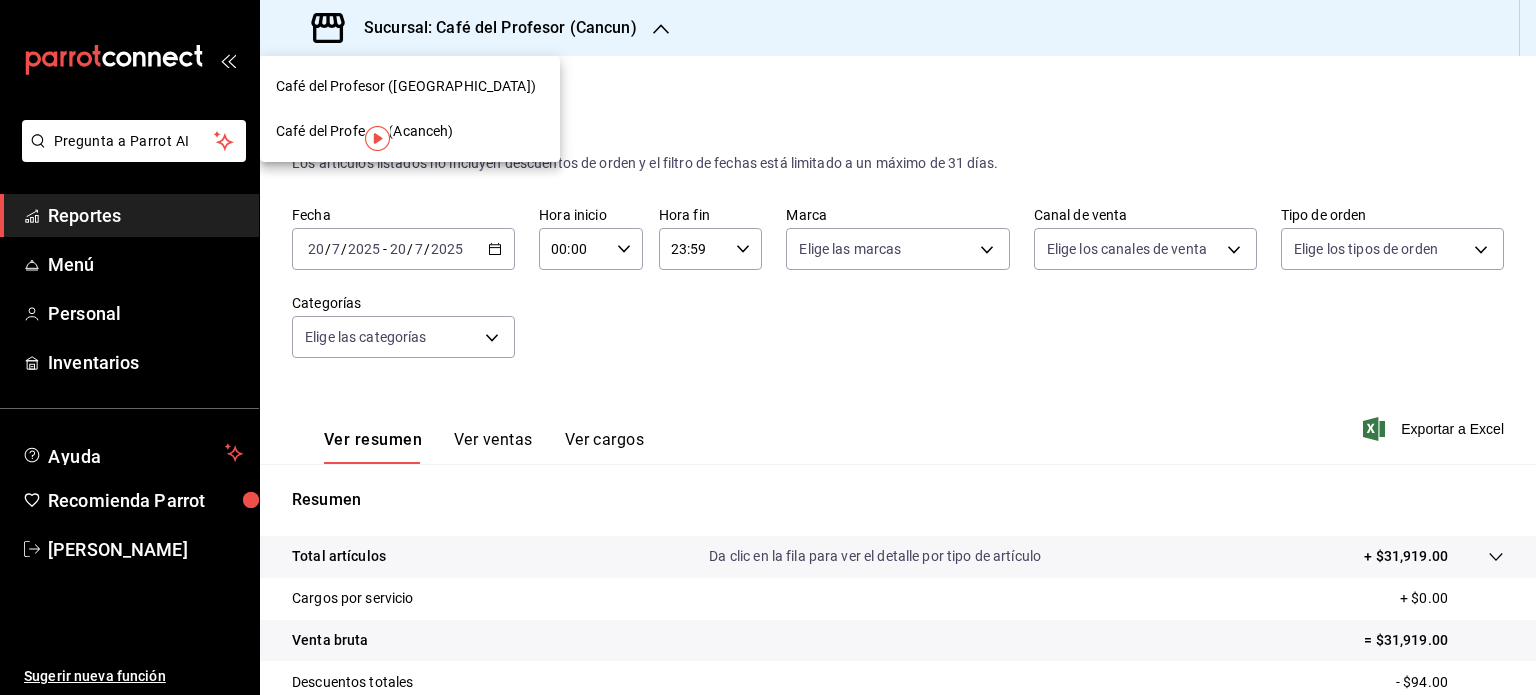 click on "Café del Profesor (Acanceh)" at bounding box center [365, 131] 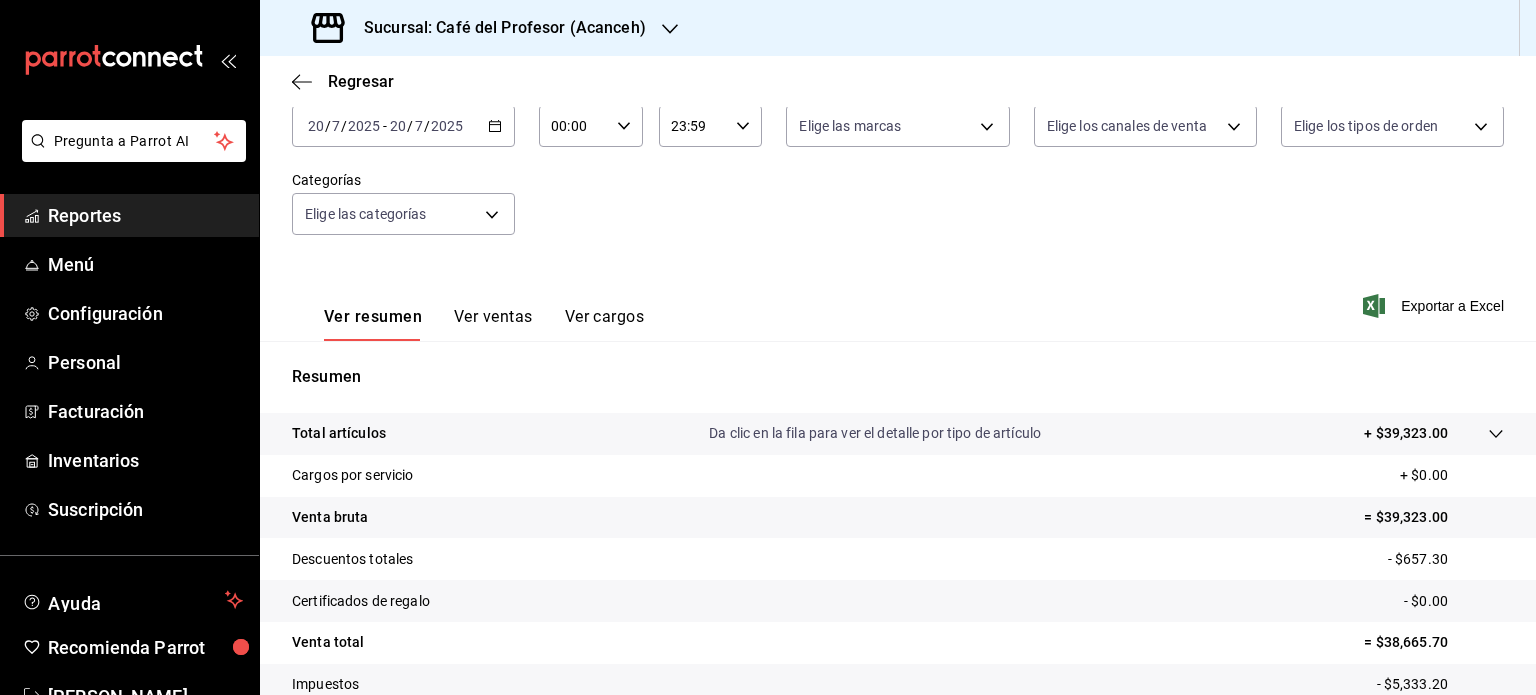 scroll, scrollTop: 0, scrollLeft: 0, axis: both 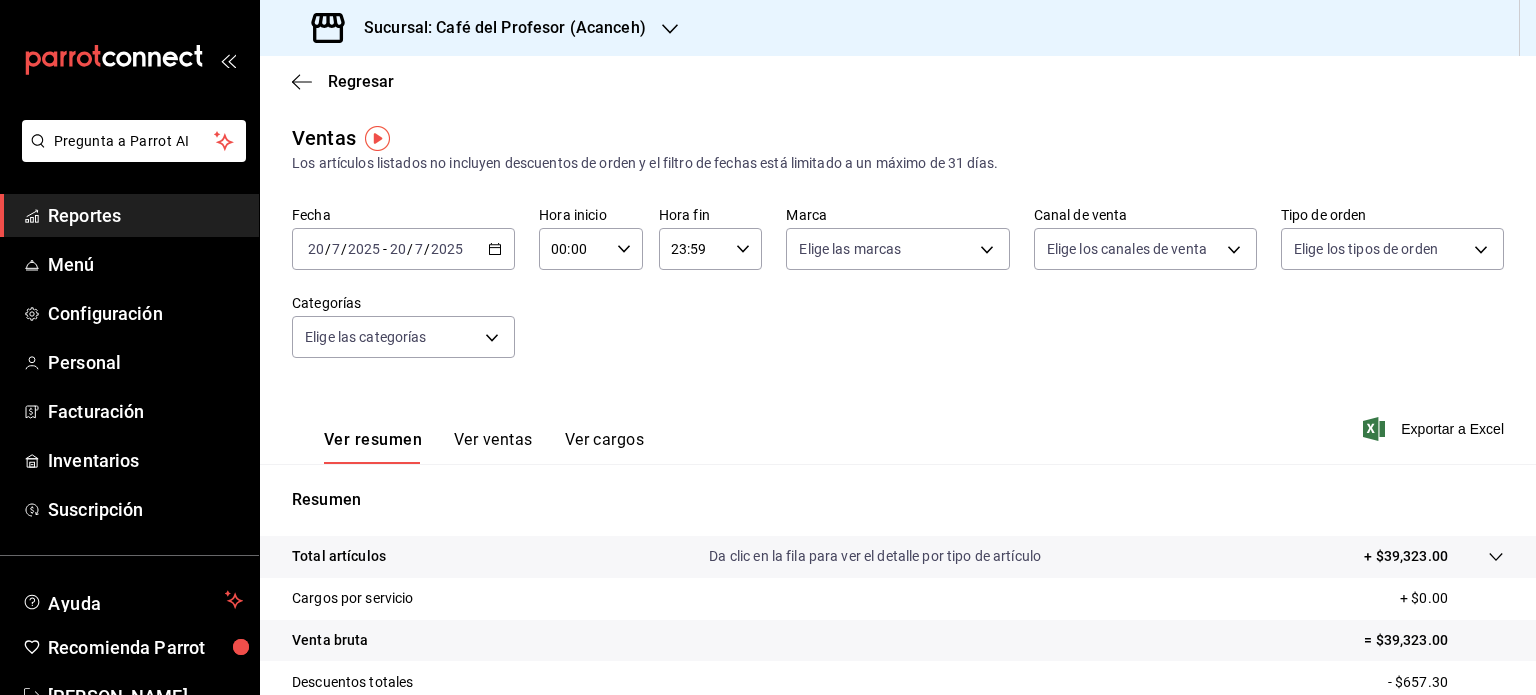 click 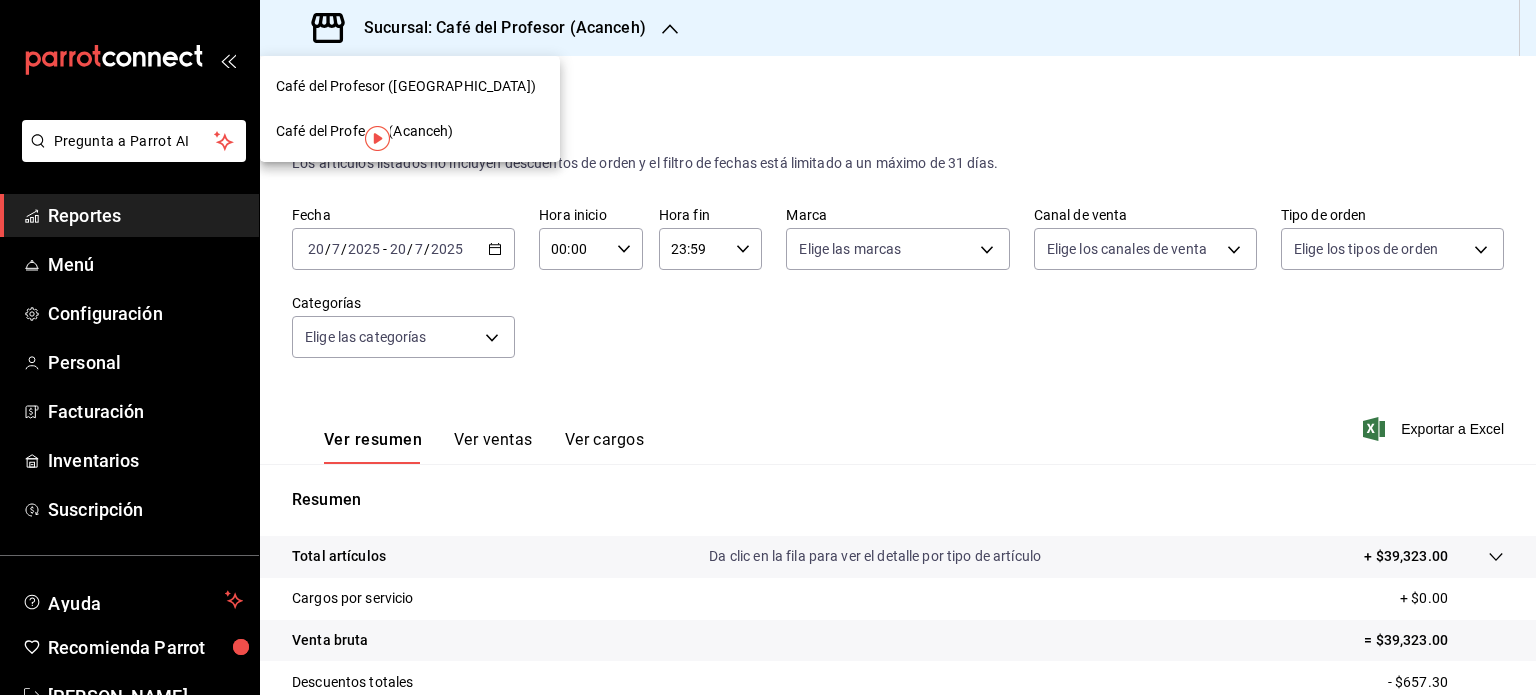 click on "Café del Profesor ([GEOGRAPHIC_DATA])" at bounding box center (406, 86) 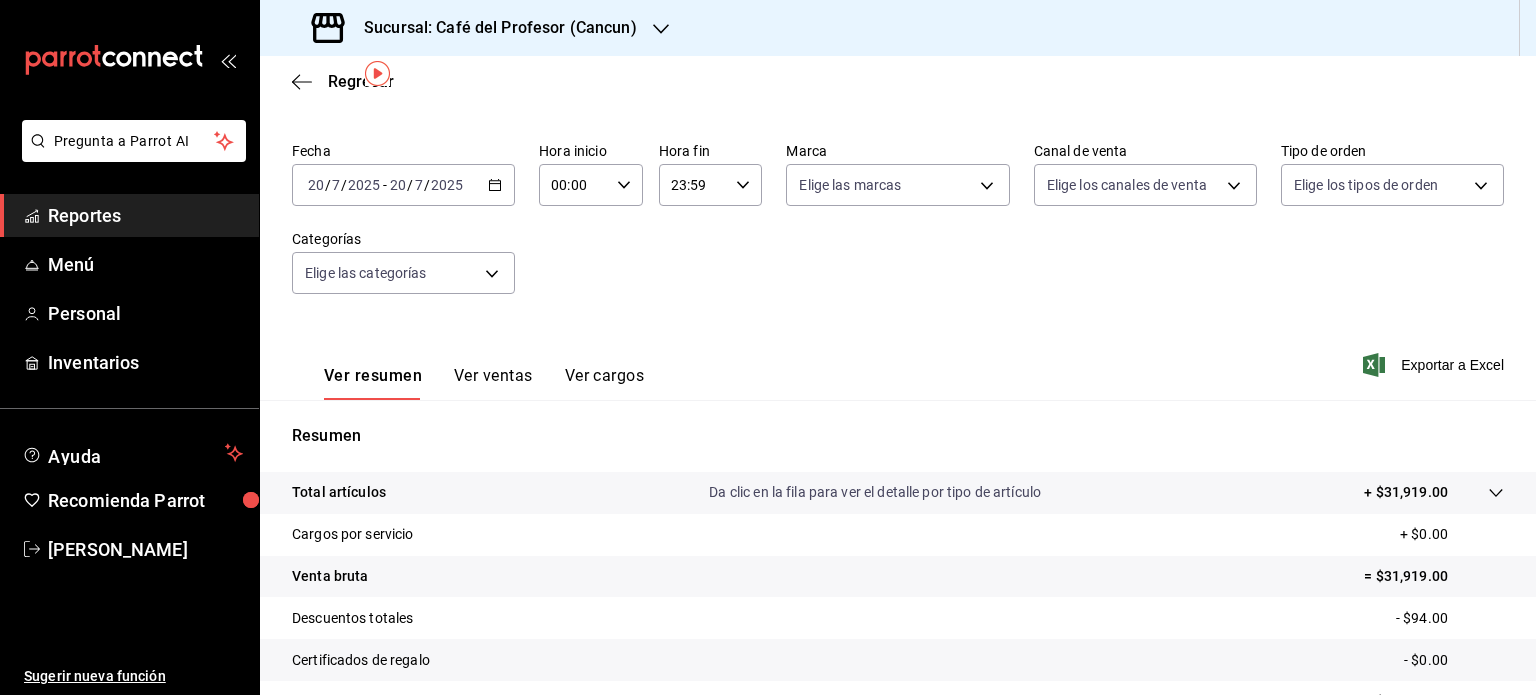 scroll, scrollTop: 0, scrollLeft: 0, axis: both 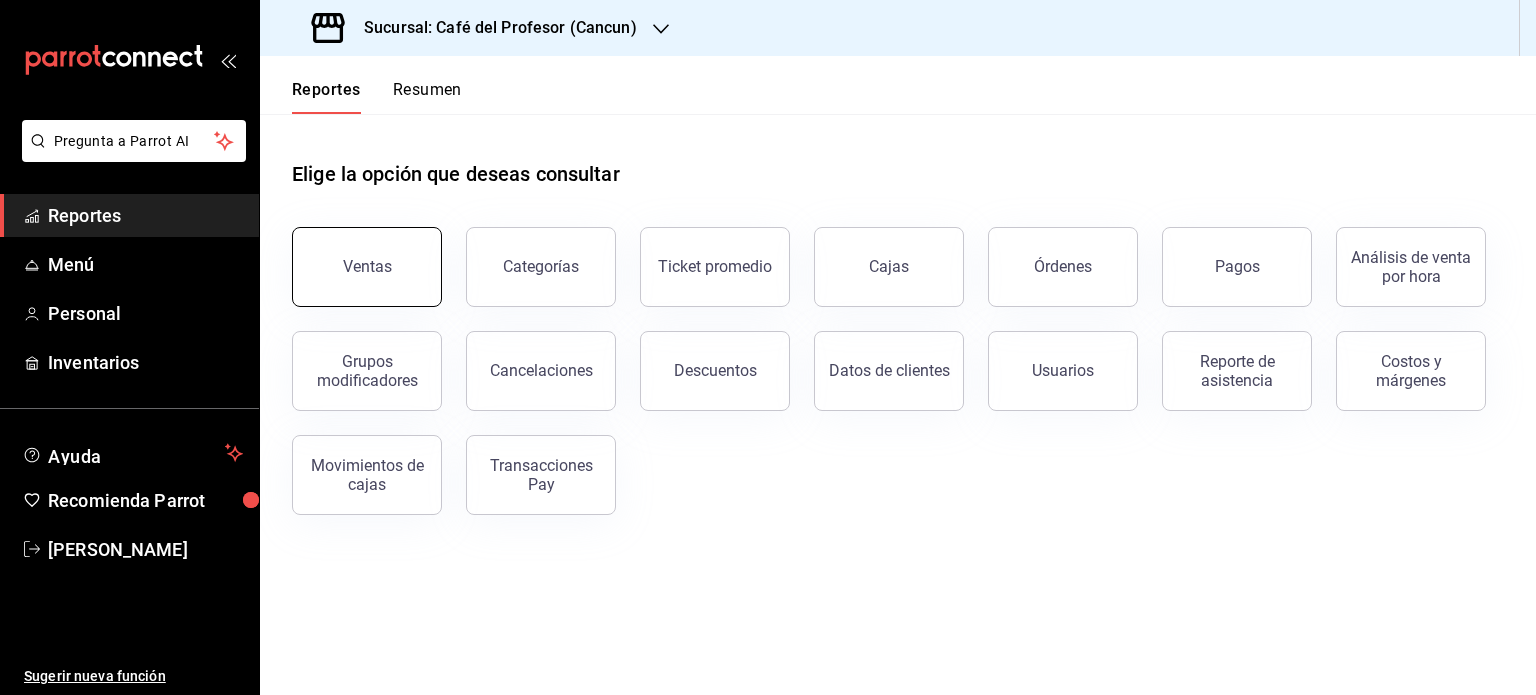 click on "Ventas" at bounding box center (367, 266) 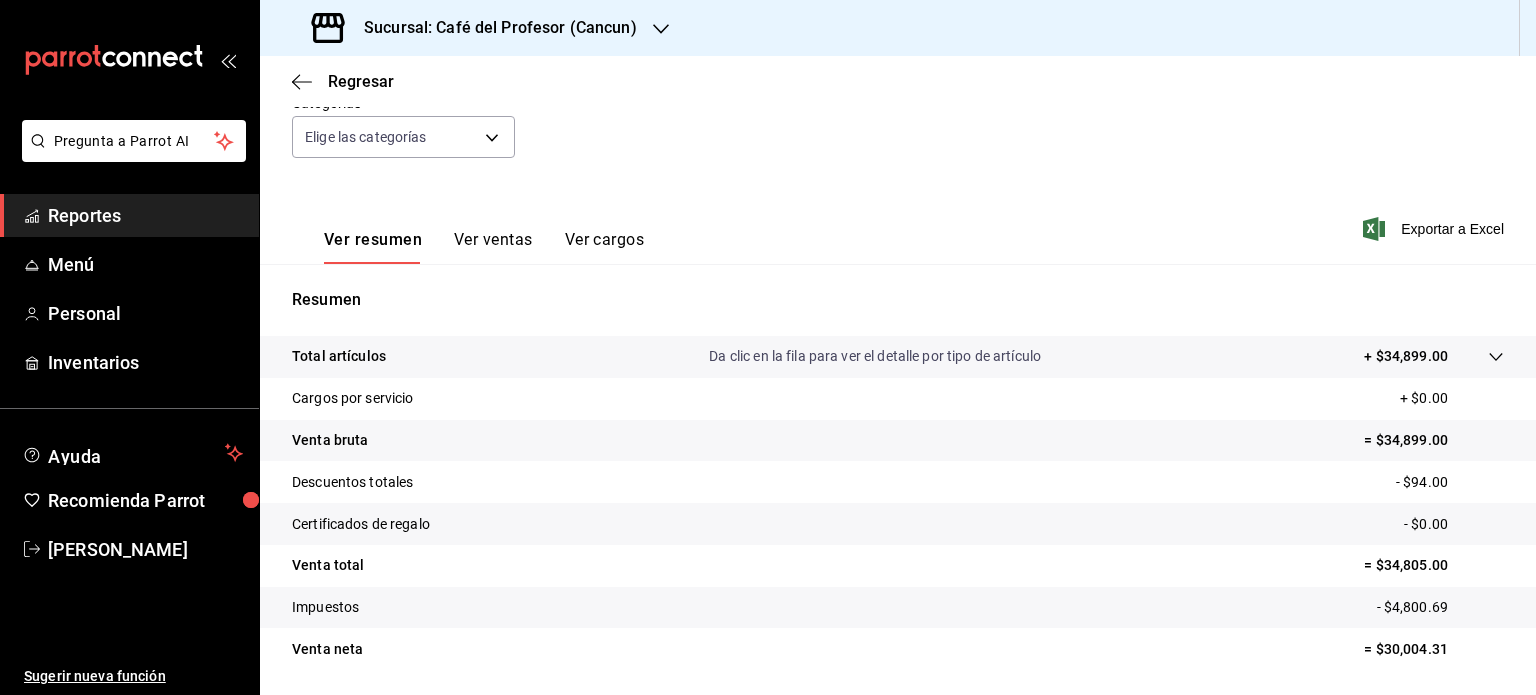 scroll, scrollTop: 224, scrollLeft: 0, axis: vertical 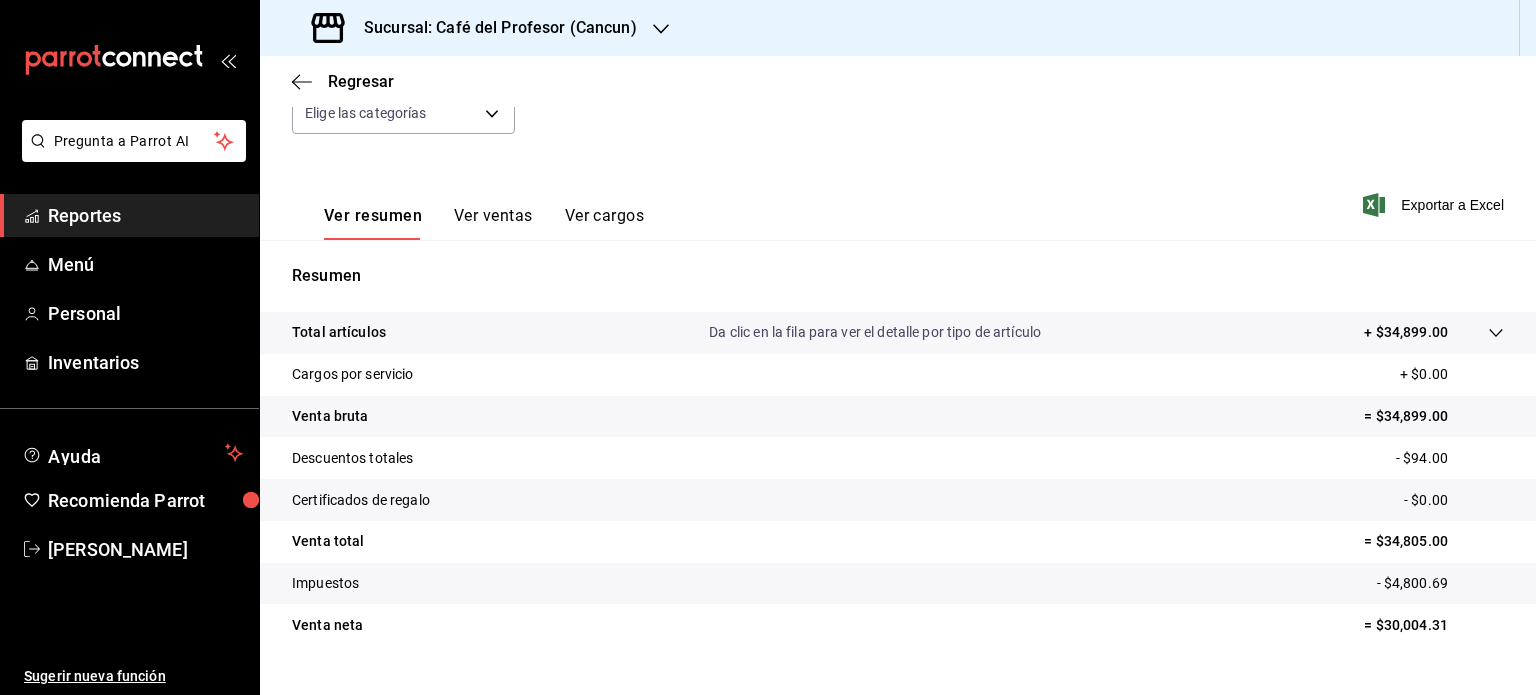 click on "Sucursal: Café del Profesor (Cancun)" at bounding box center [476, 28] 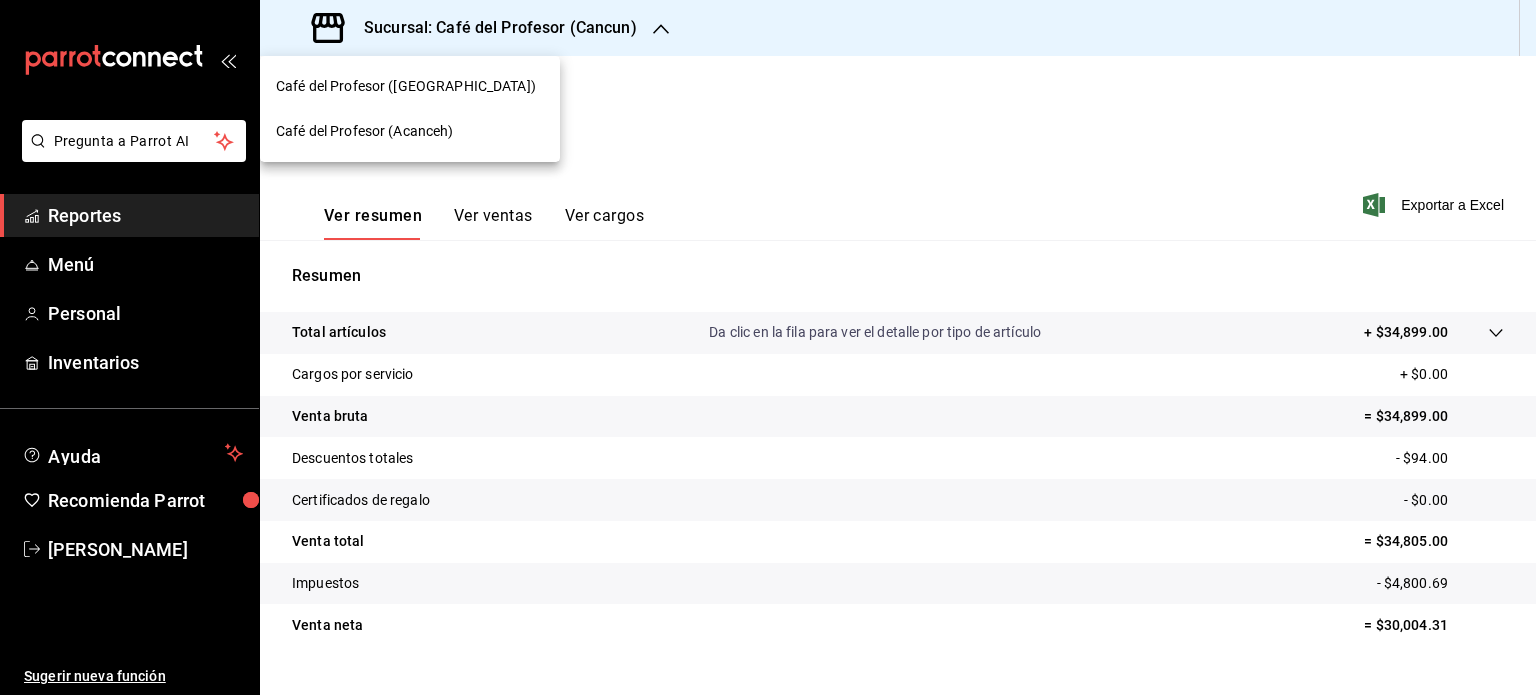 click on "Café del Profesor (Acanceh)" at bounding box center [365, 131] 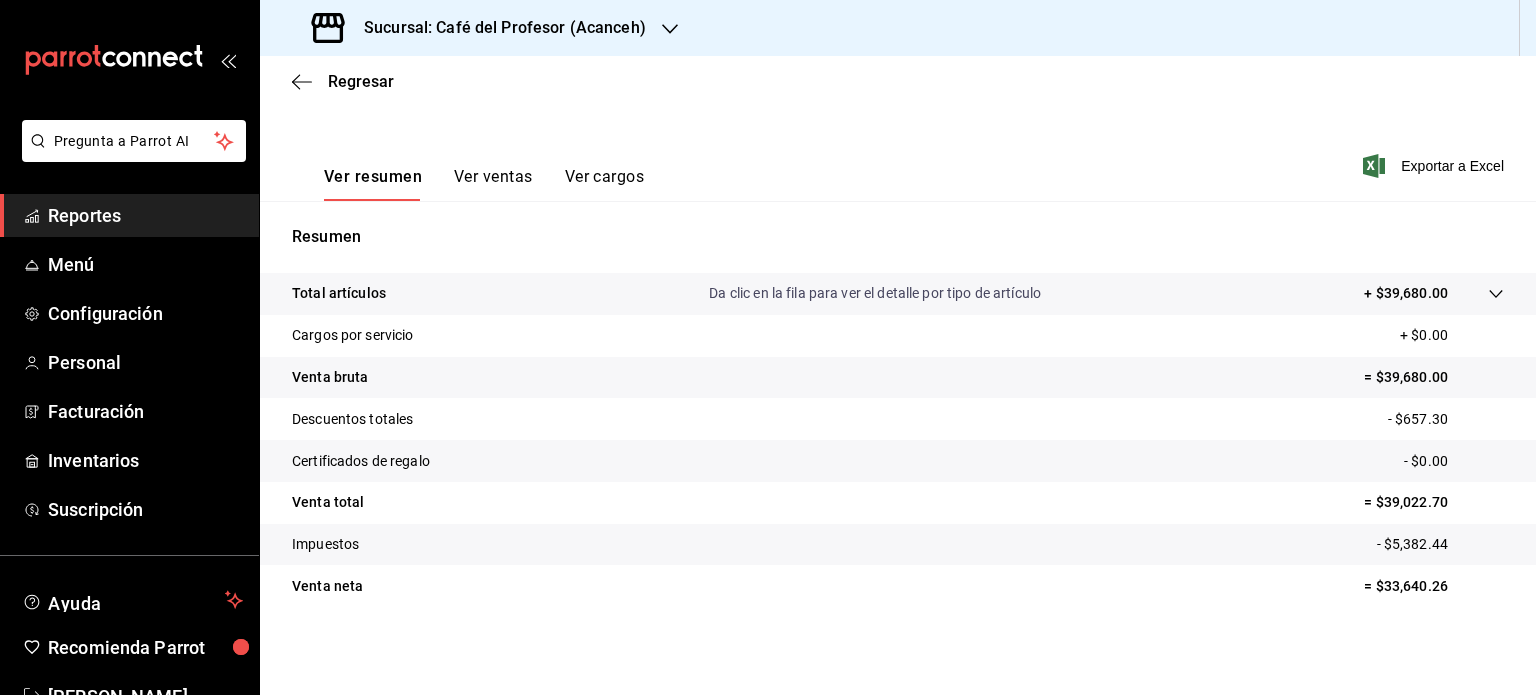 scroll, scrollTop: 0, scrollLeft: 0, axis: both 